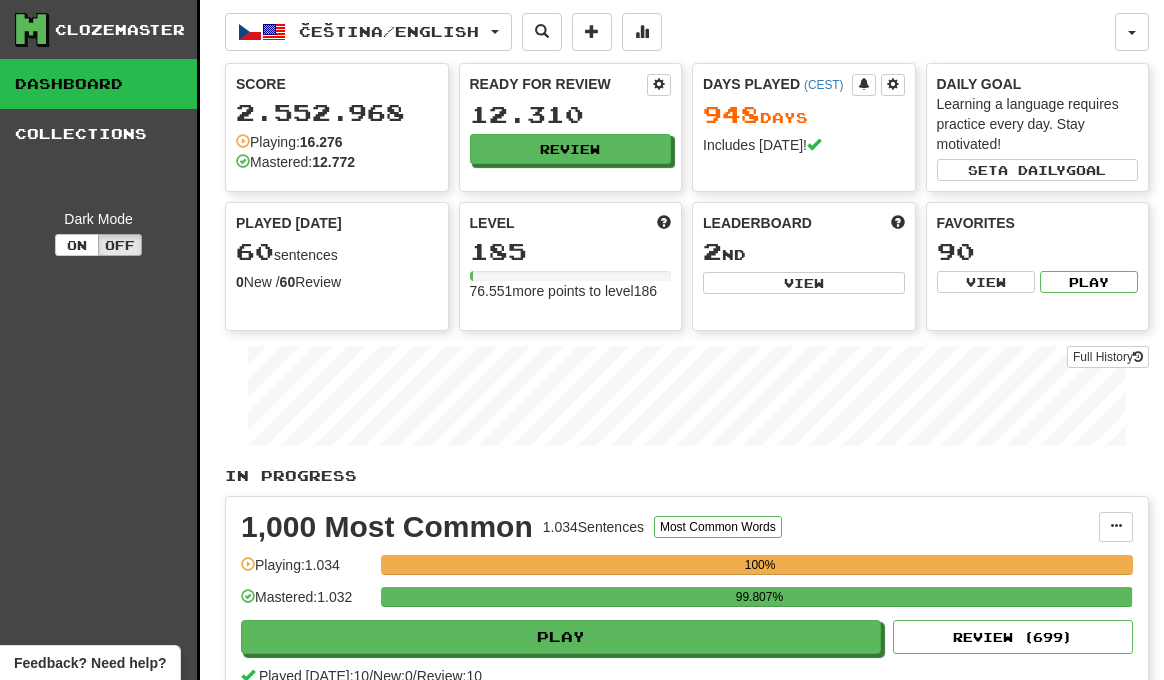 scroll, scrollTop: 0, scrollLeft: 0, axis: both 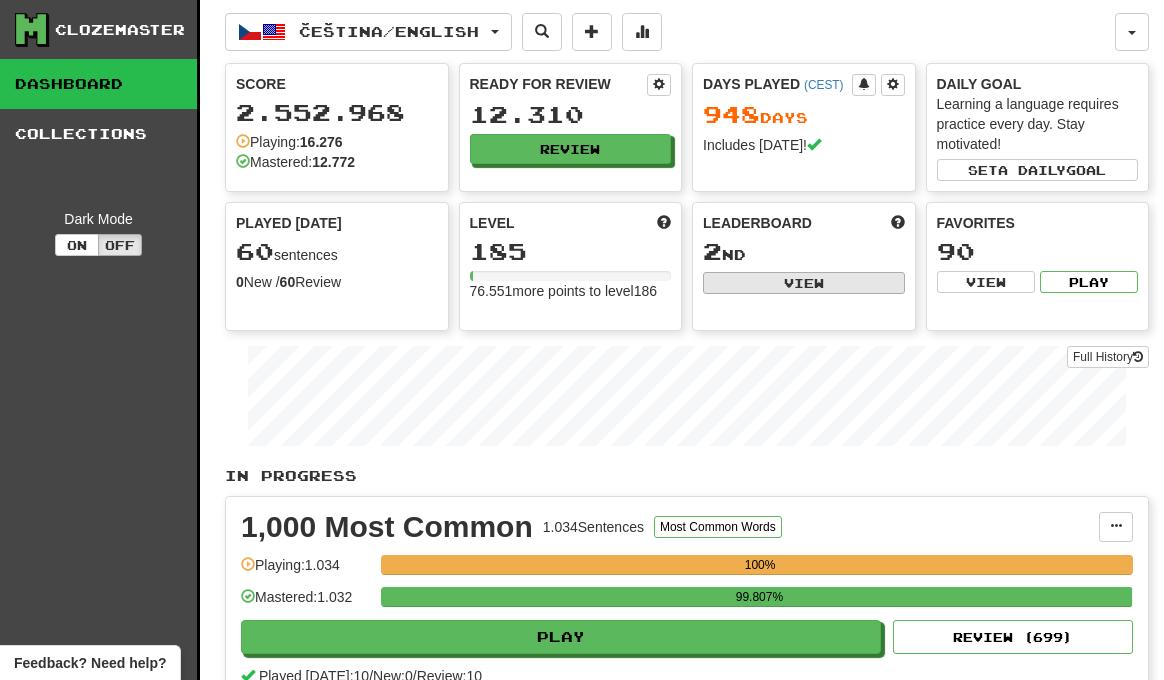click on "View" at bounding box center (804, 283) 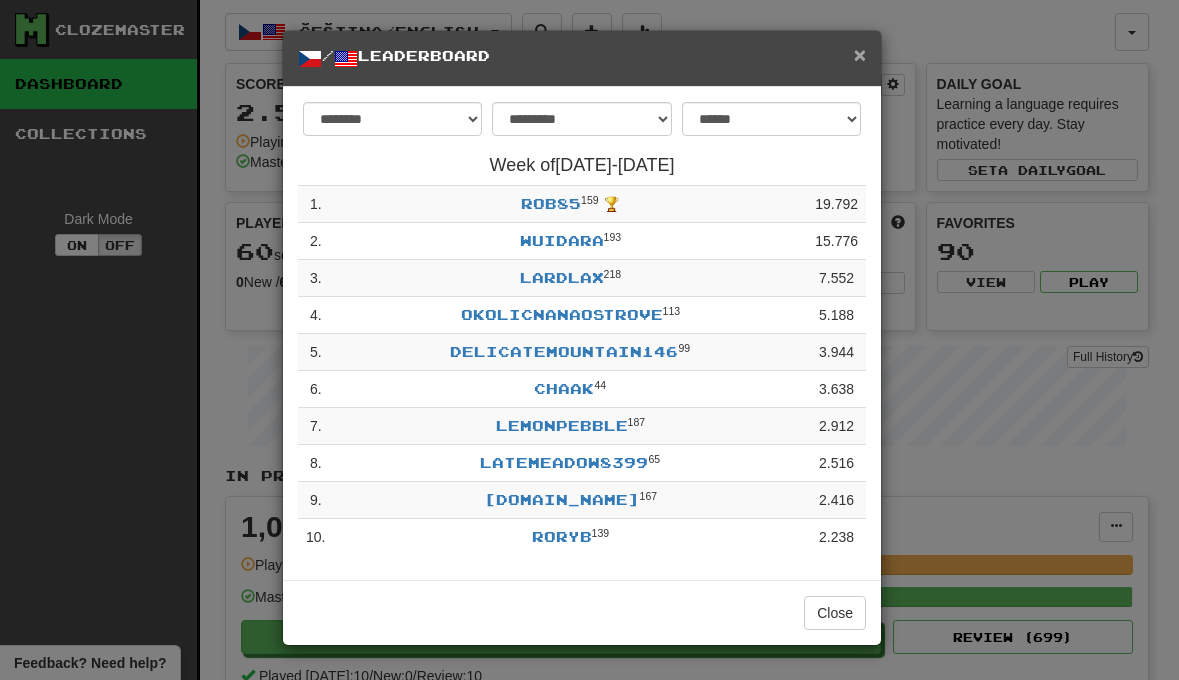 click on "×" at bounding box center (860, 54) 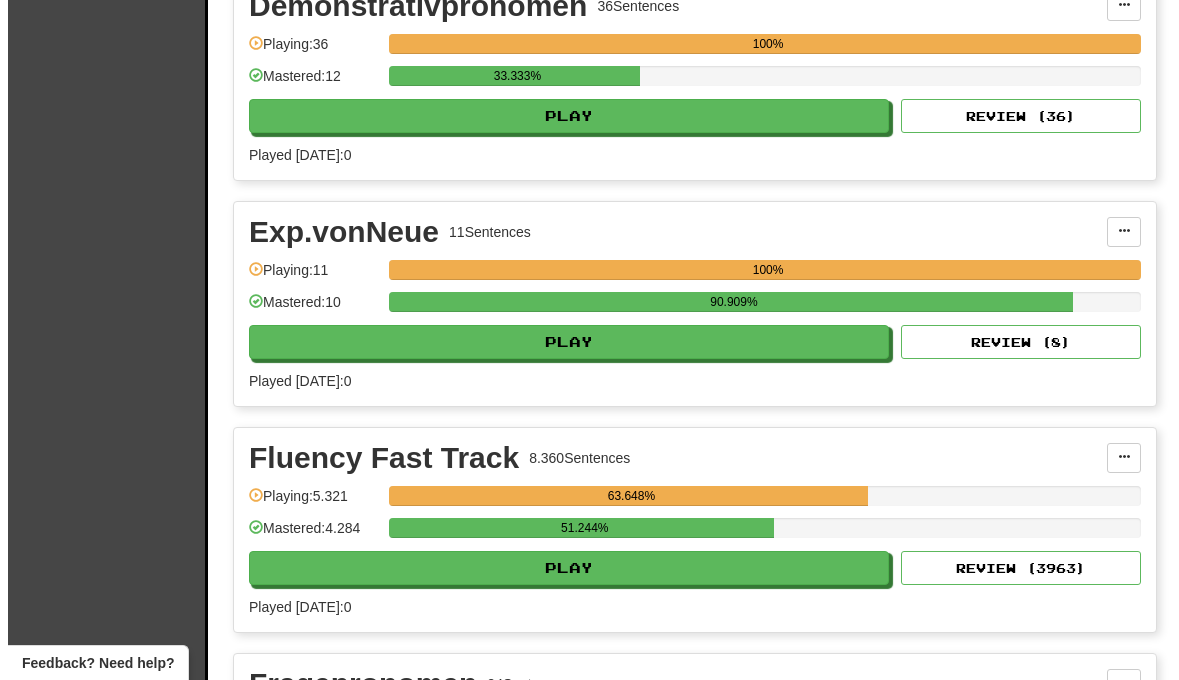 scroll, scrollTop: 2926, scrollLeft: 0, axis: vertical 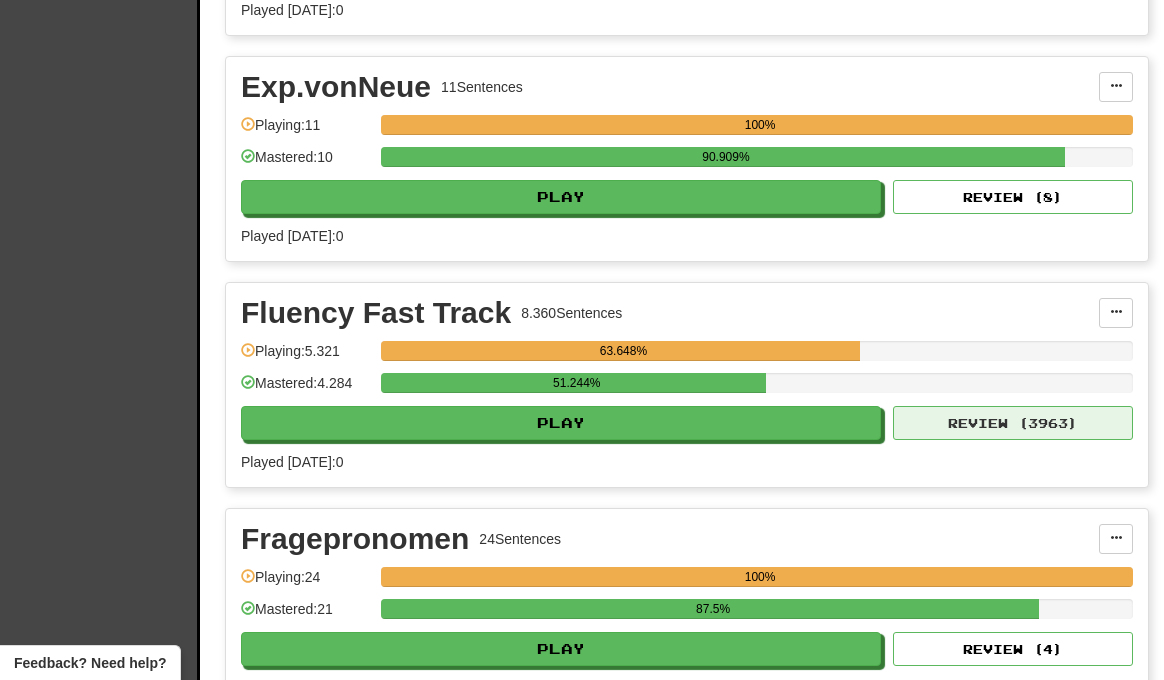 click on "Review ( 3963 )" at bounding box center [1013, 423] 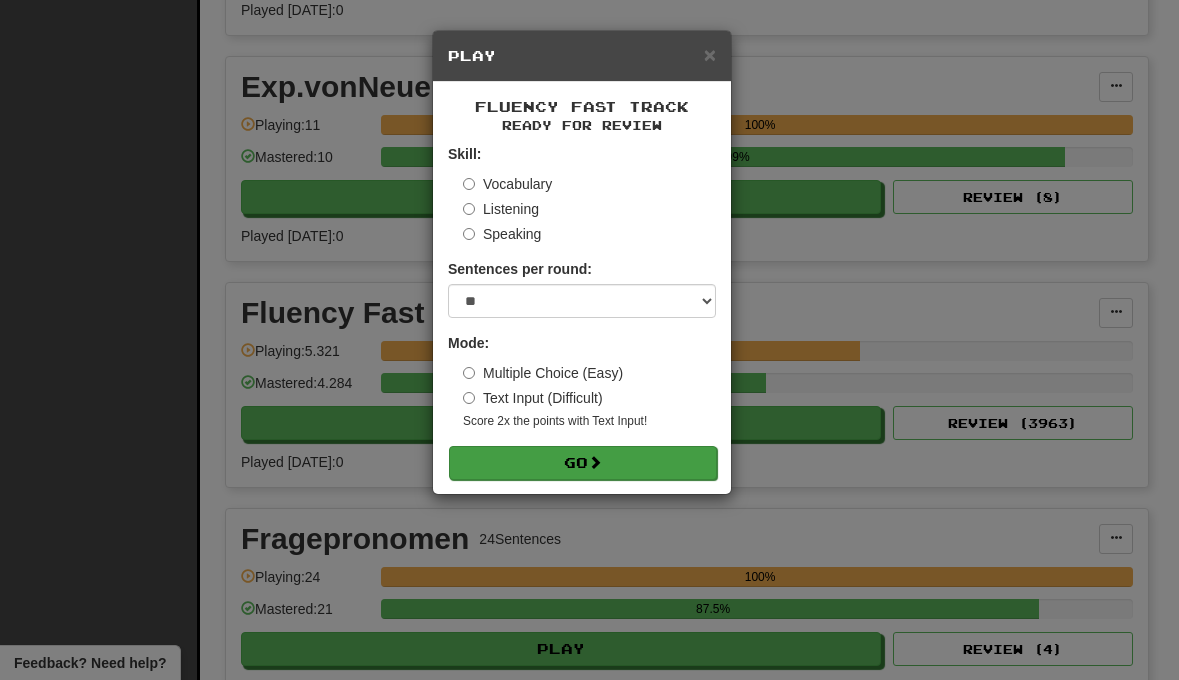 click on "Go" at bounding box center [583, 463] 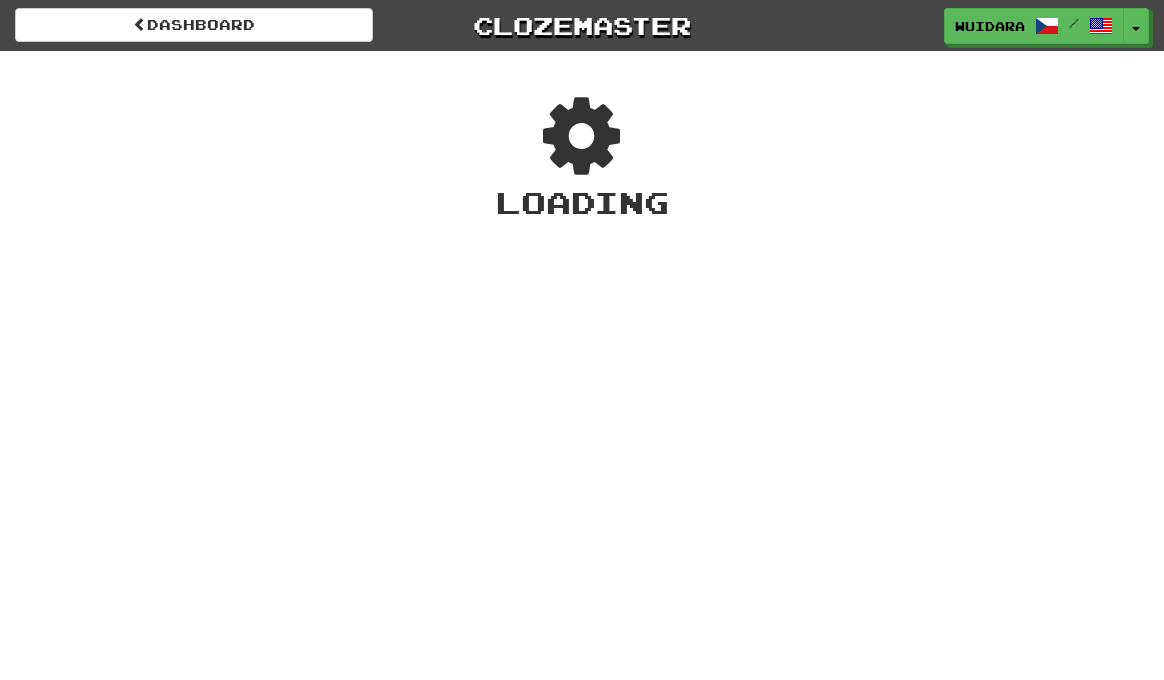 scroll, scrollTop: 0, scrollLeft: 0, axis: both 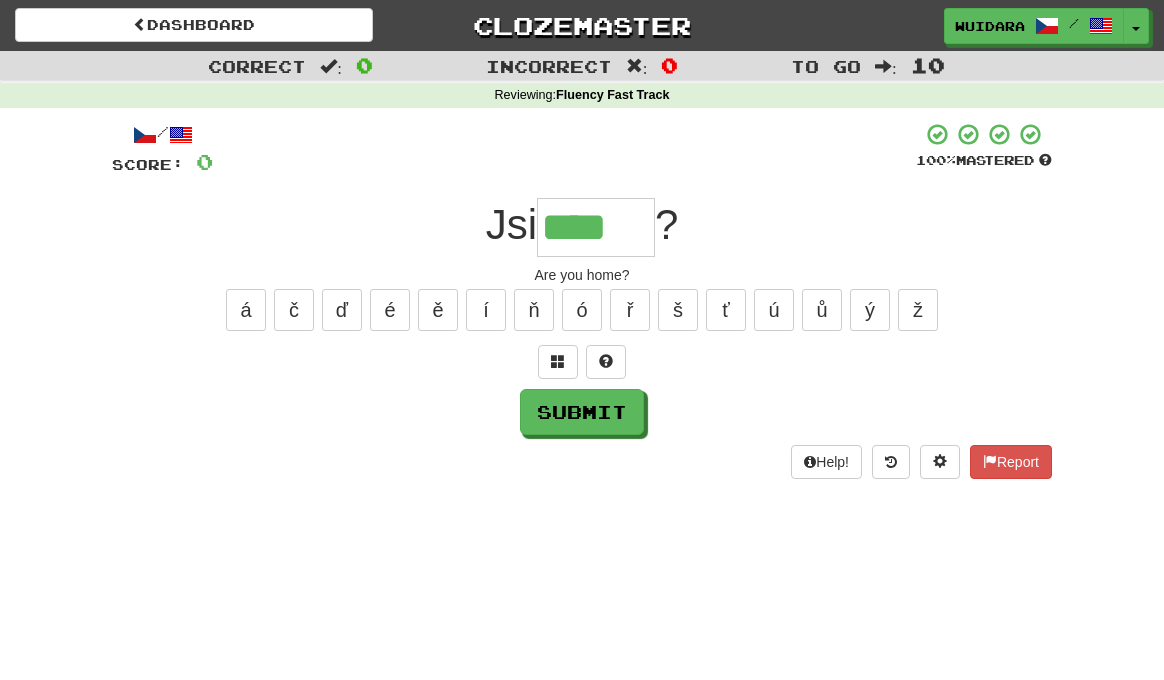 type on "****" 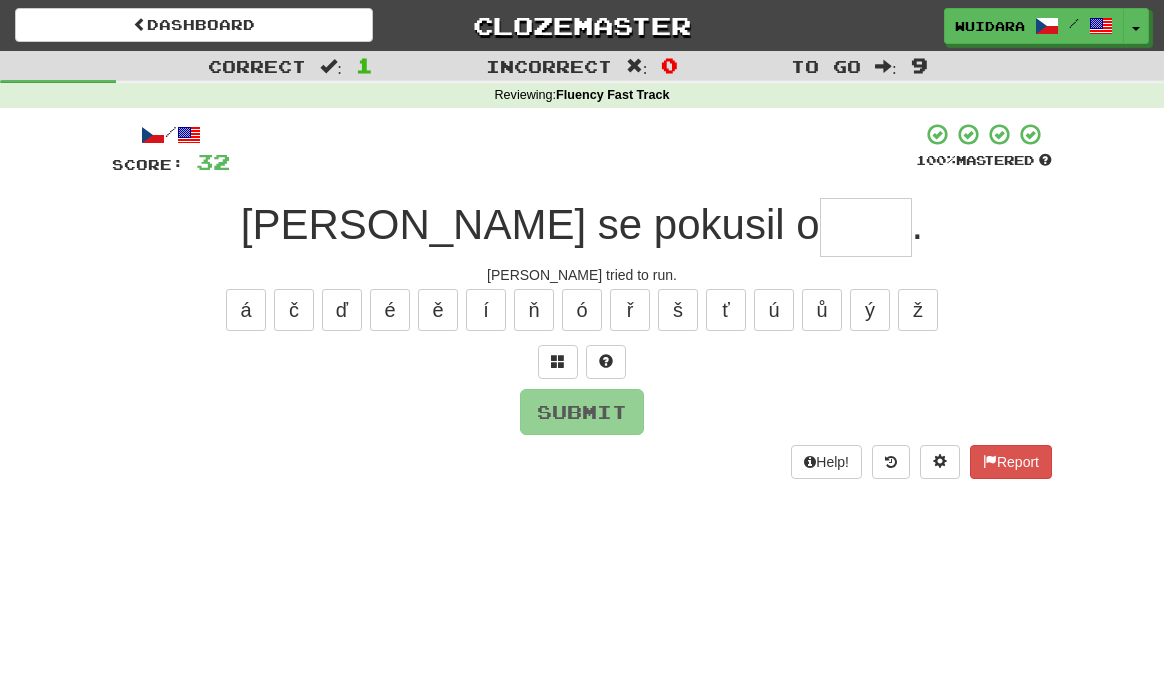type on "*" 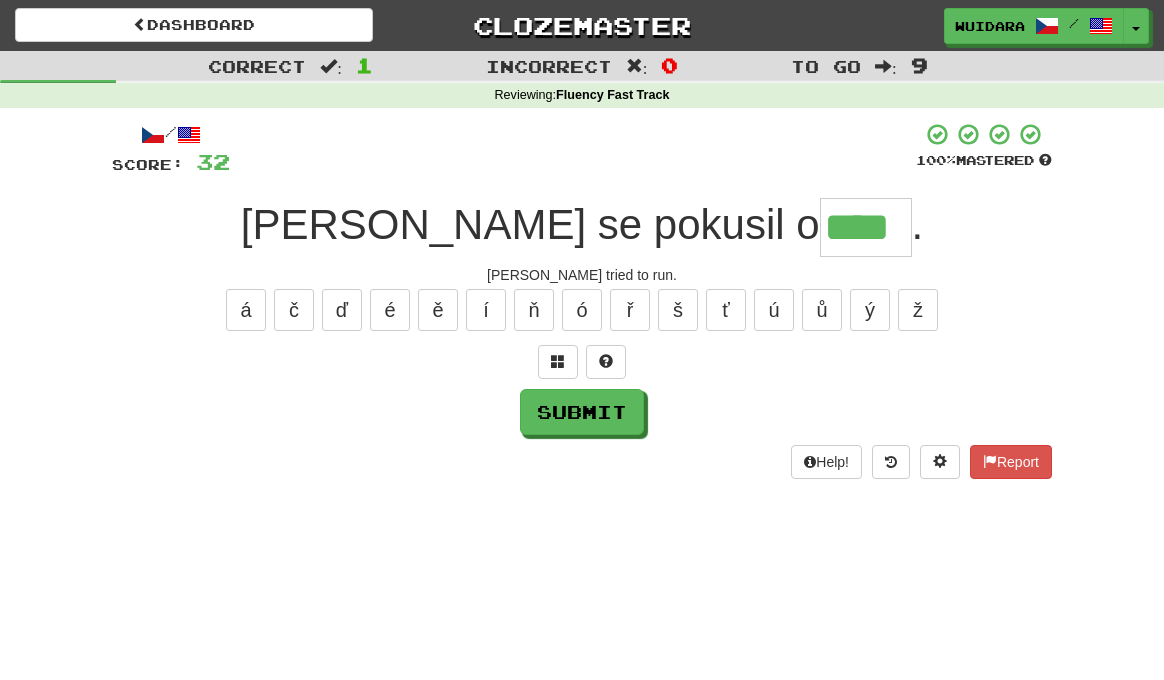 type on "****" 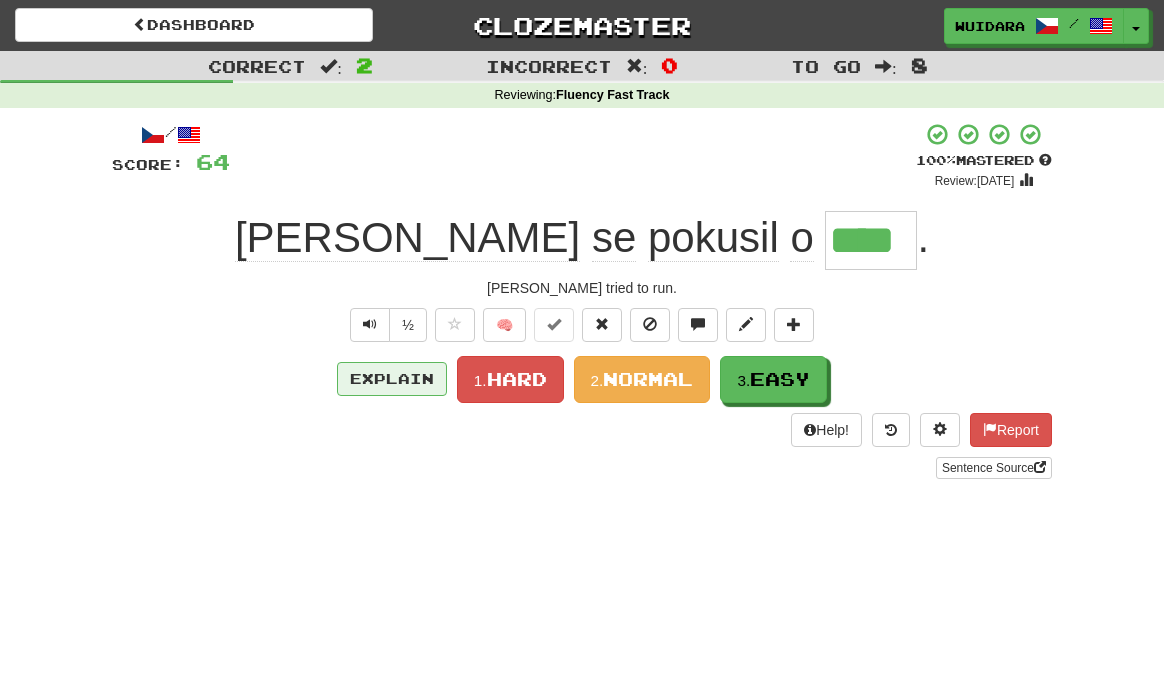 click on "Explain" at bounding box center [392, 379] 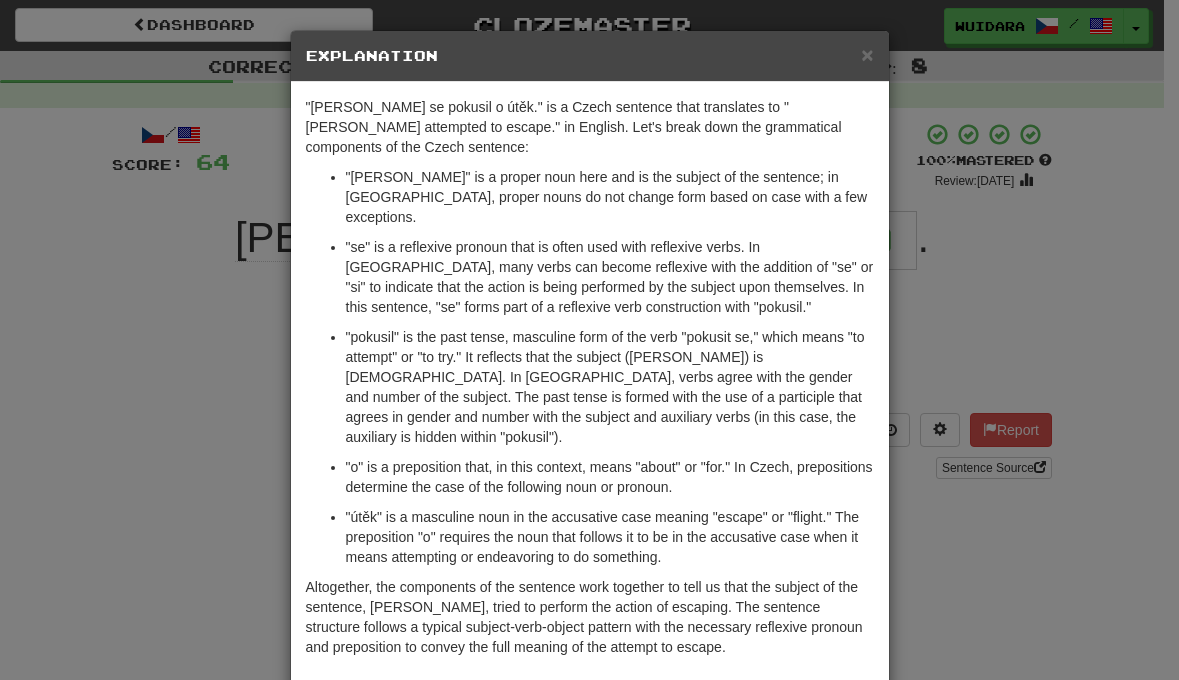 click on "Close" at bounding box center [843, 715] 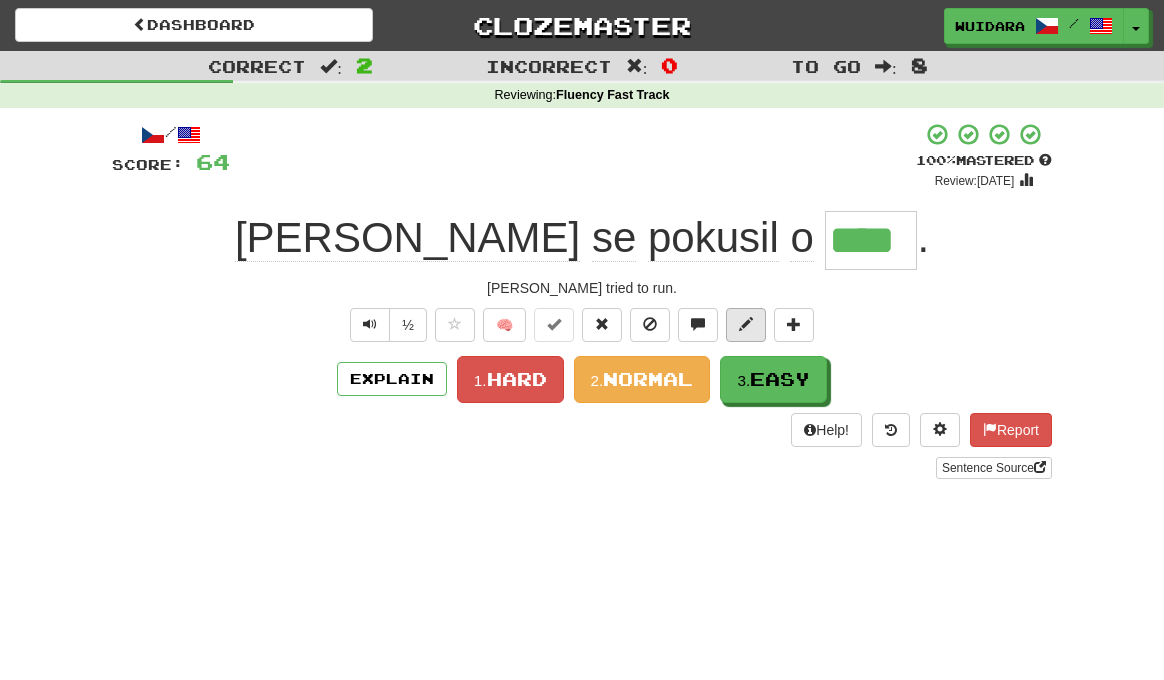 click at bounding box center (746, 325) 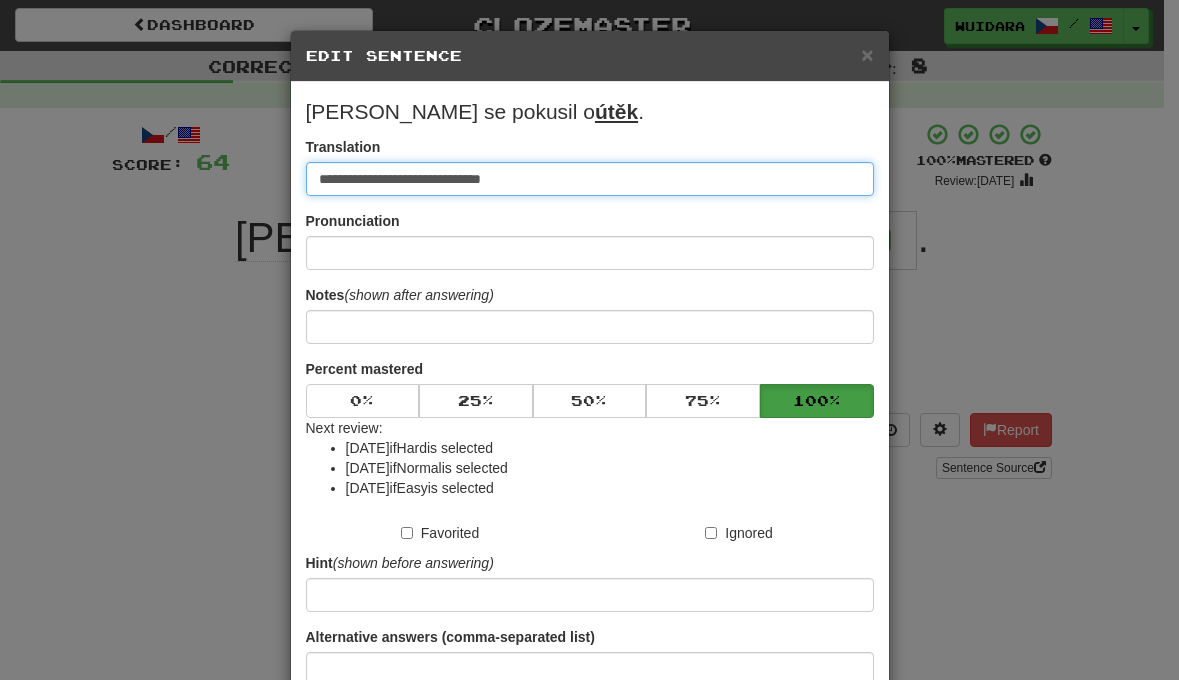 type on "**********" 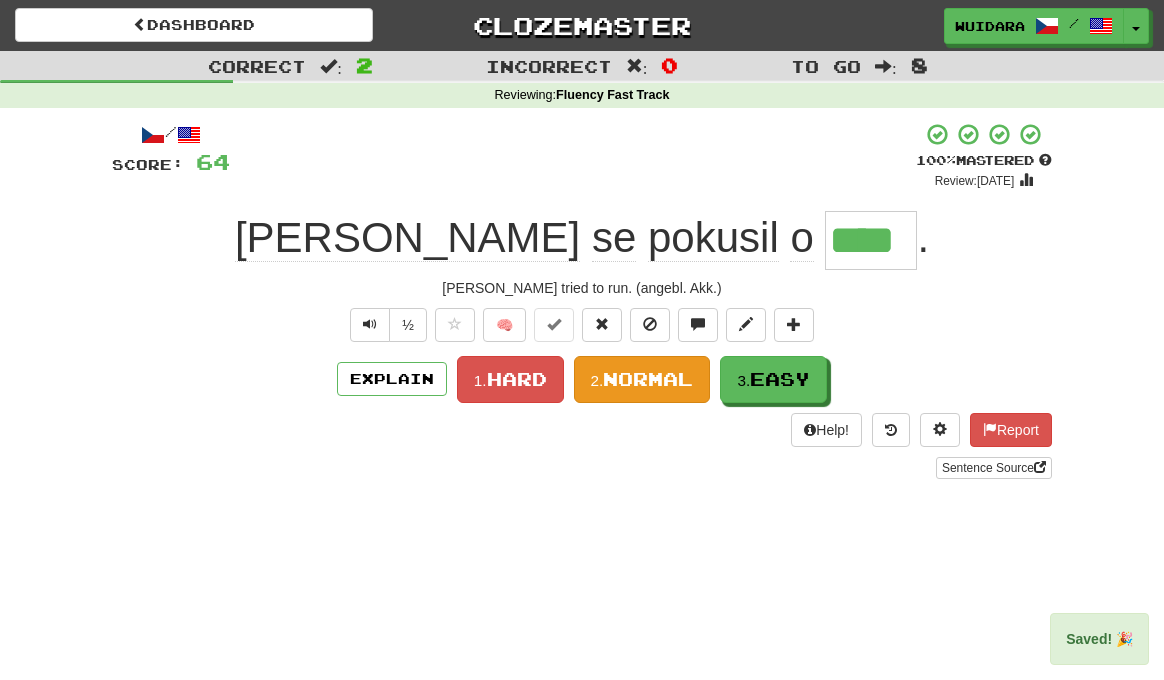click on "2.  Normal" at bounding box center (642, 379) 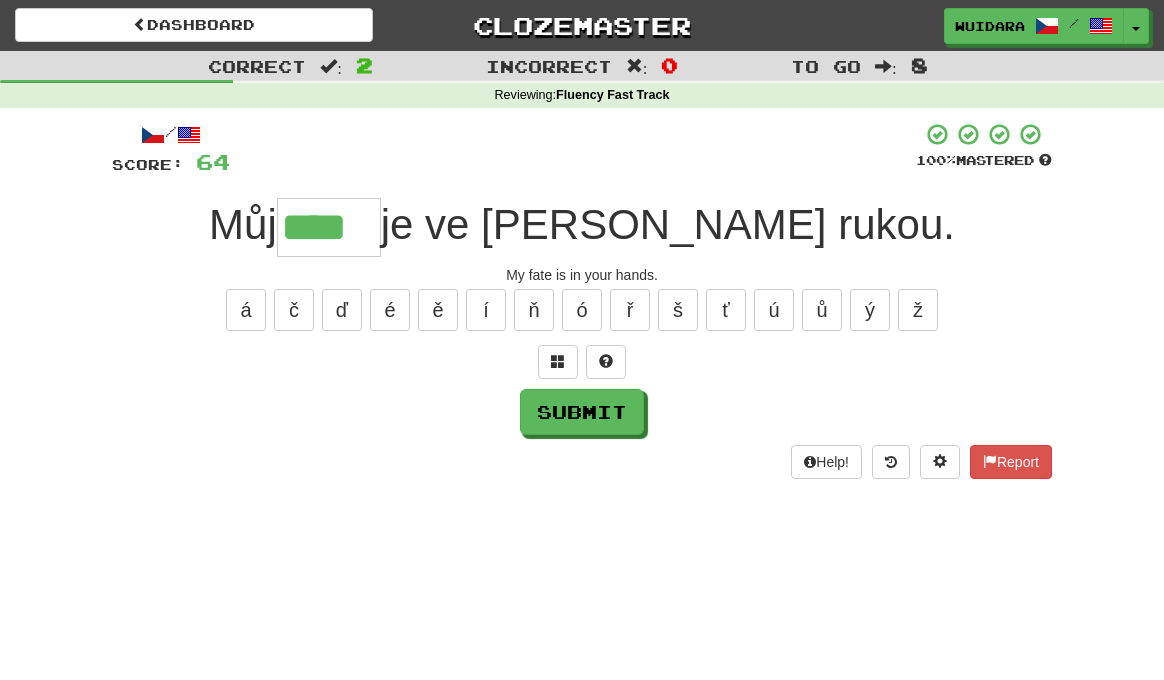 type on "****" 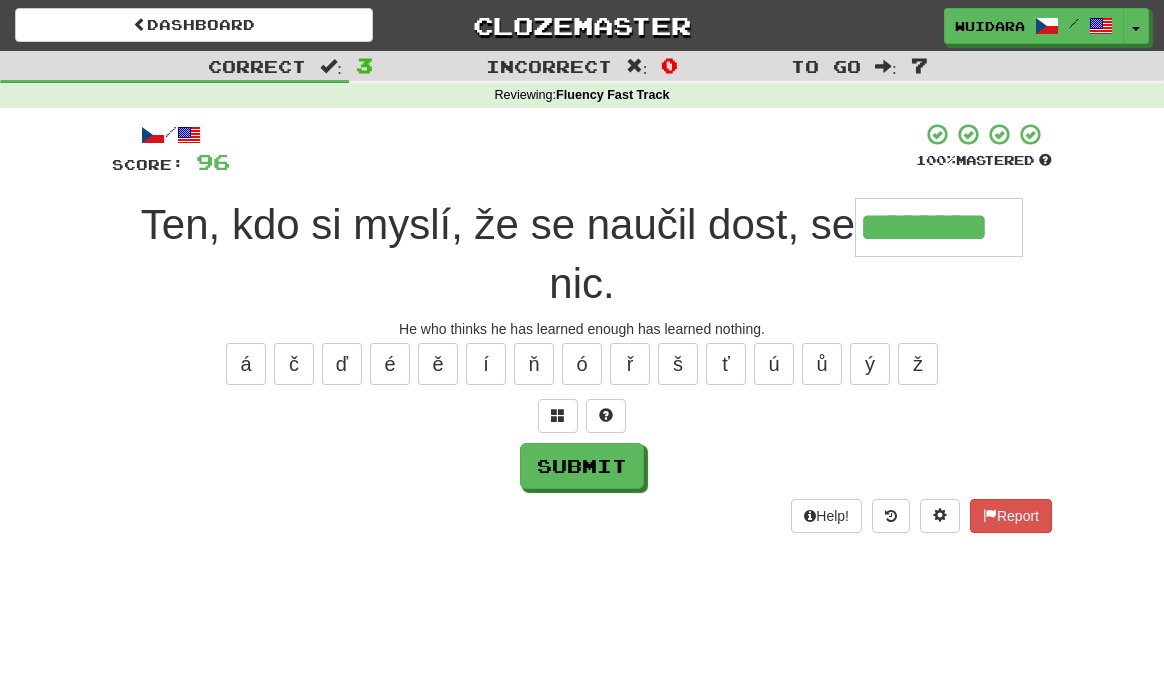 type on "********" 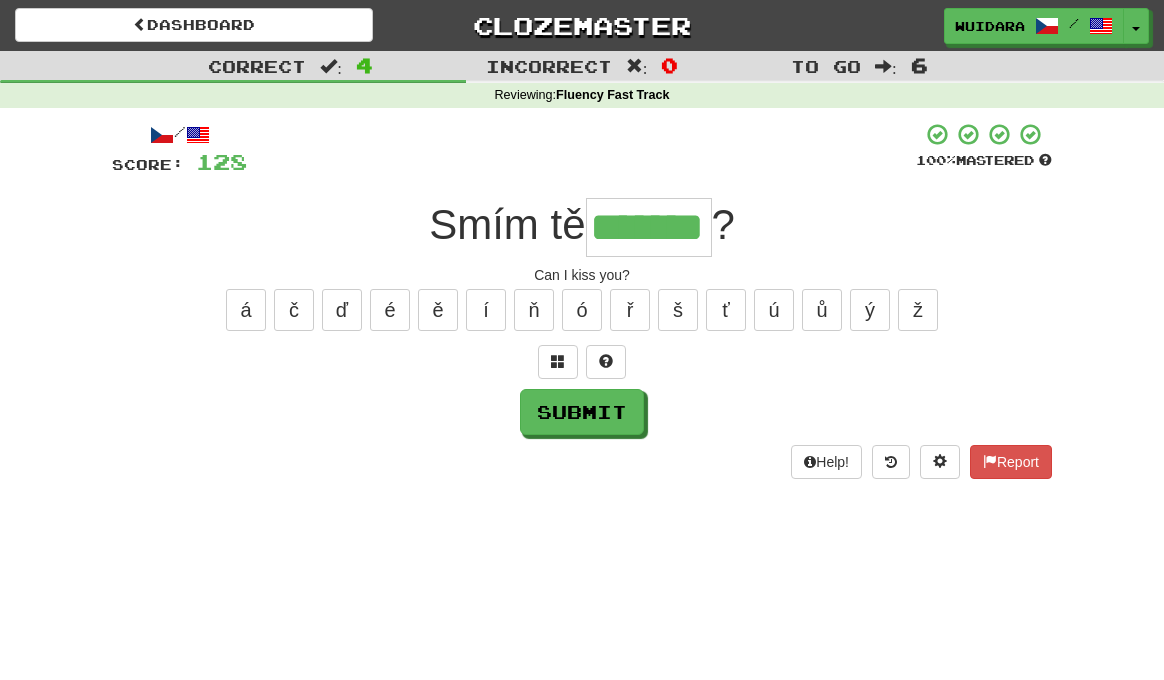 type on "*******" 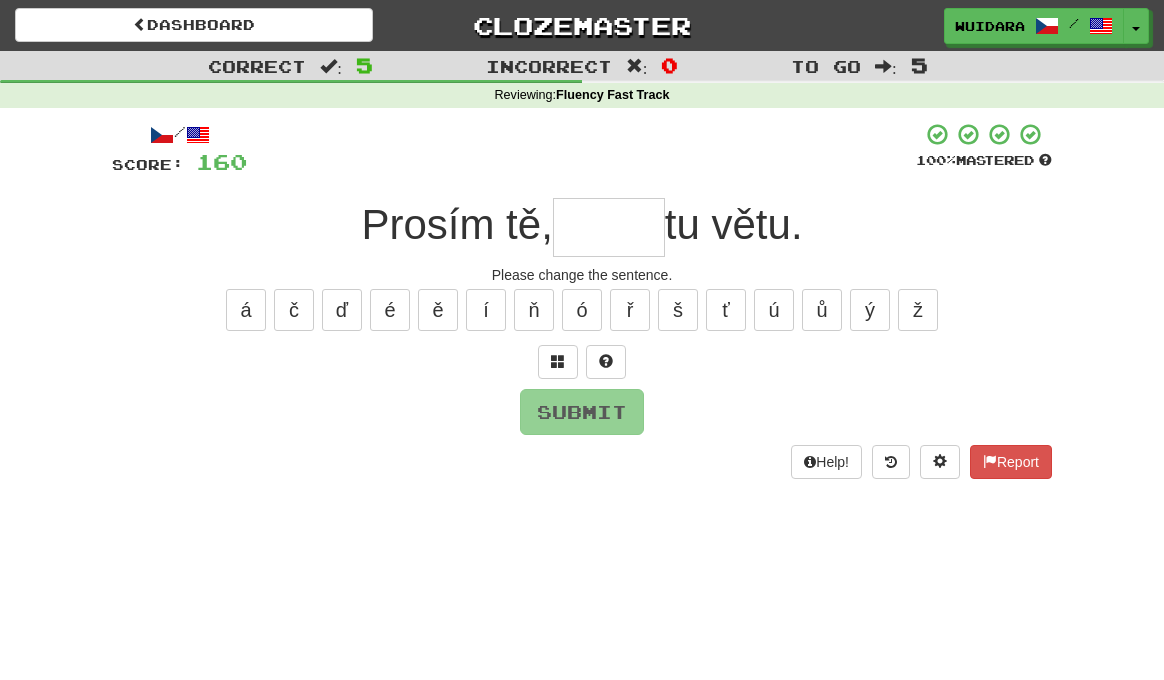 type on "*" 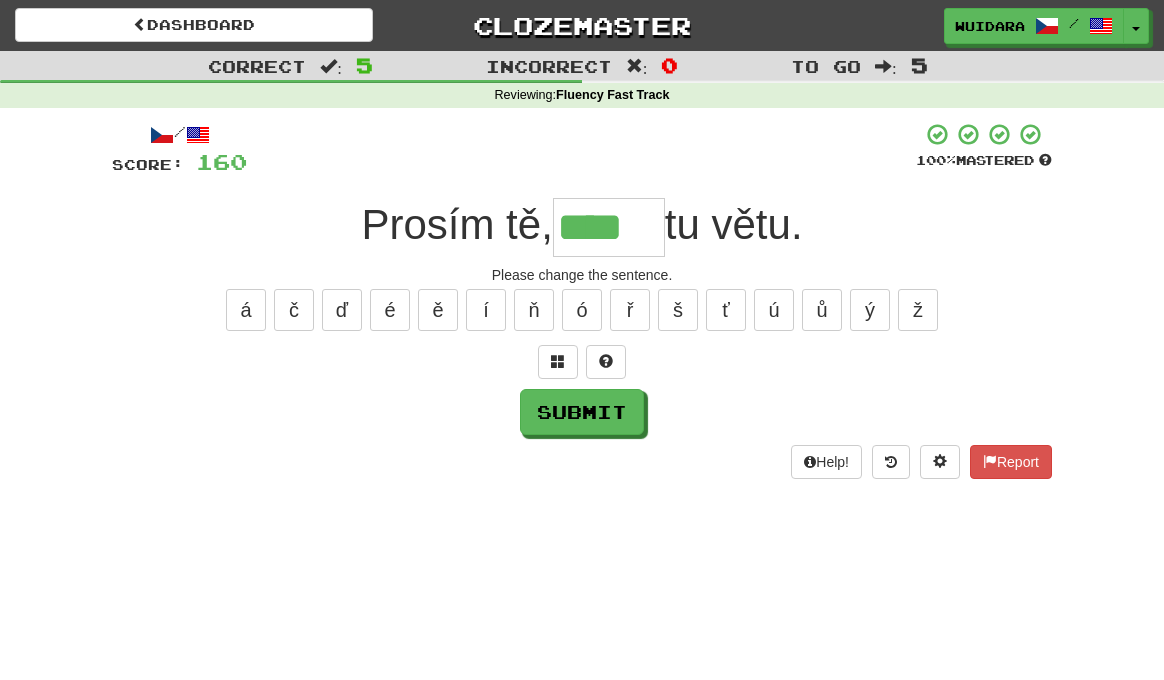 type on "****" 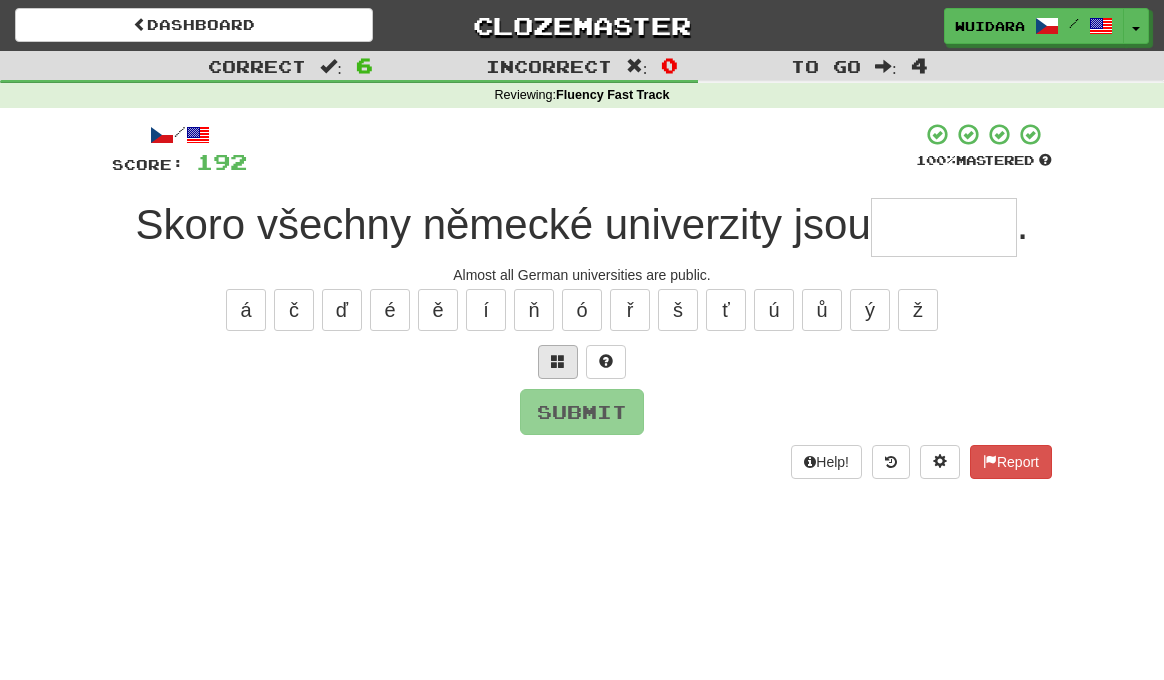 click at bounding box center (558, 361) 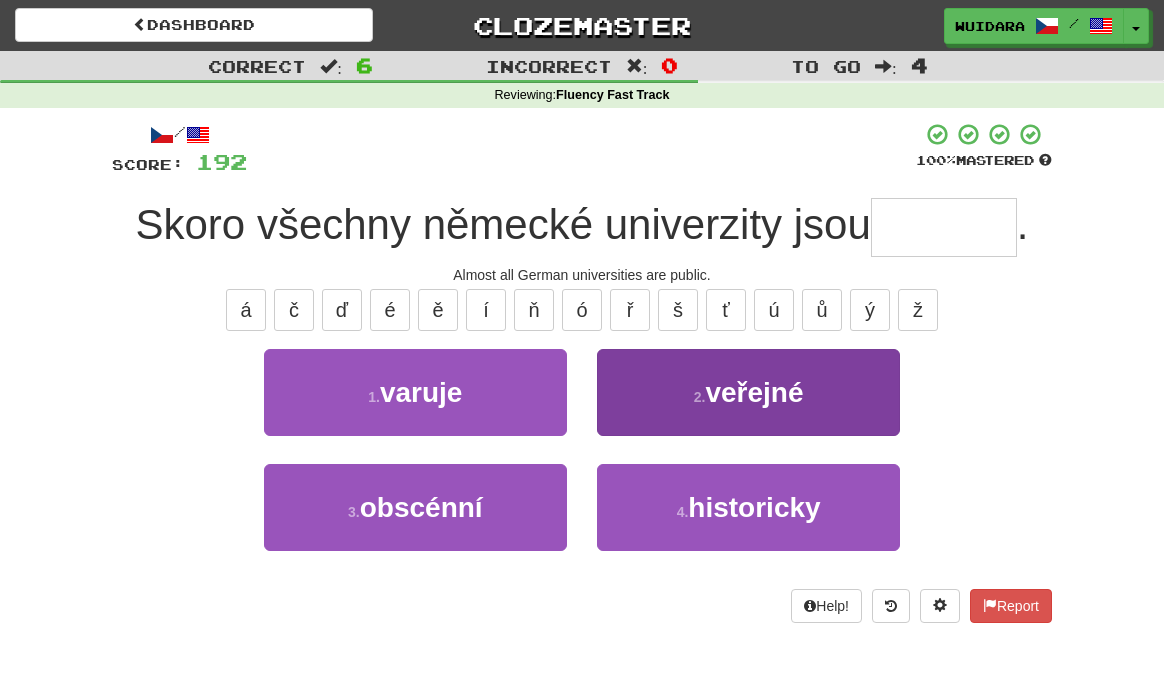 click on "2 .  veřejné" at bounding box center (748, 392) 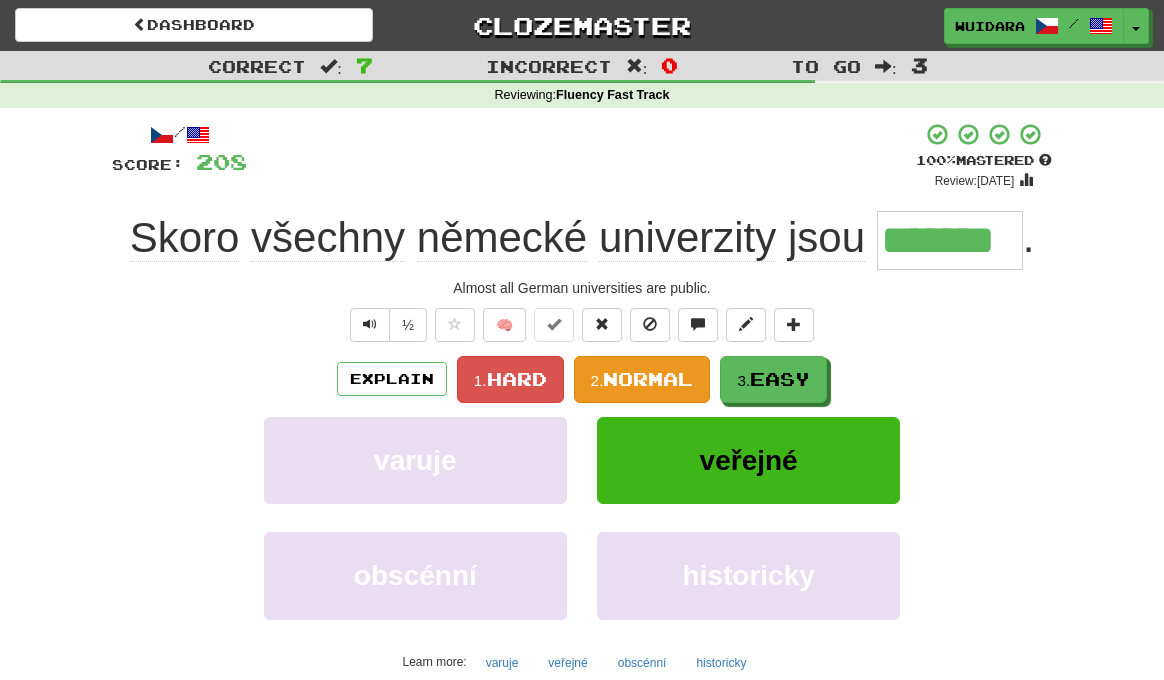 click on "Normal" at bounding box center [648, 379] 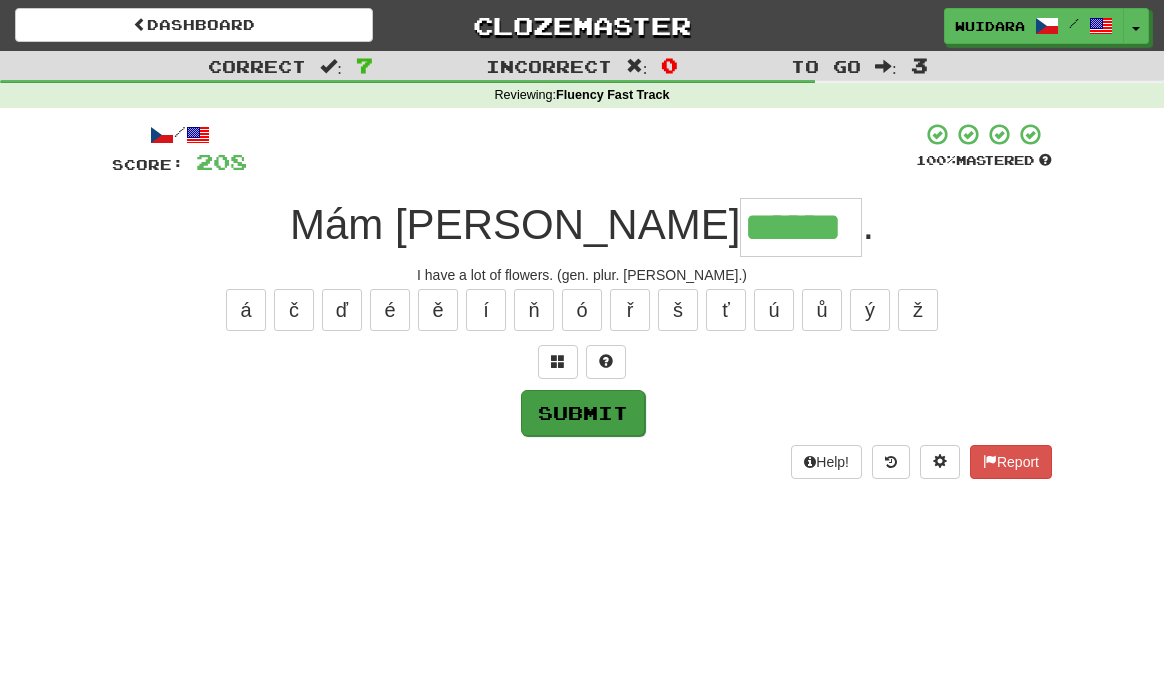 type on "******" 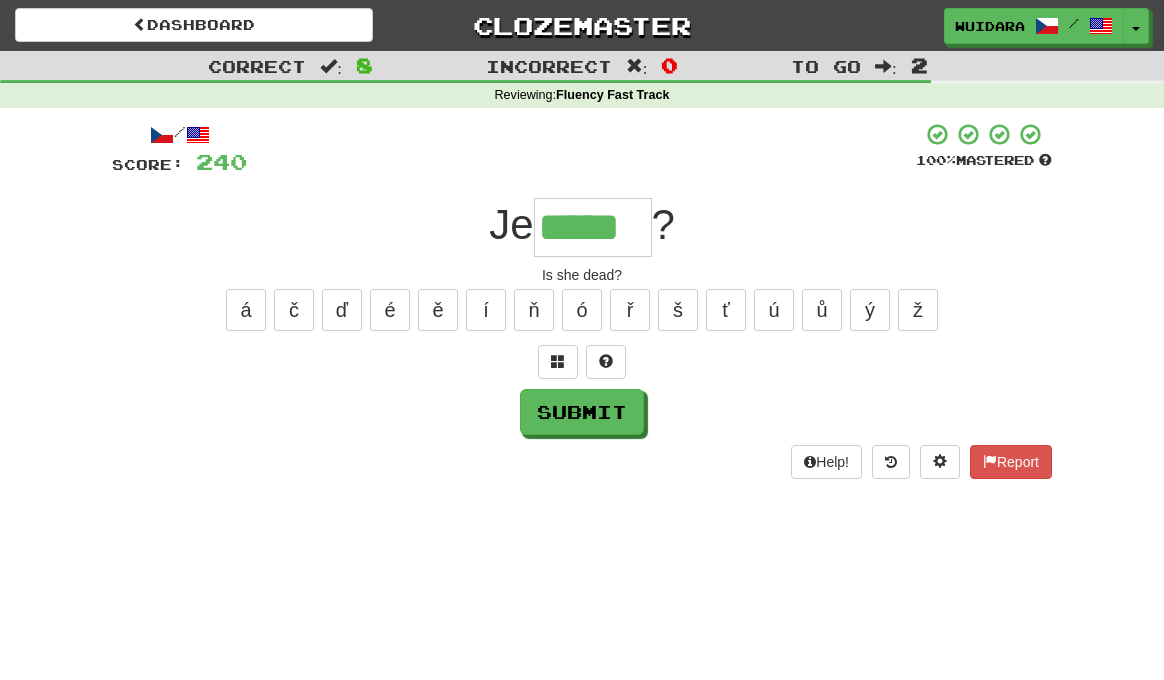 type on "*****" 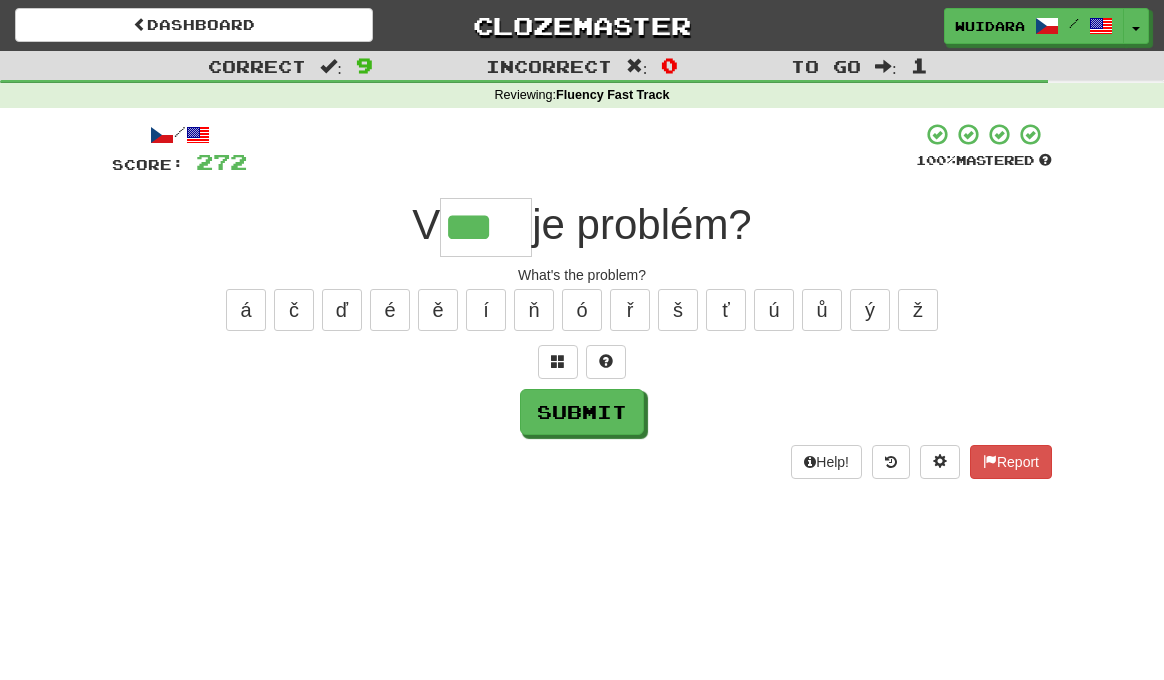 type on "***" 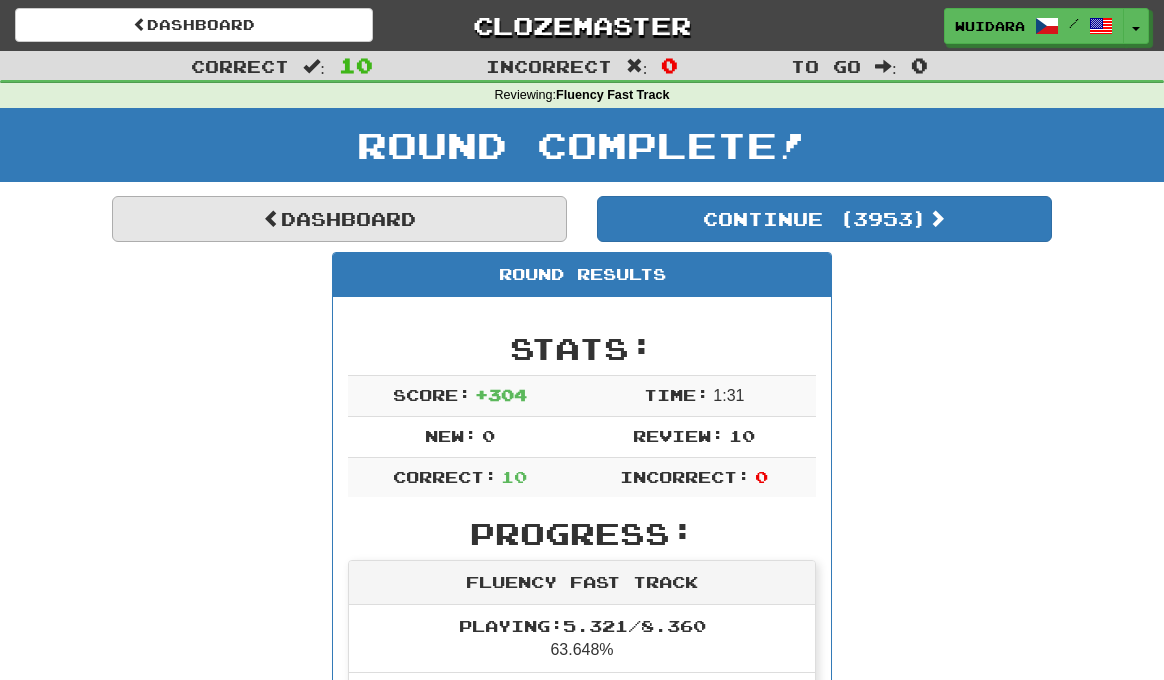 click on "Dashboard" at bounding box center [339, 219] 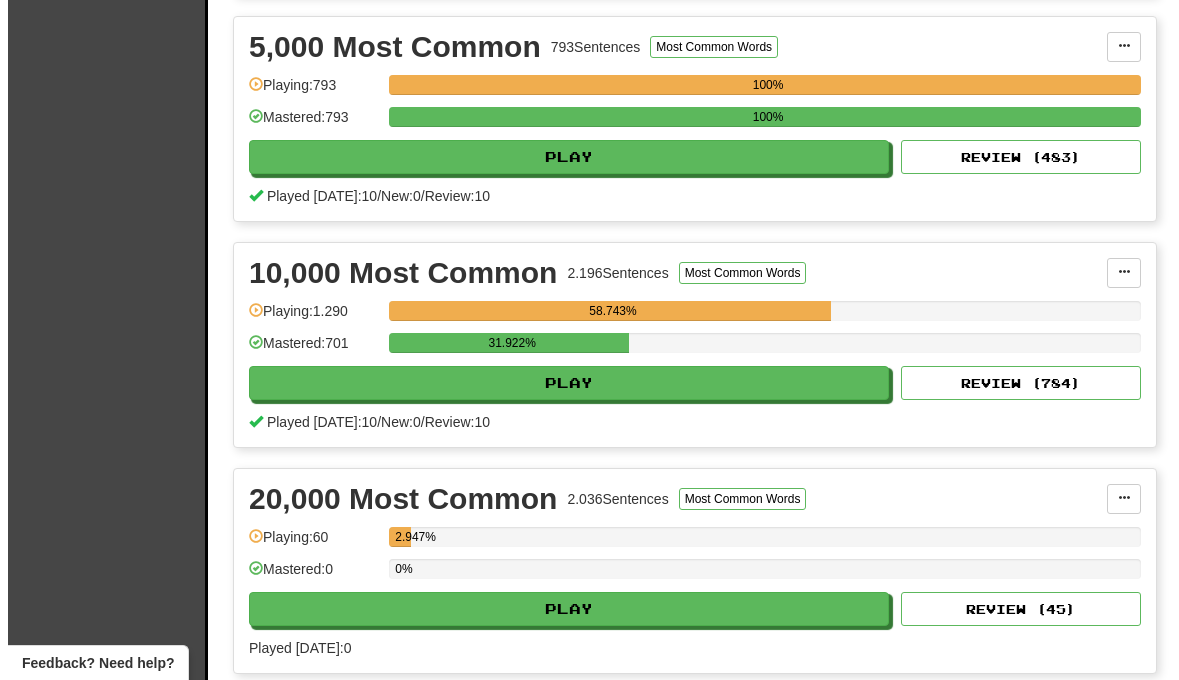 scroll, scrollTop: 1400, scrollLeft: 0, axis: vertical 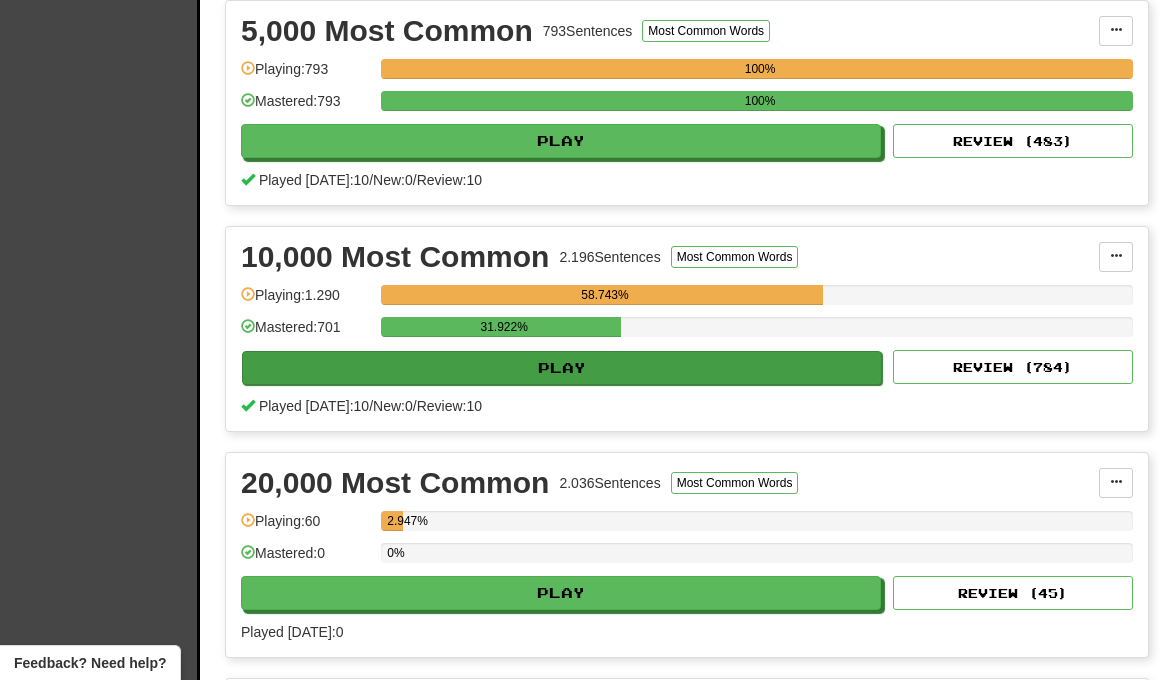 click on "Play" at bounding box center [562, 368] 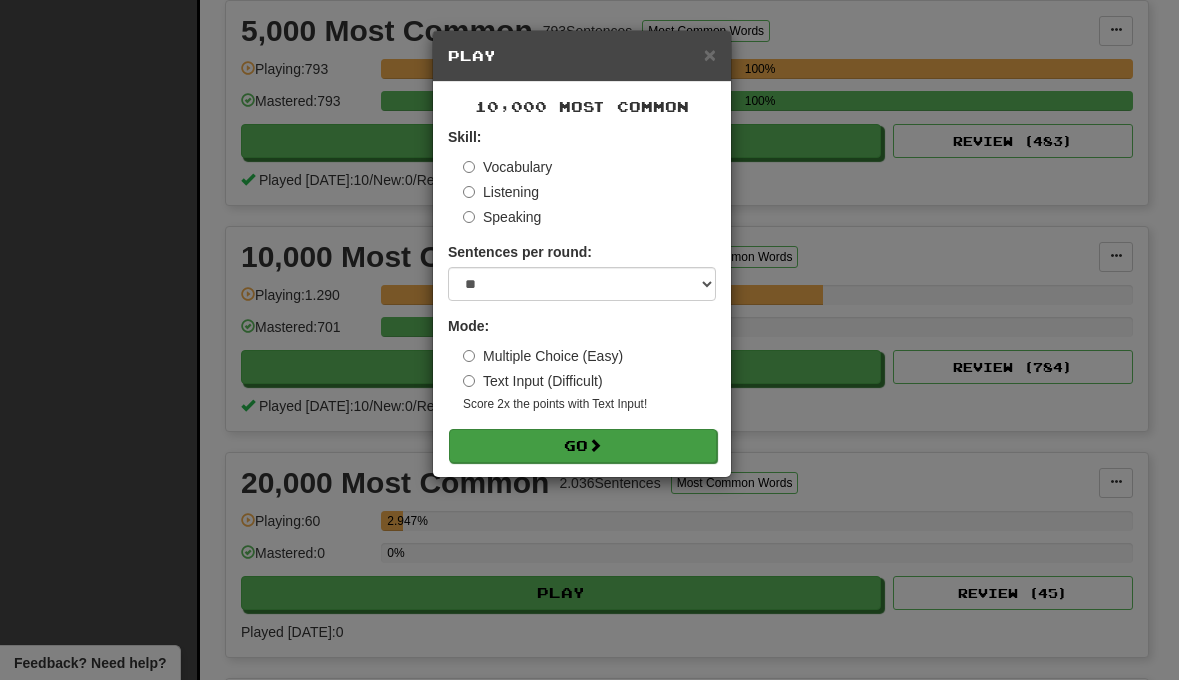 click on "Go" at bounding box center [583, 446] 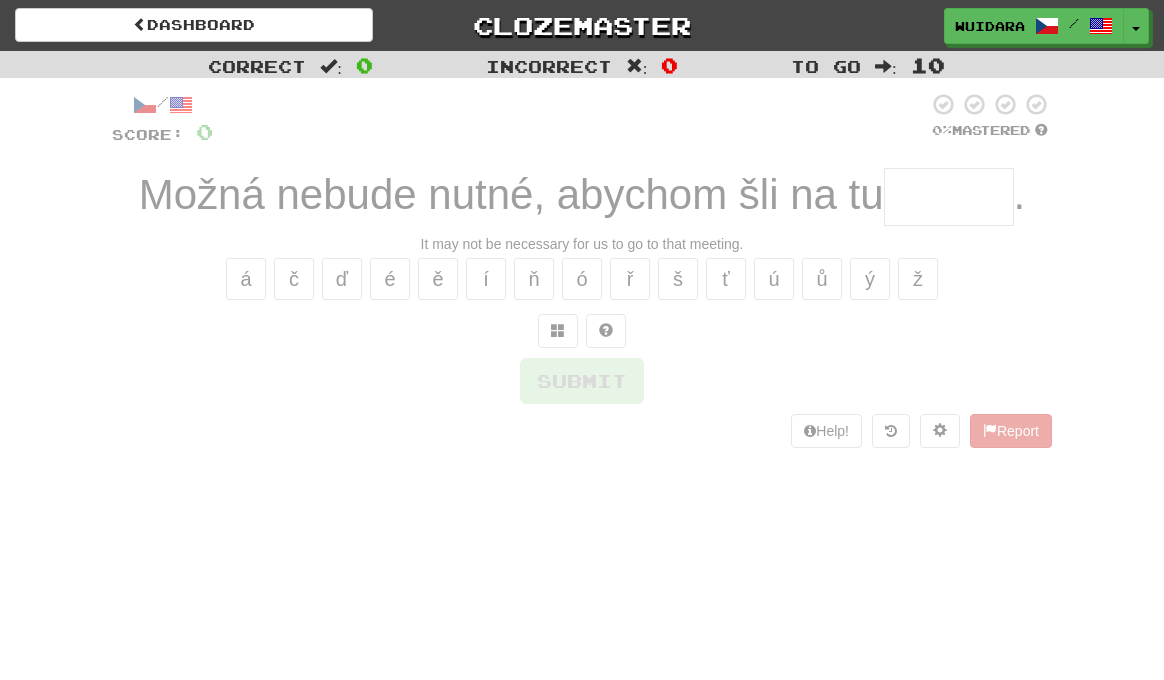 scroll, scrollTop: 0, scrollLeft: 0, axis: both 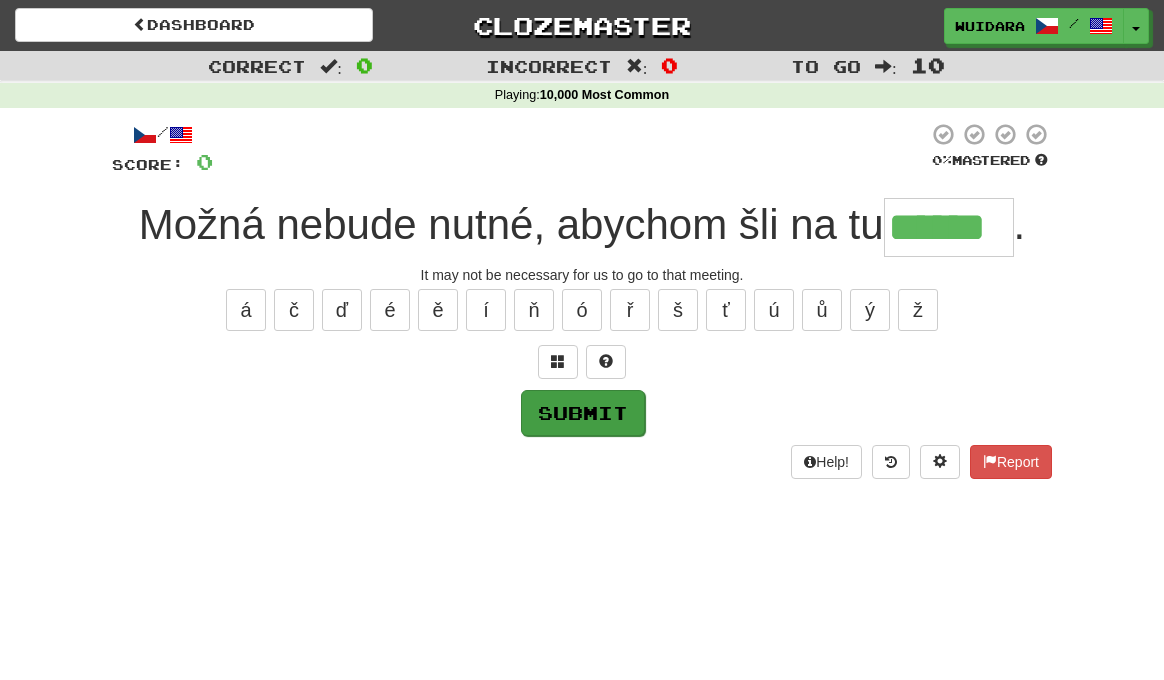 type on "******" 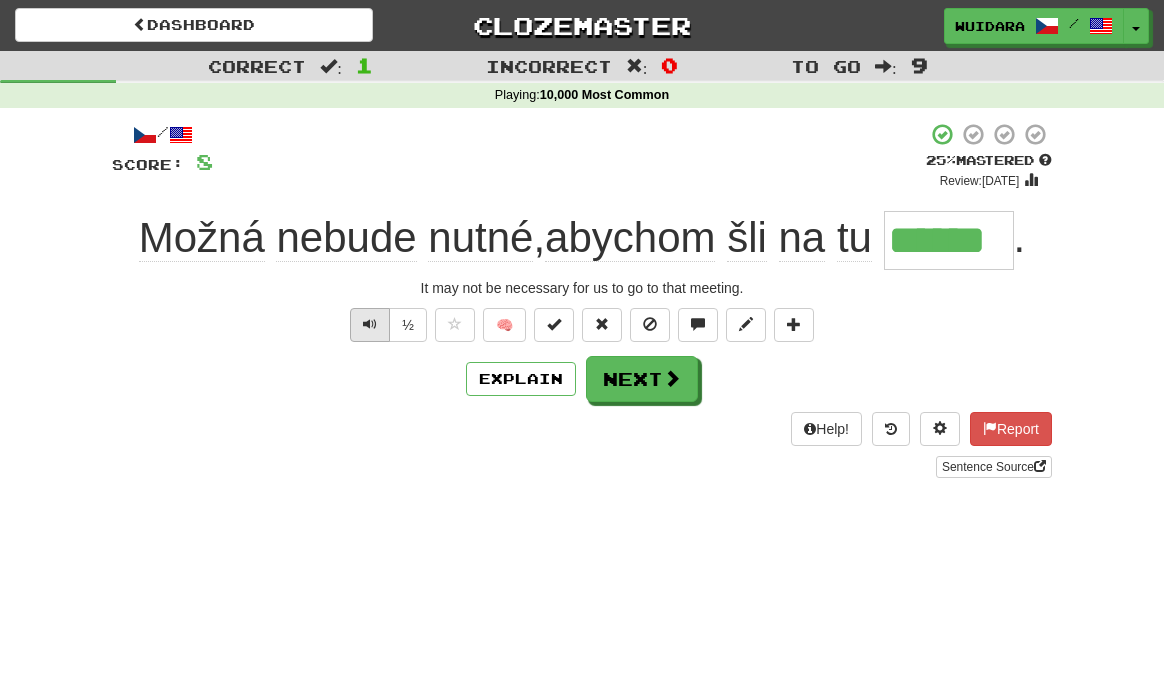 click at bounding box center [370, 325] 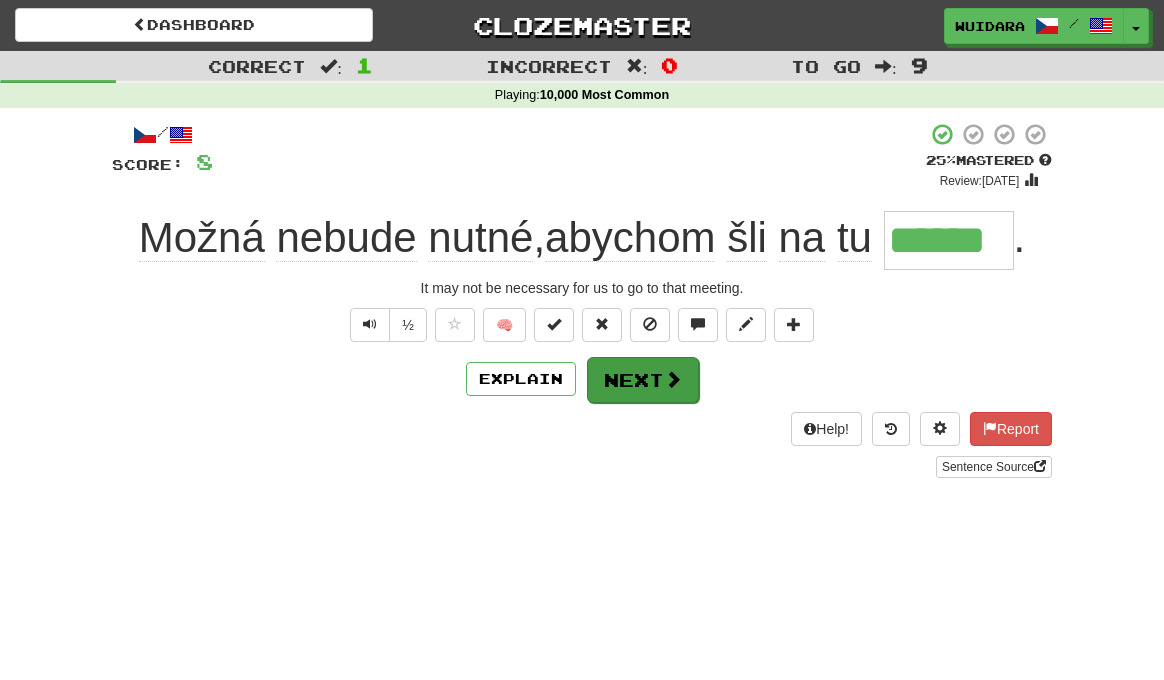 click on "Next" at bounding box center [643, 380] 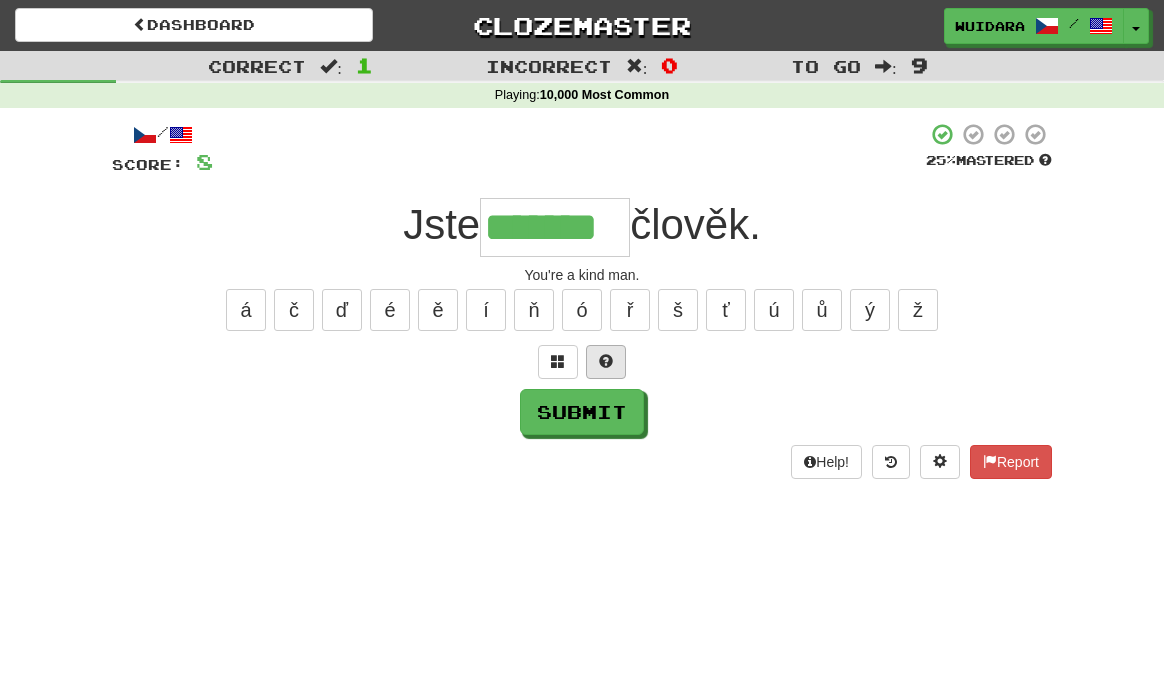 type on "*******" 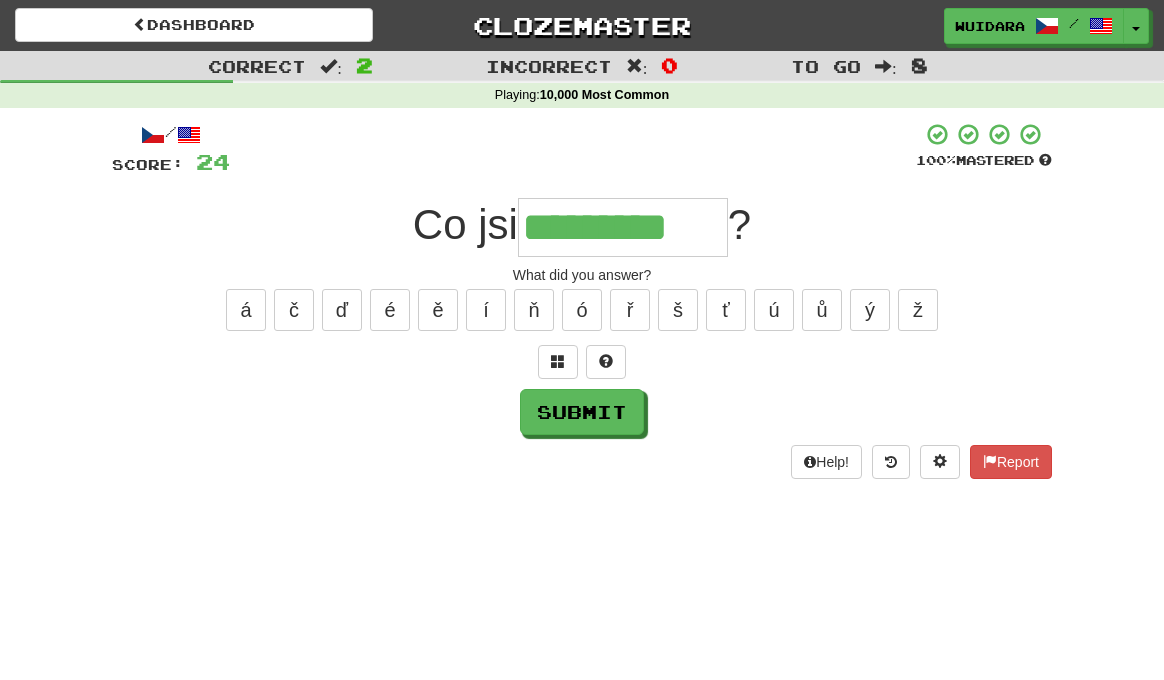 type on "*********" 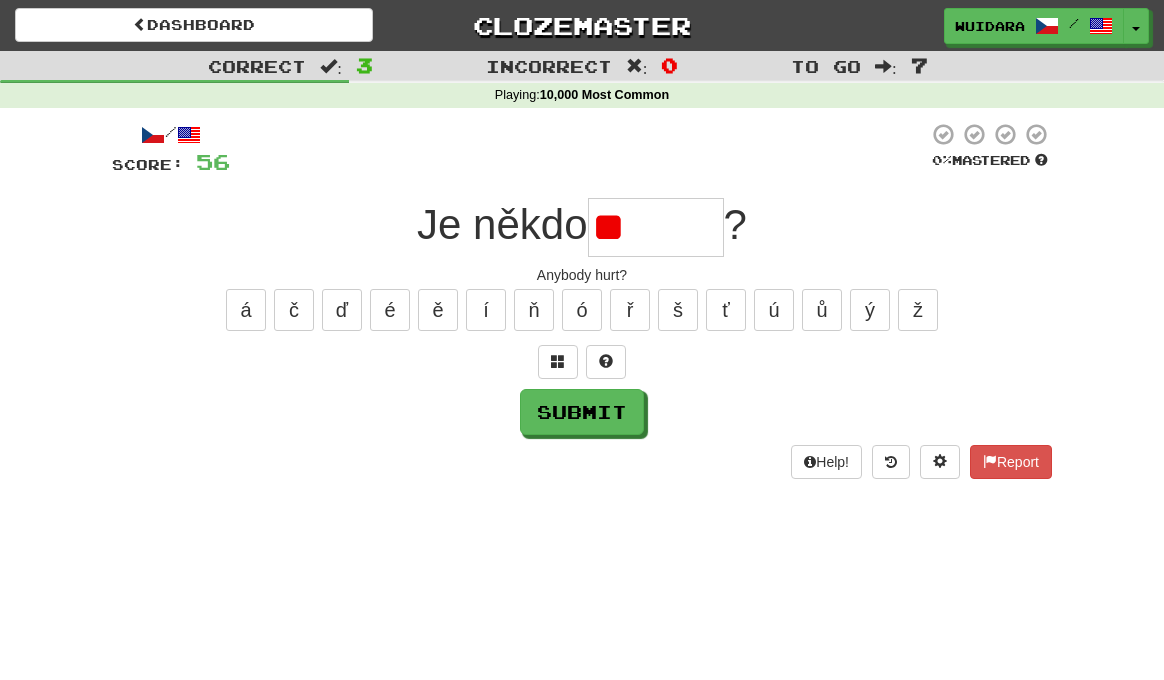 type on "*" 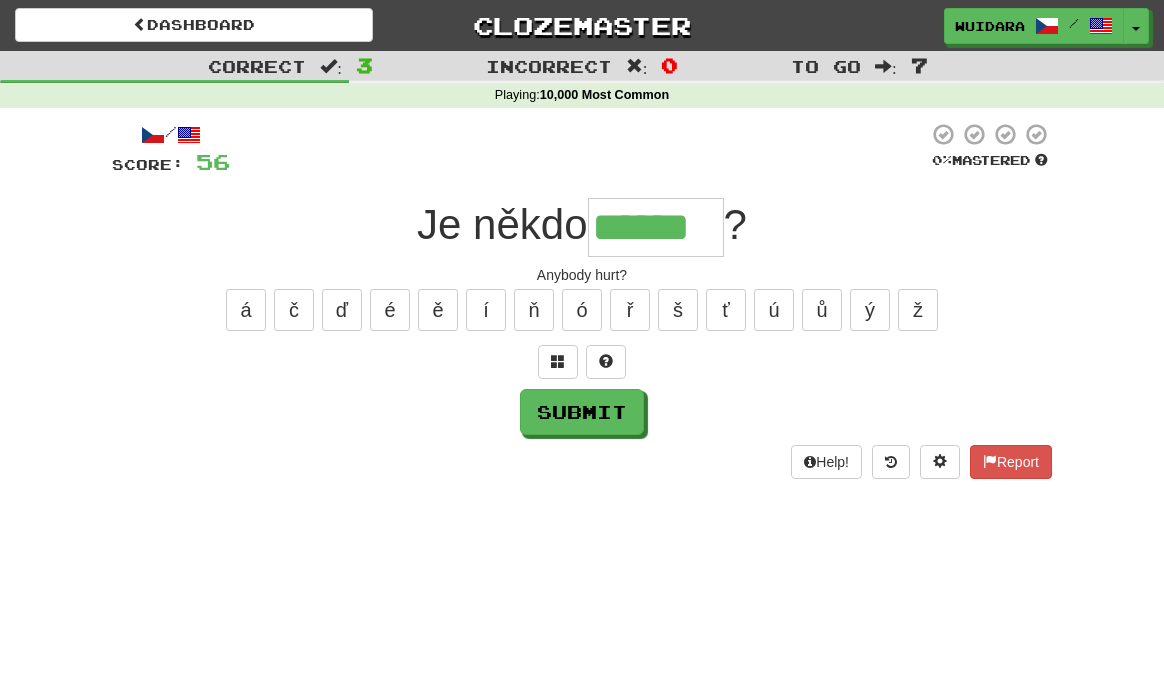type on "******" 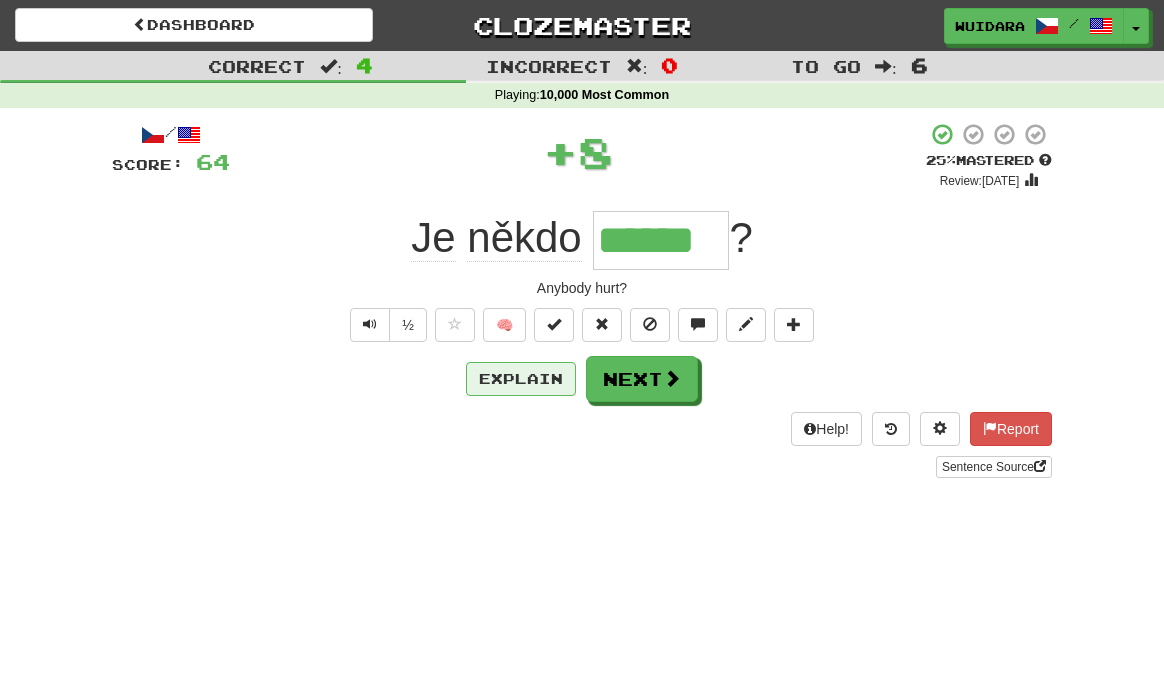 click on "Explain" at bounding box center (521, 379) 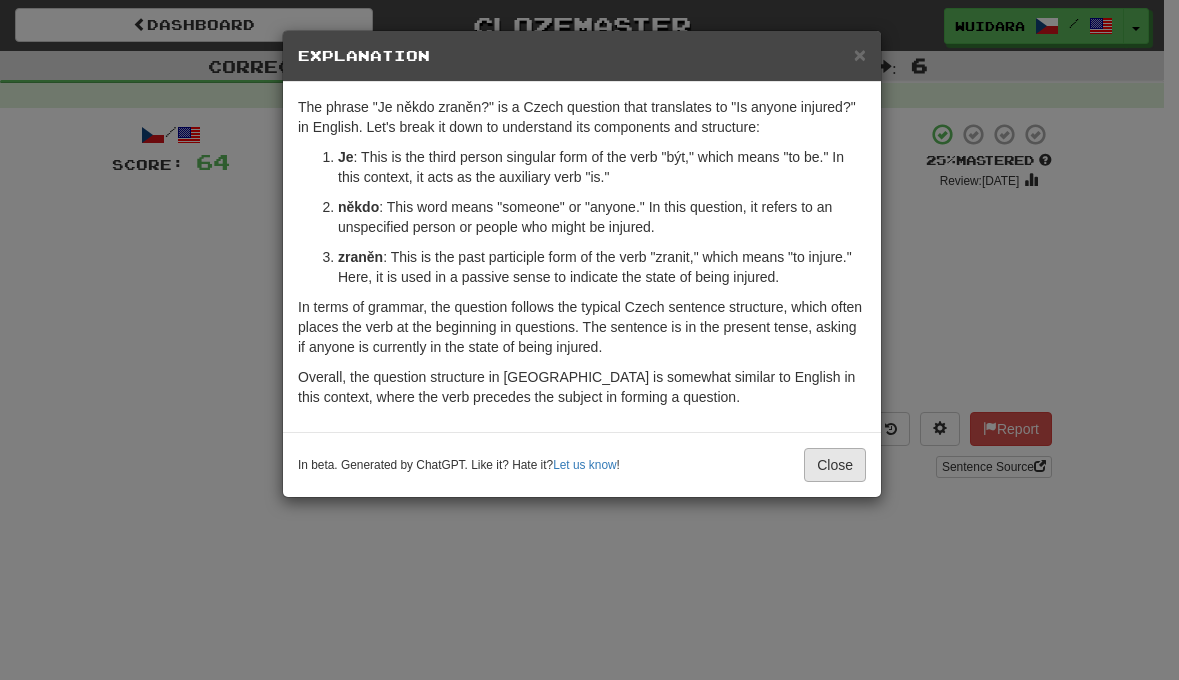 click on "Close" at bounding box center (835, 465) 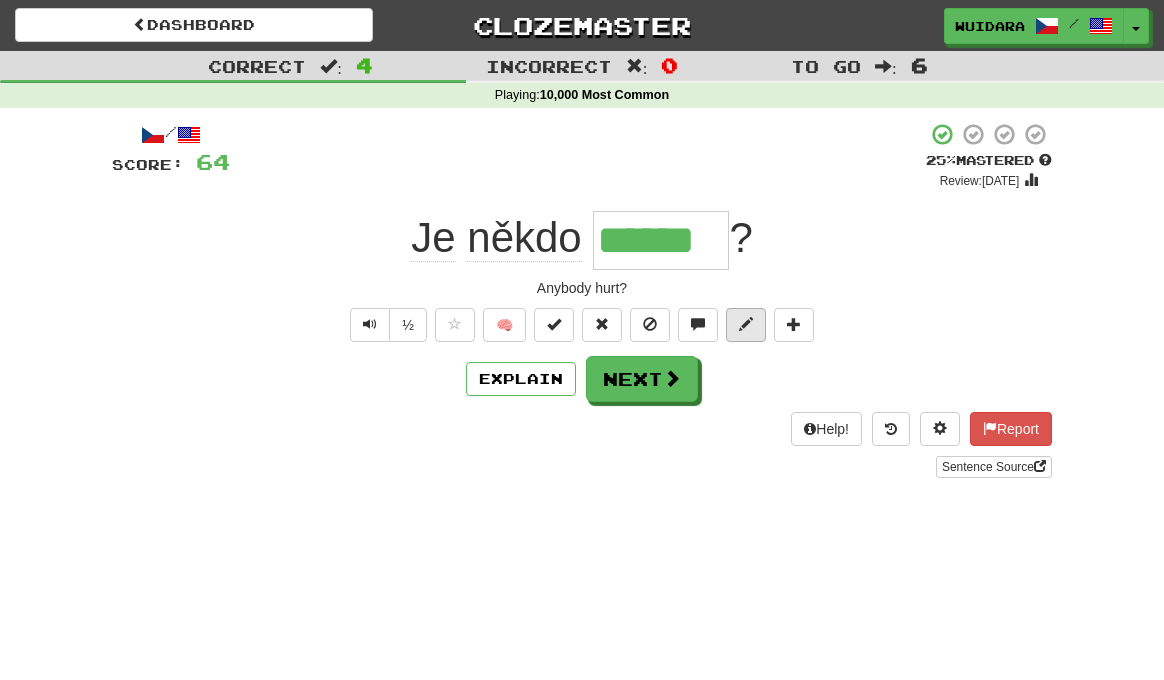 click at bounding box center [746, 324] 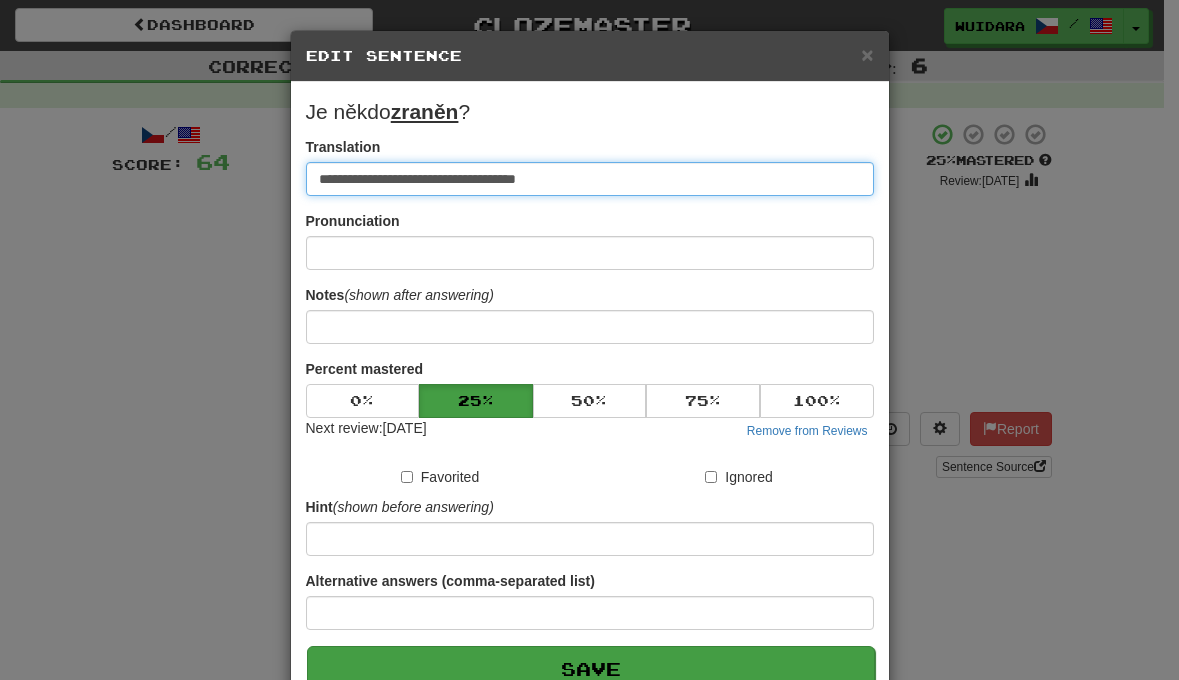 type on "**********" 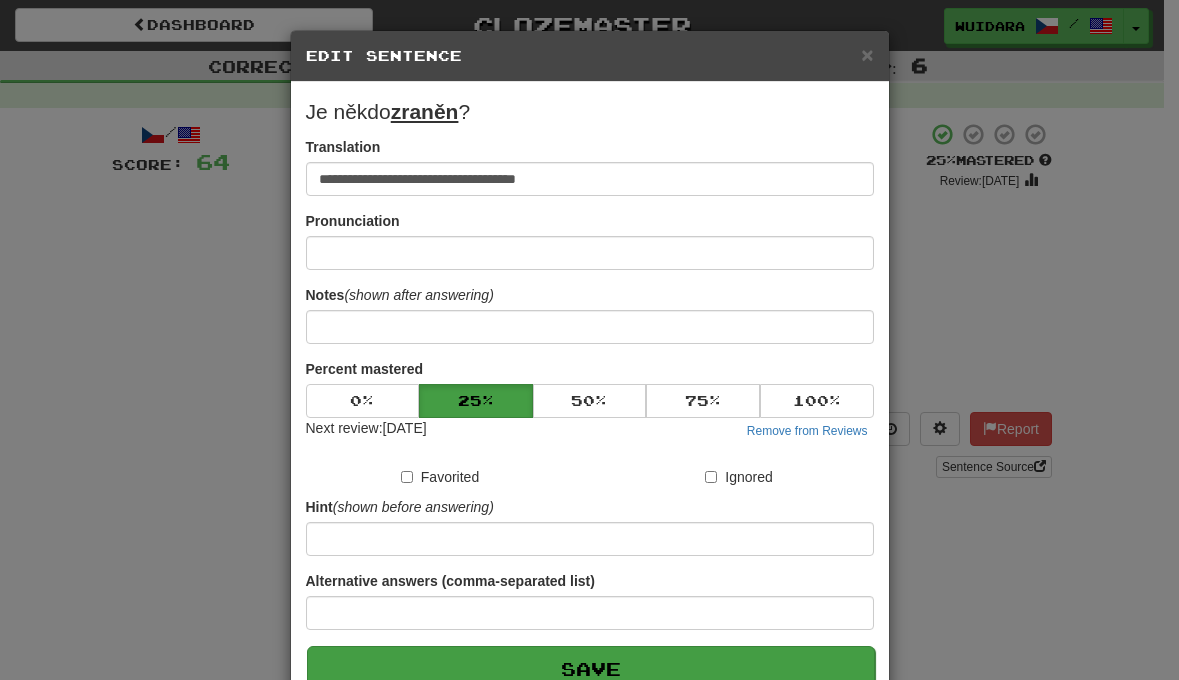 click on "Save" at bounding box center (591, 669) 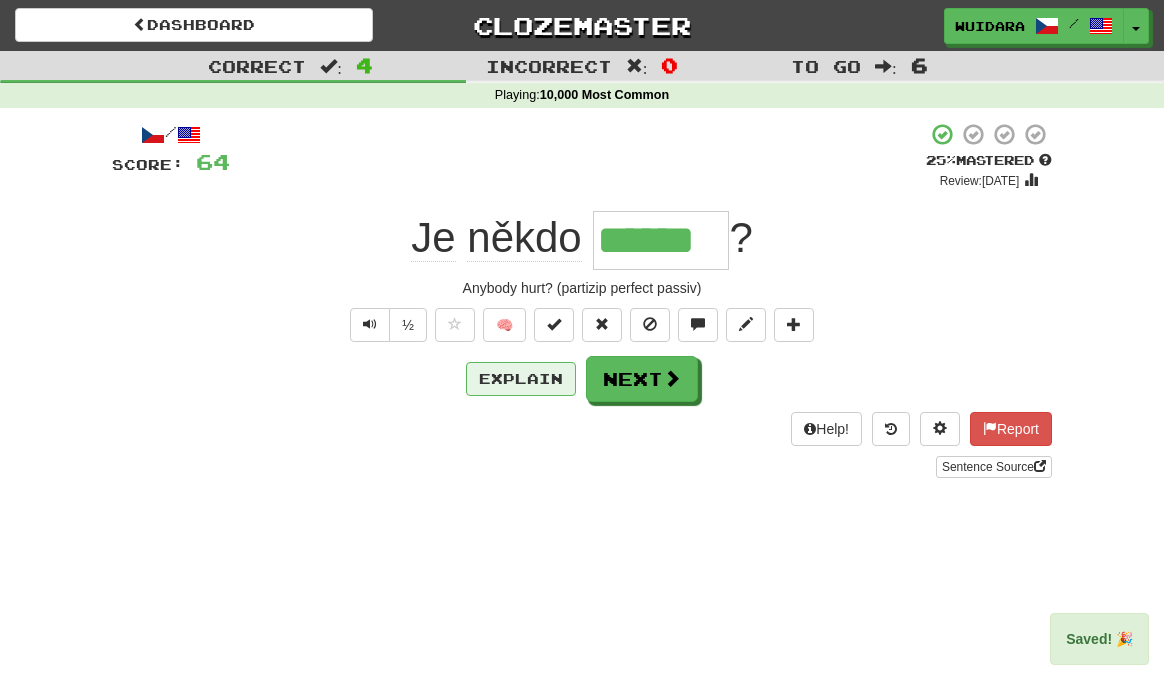click on "Explain" at bounding box center (521, 379) 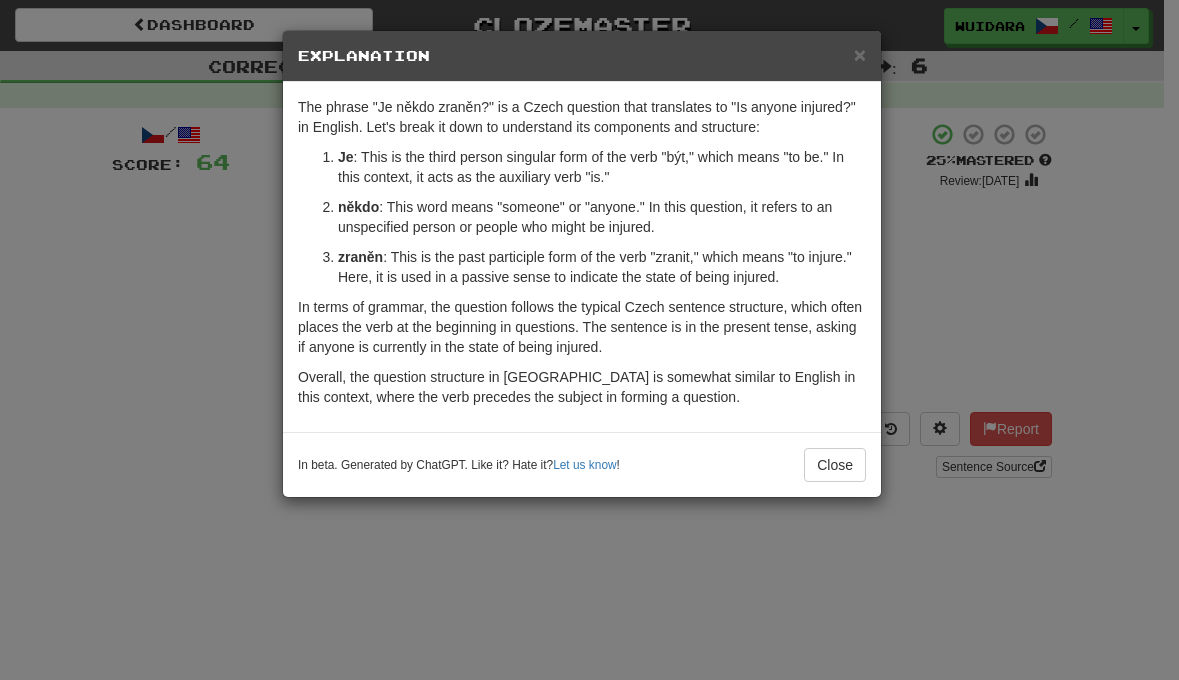 click on "zraněn : This is the past participle form of the verb "zranit," which means "to injure." Here, it is used in a passive sense to indicate the state of being injured." at bounding box center [602, 267] 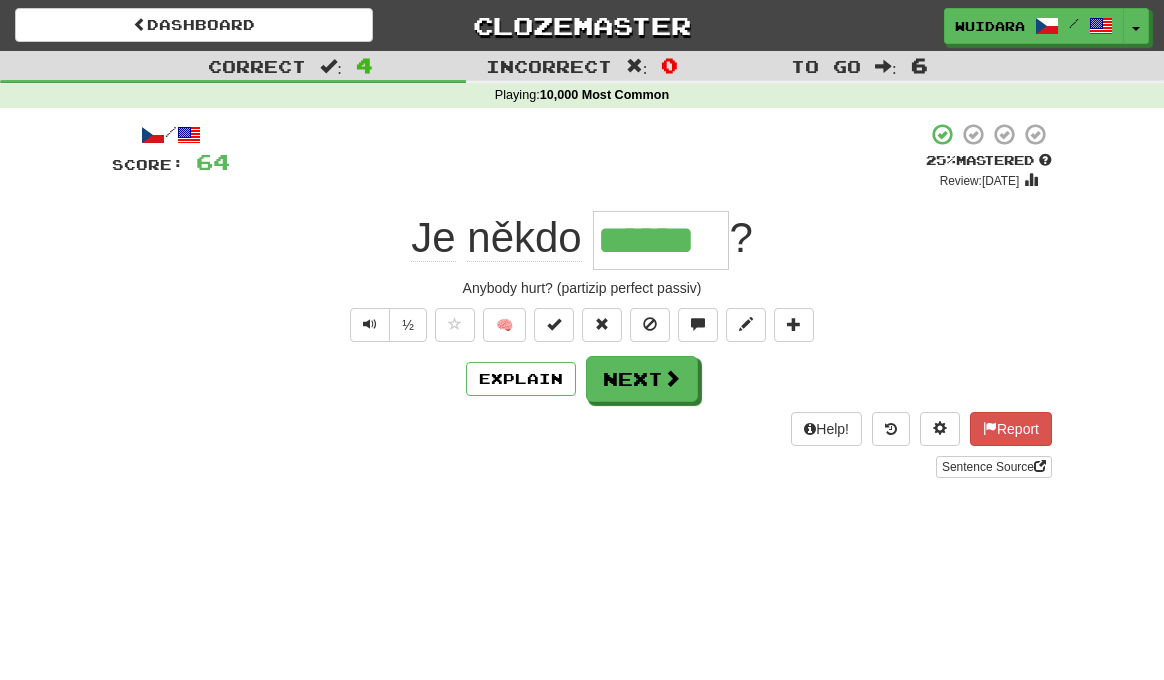 click on "Anybody hurt? (partizip perfect passiv)" at bounding box center (582, 288) 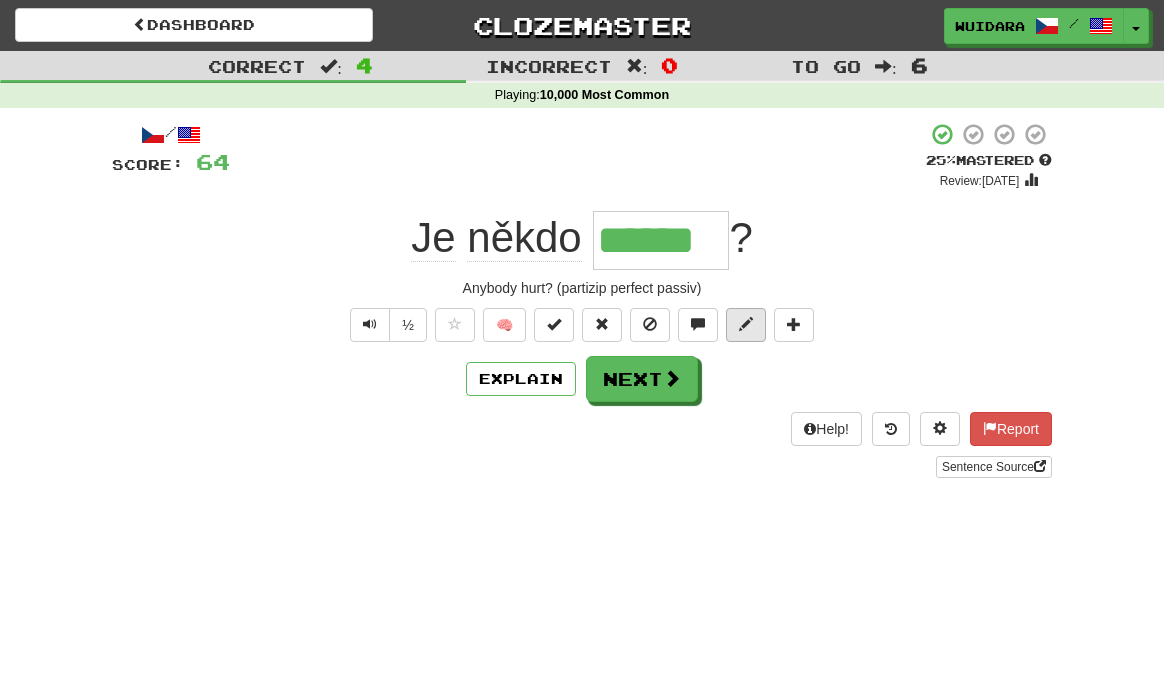 click at bounding box center [746, 324] 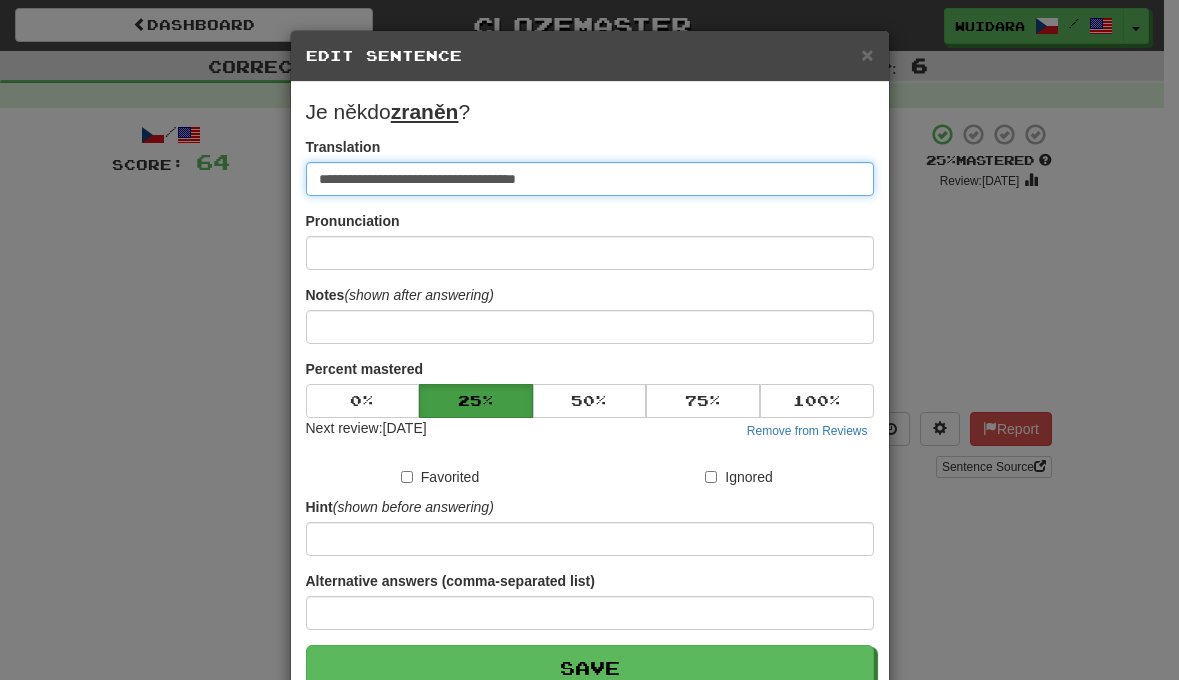 click on "**********" at bounding box center (590, 179) 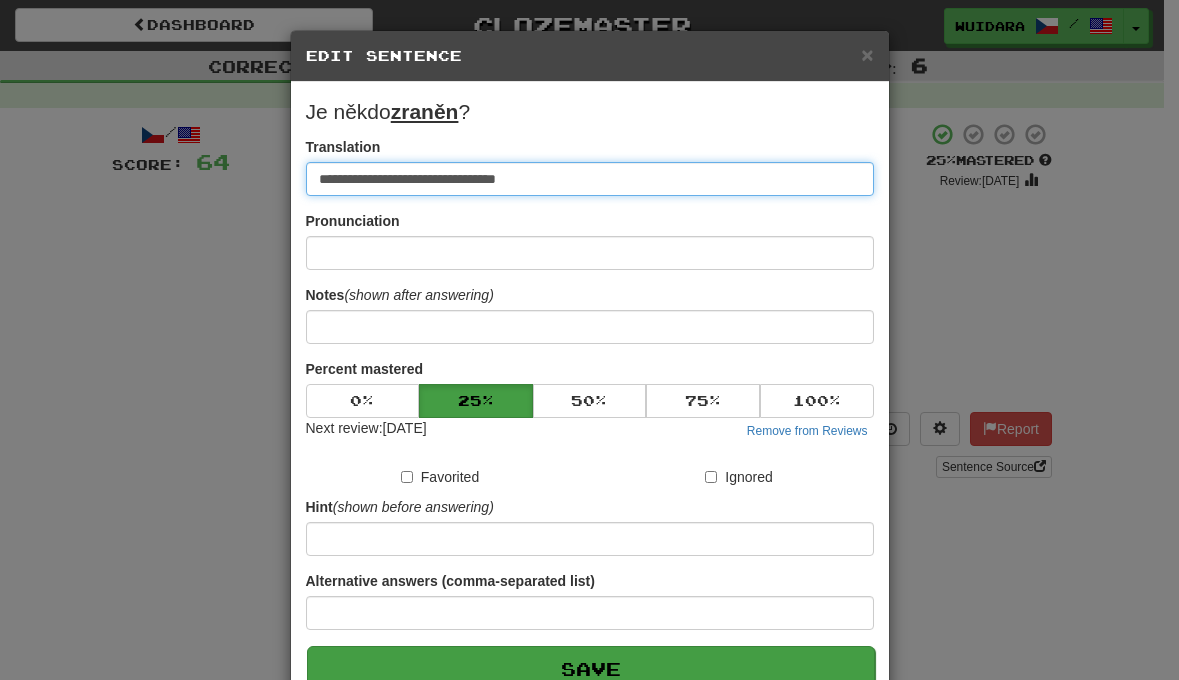 type on "**********" 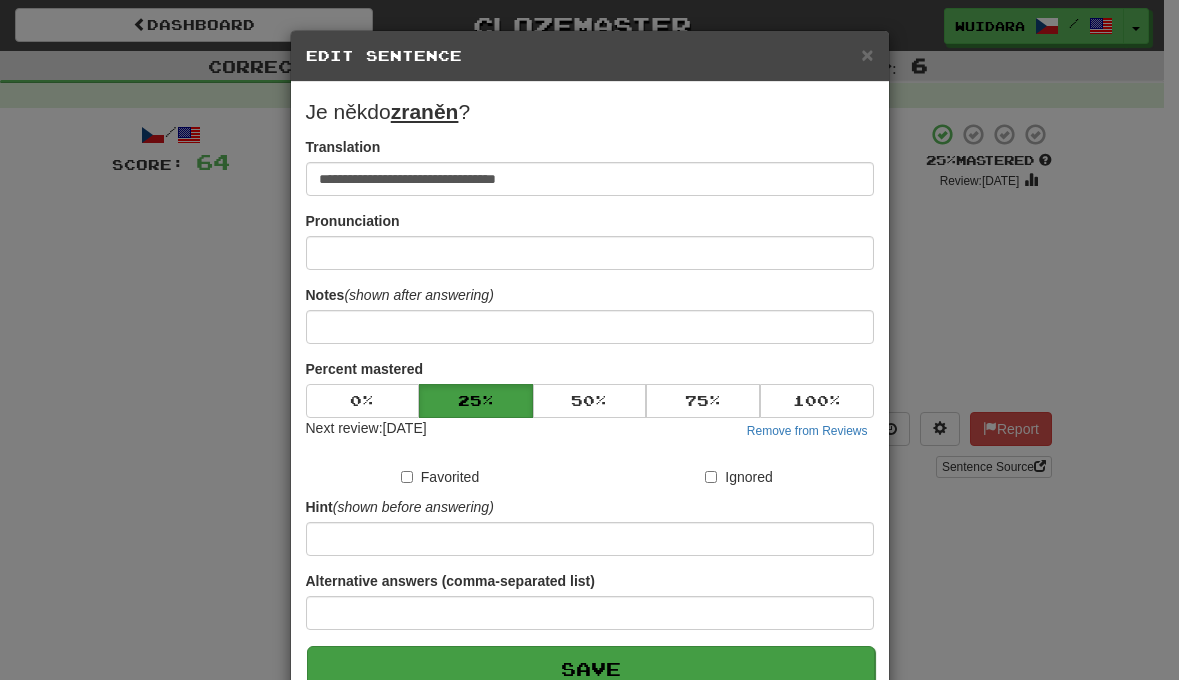 click on "Save" at bounding box center [591, 669] 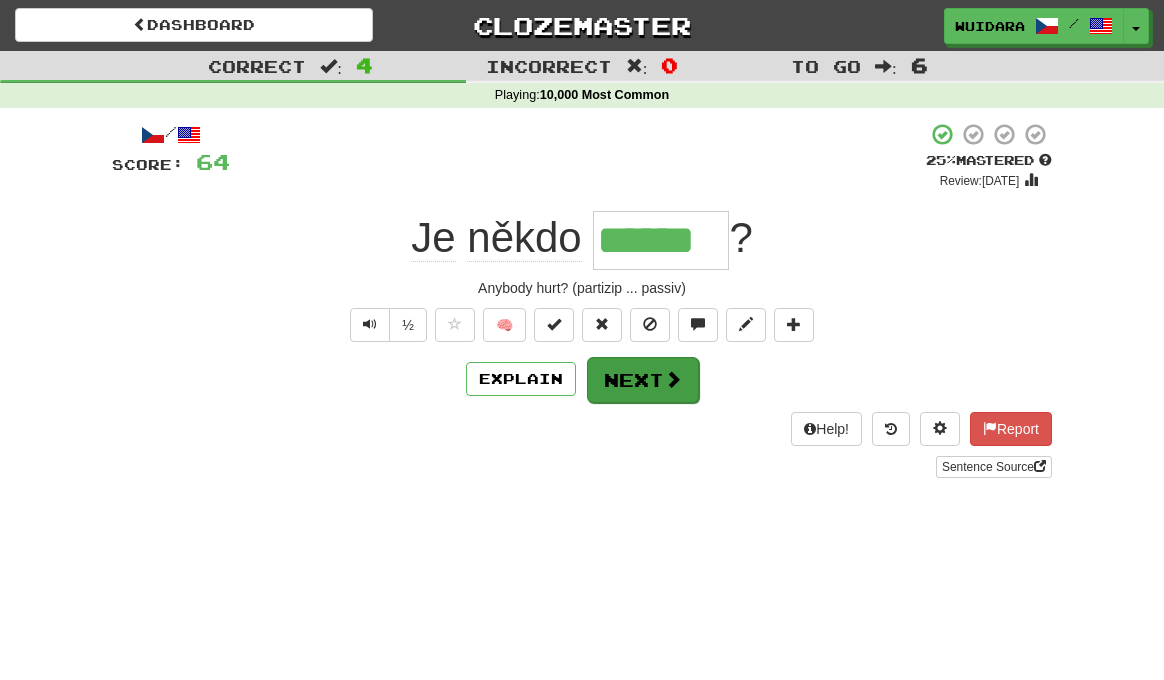 click on "Next" at bounding box center [643, 380] 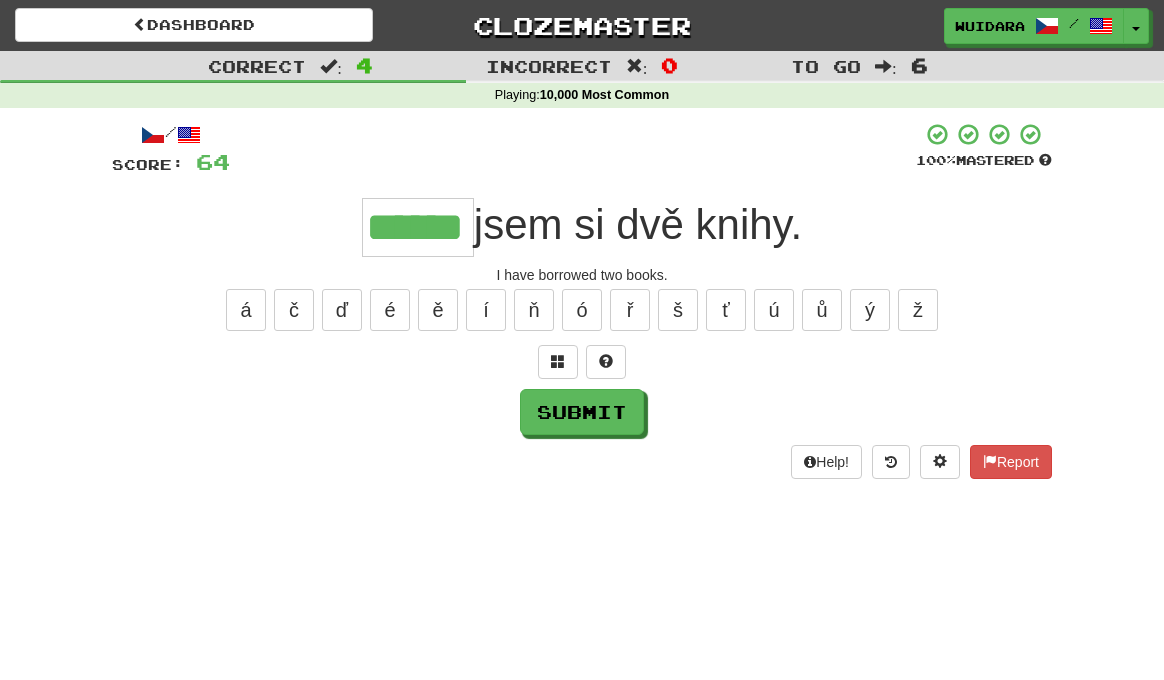 type on "******" 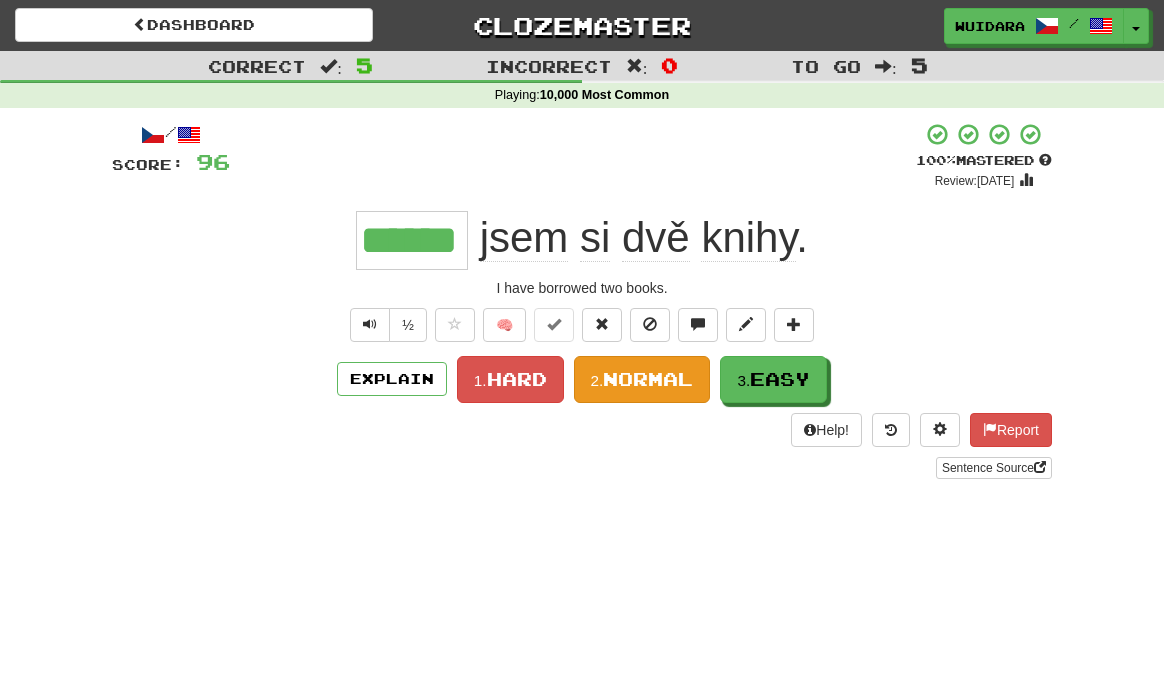 click on "Normal" at bounding box center (648, 379) 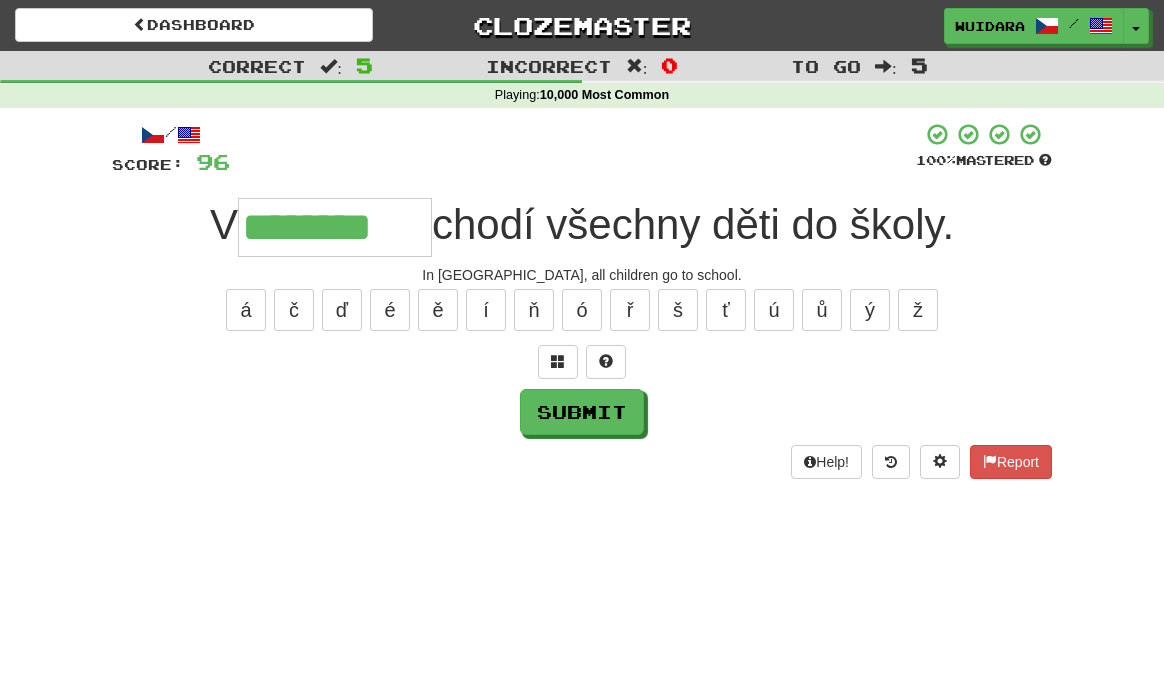 type on "********" 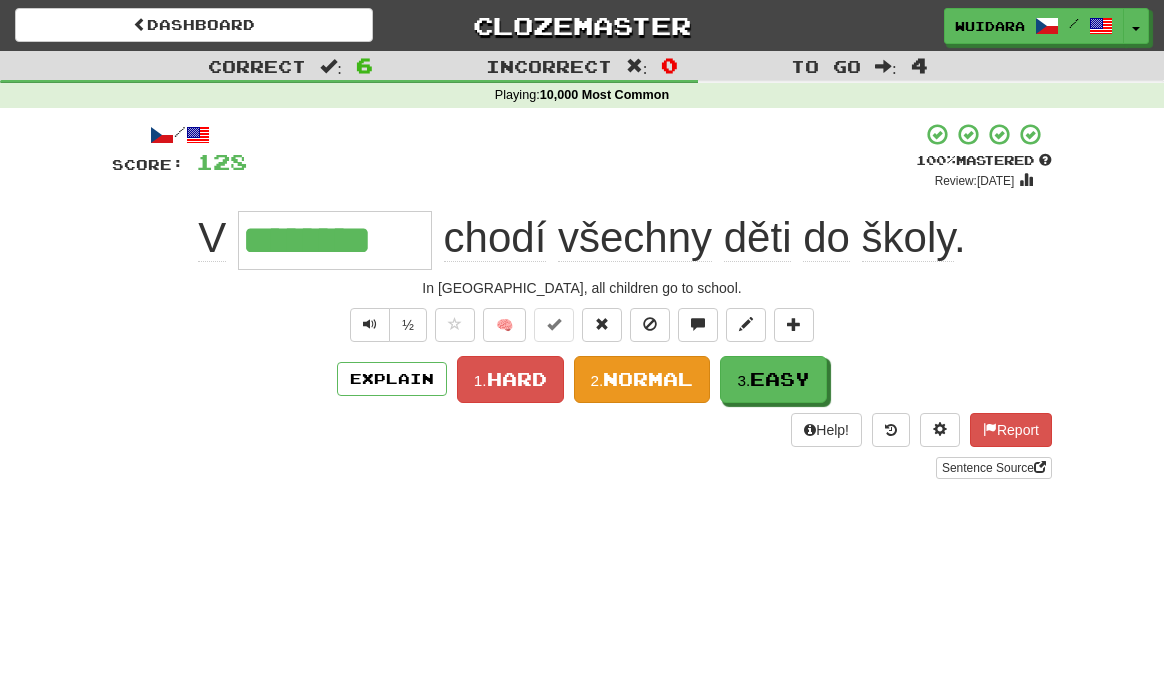 click on "Normal" at bounding box center (648, 379) 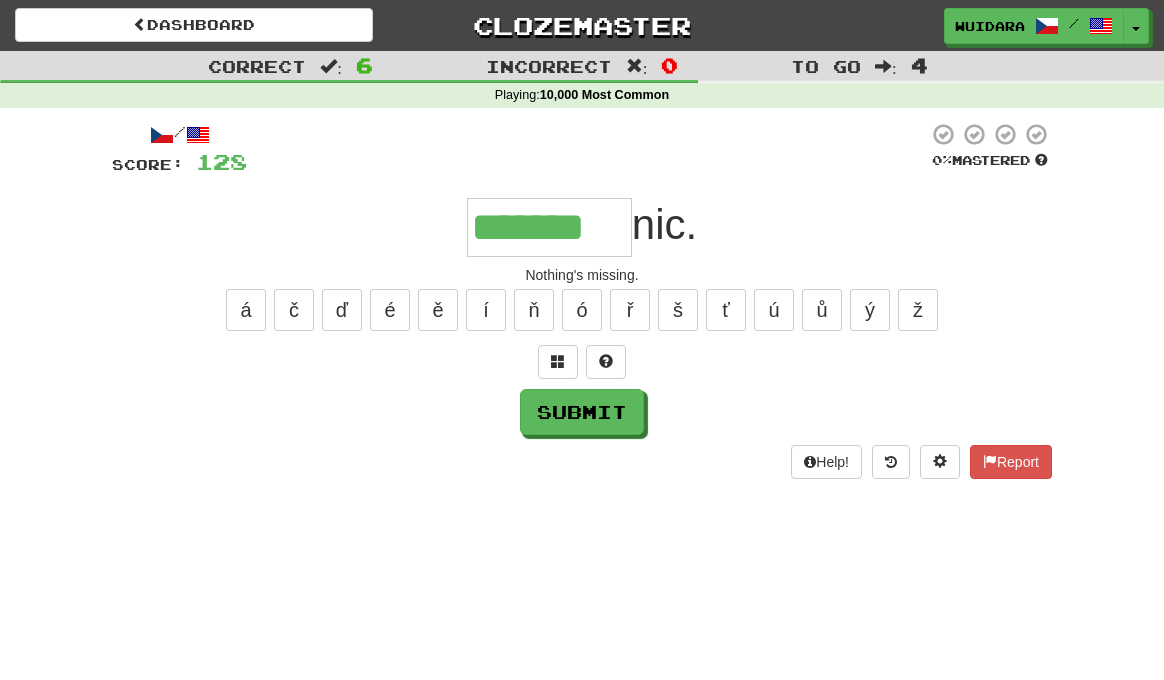 type on "*******" 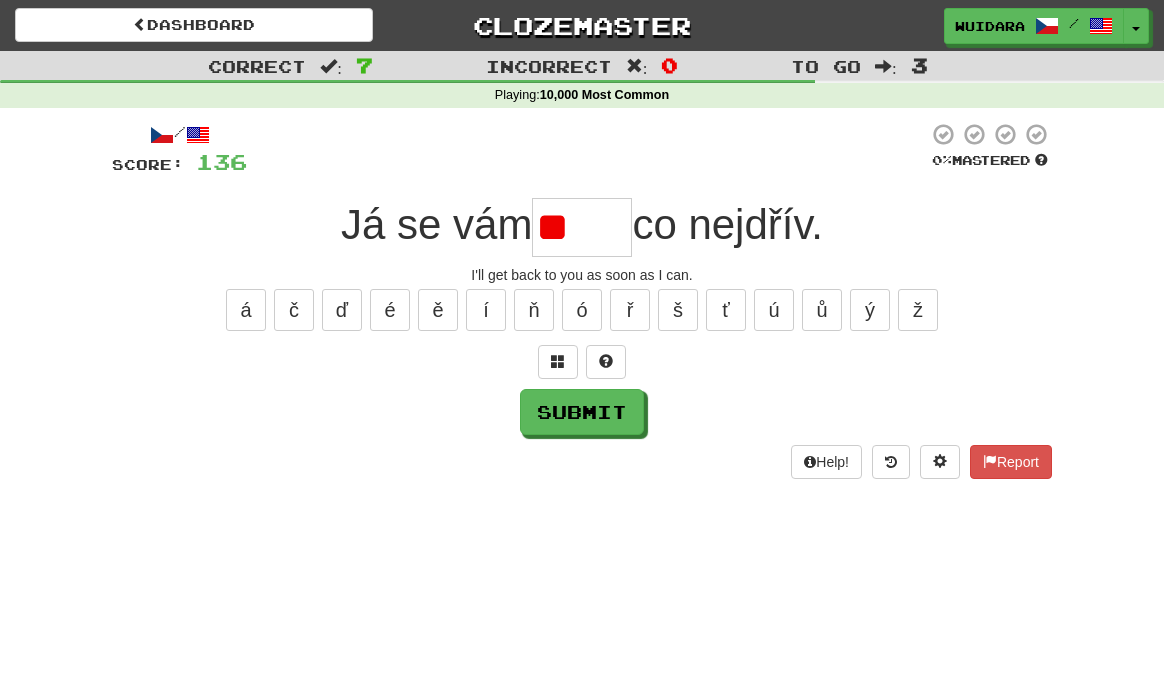 type on "*" 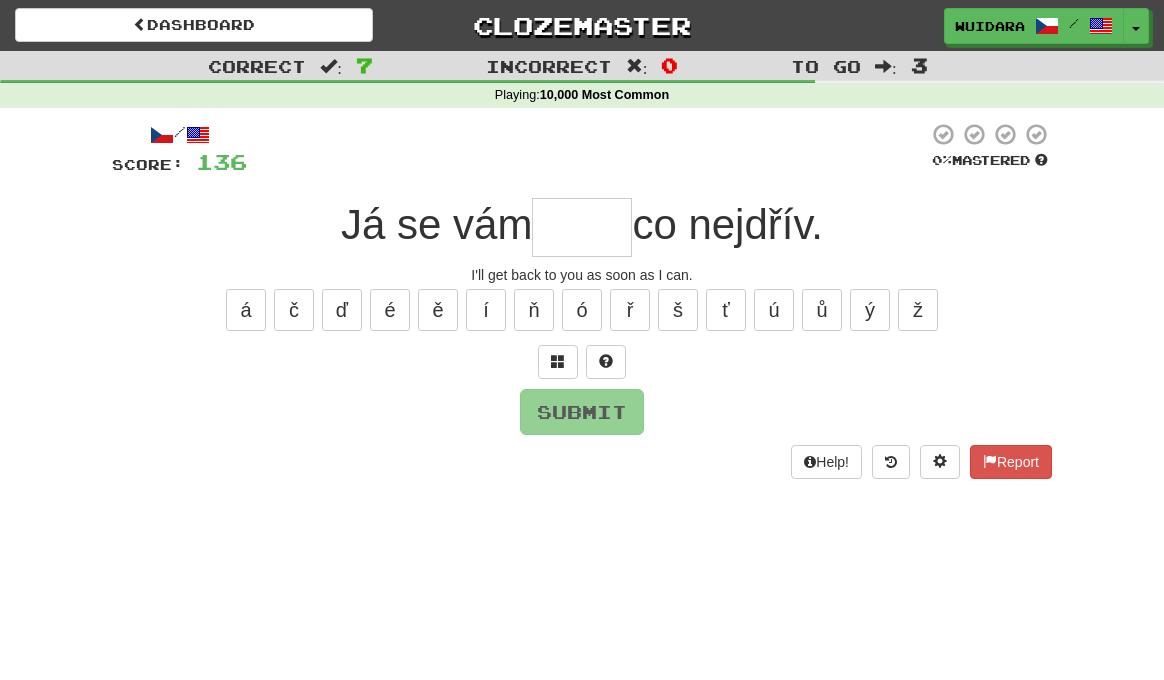 type on "*" 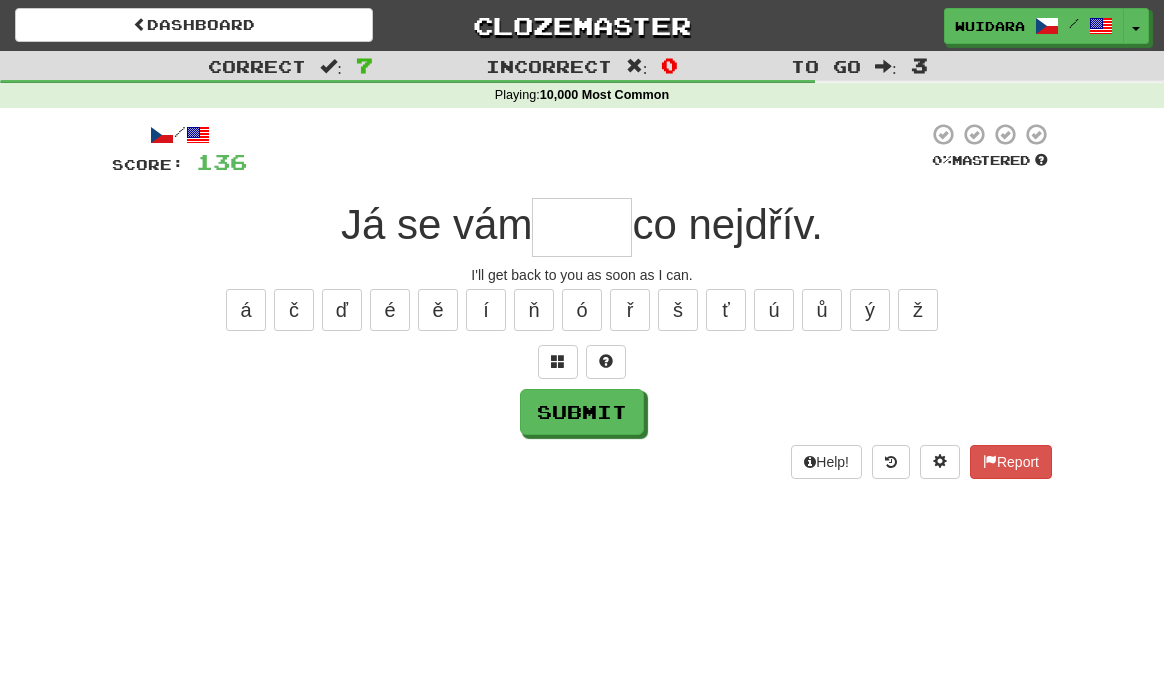 type on "*" 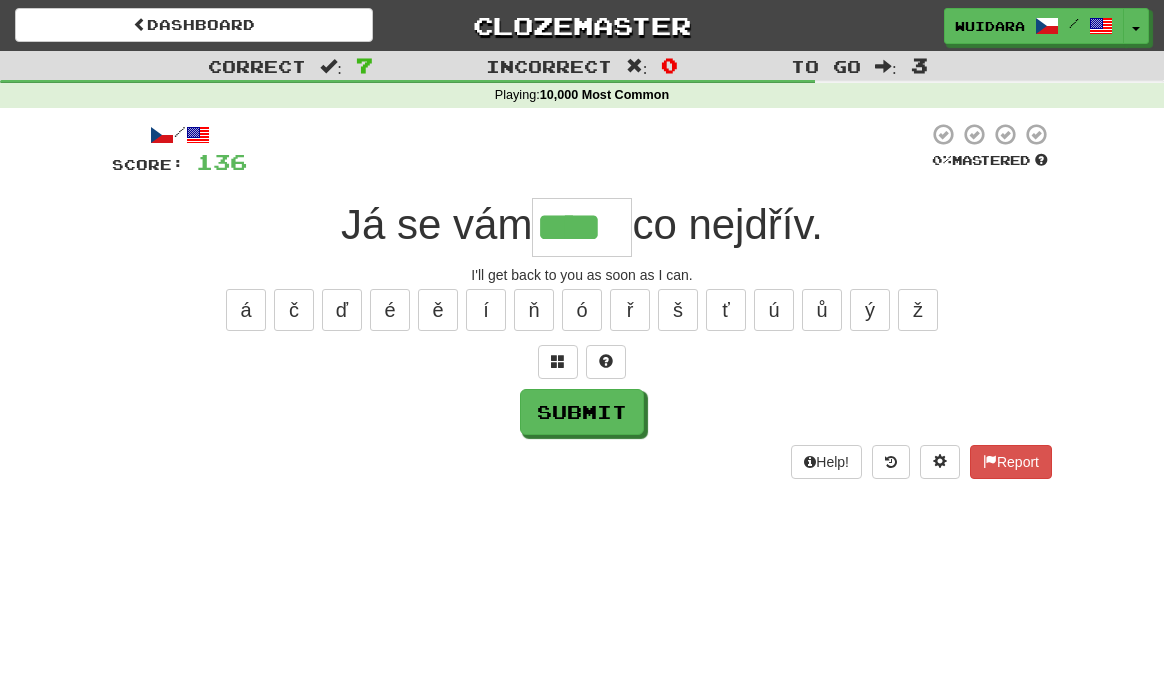 type on "****" 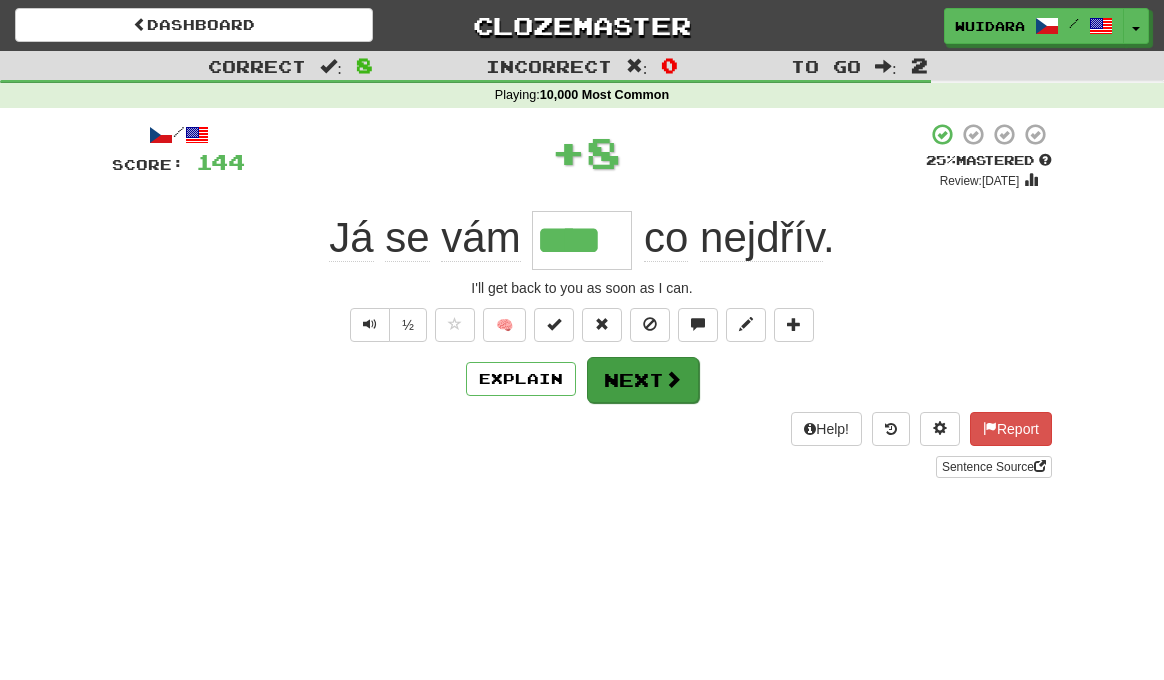 click on "Next" at bounding box center [643, 380] 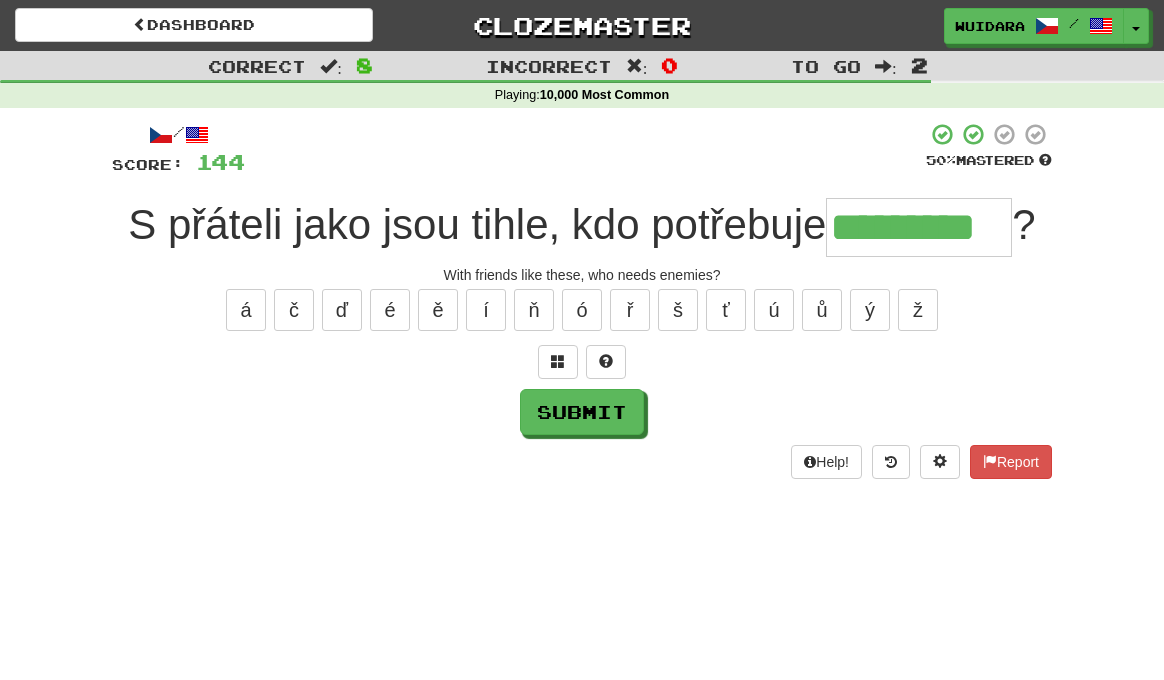 type on "*********" 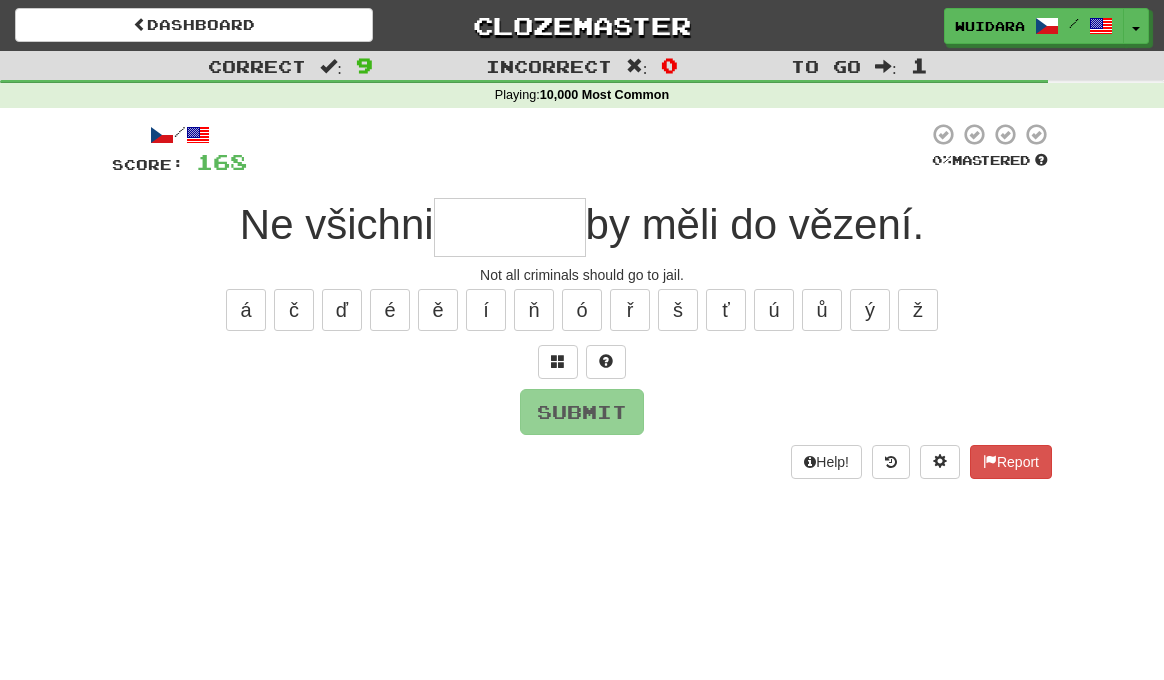 type on "*" 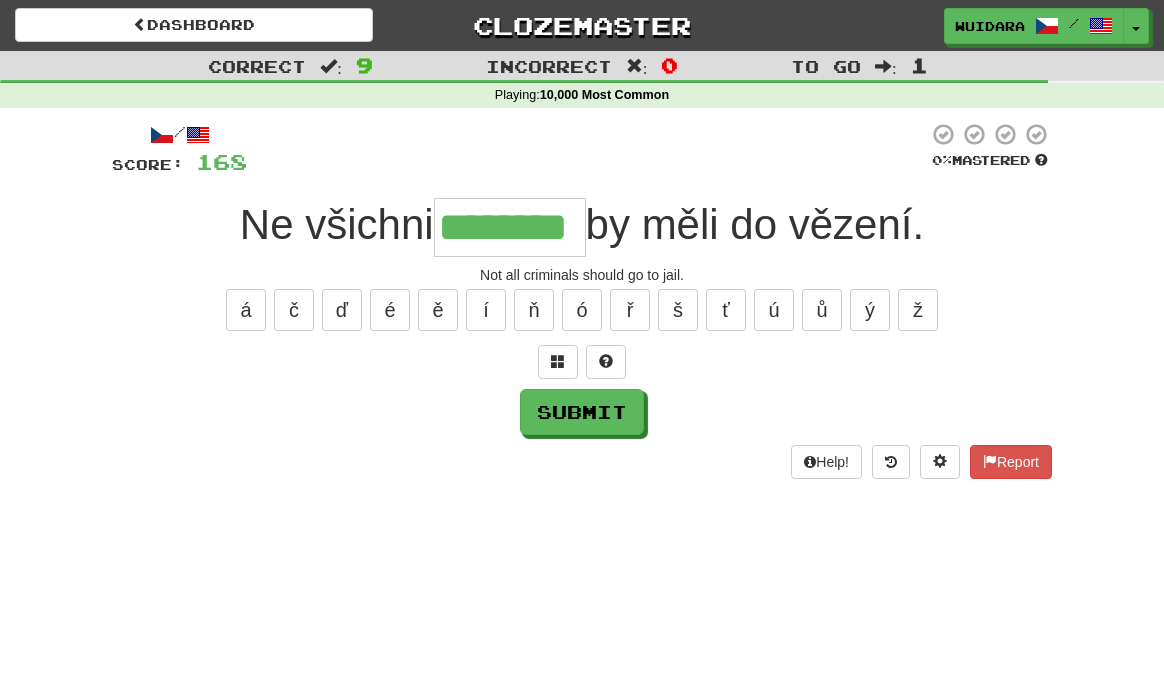 type on "********" 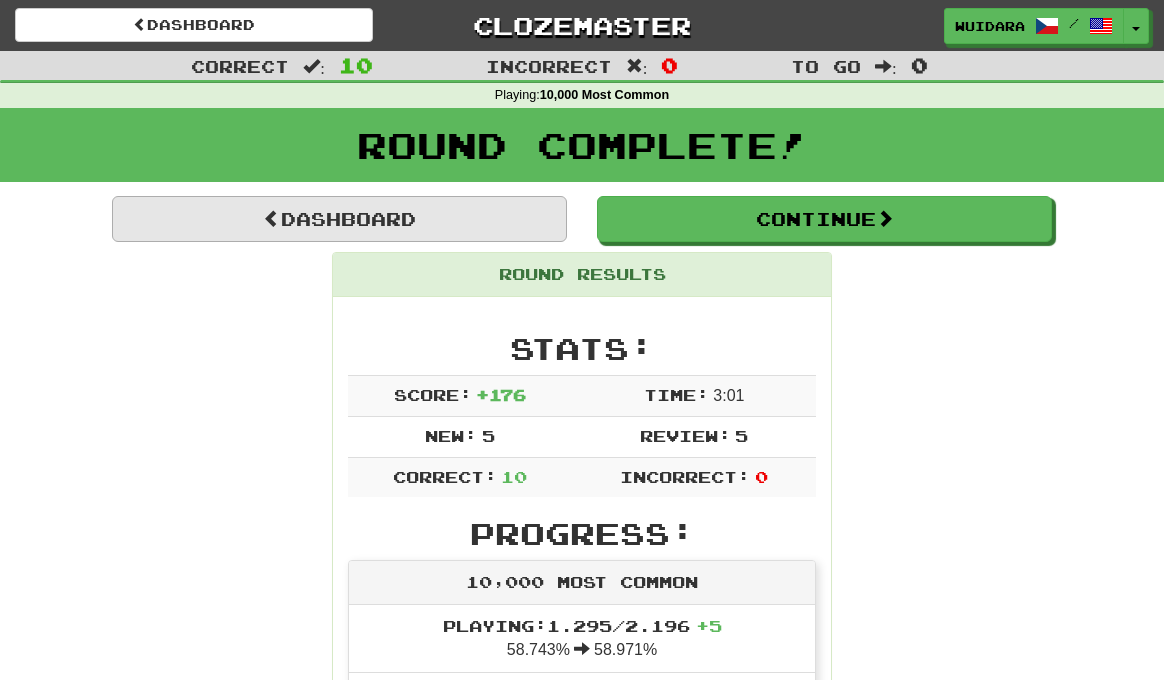 click on "Dashboard" at bounding box center [339, 219] 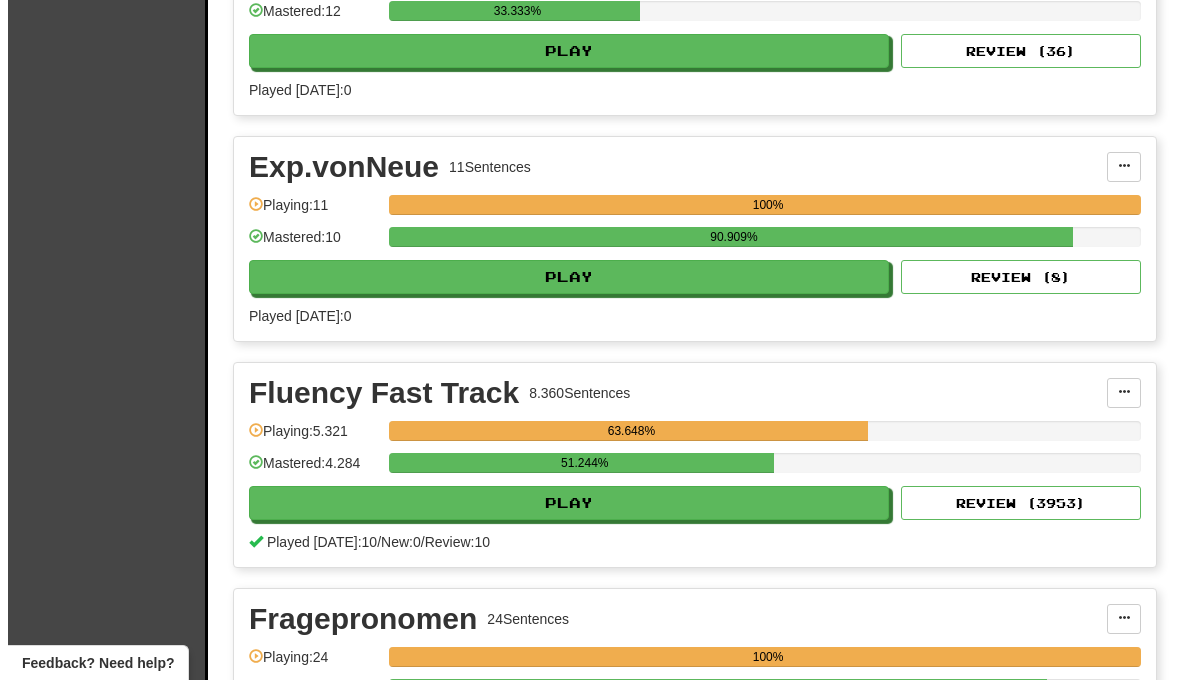 scroll, scrollTop: 2850, scrollLeft: 0, axis: vertical 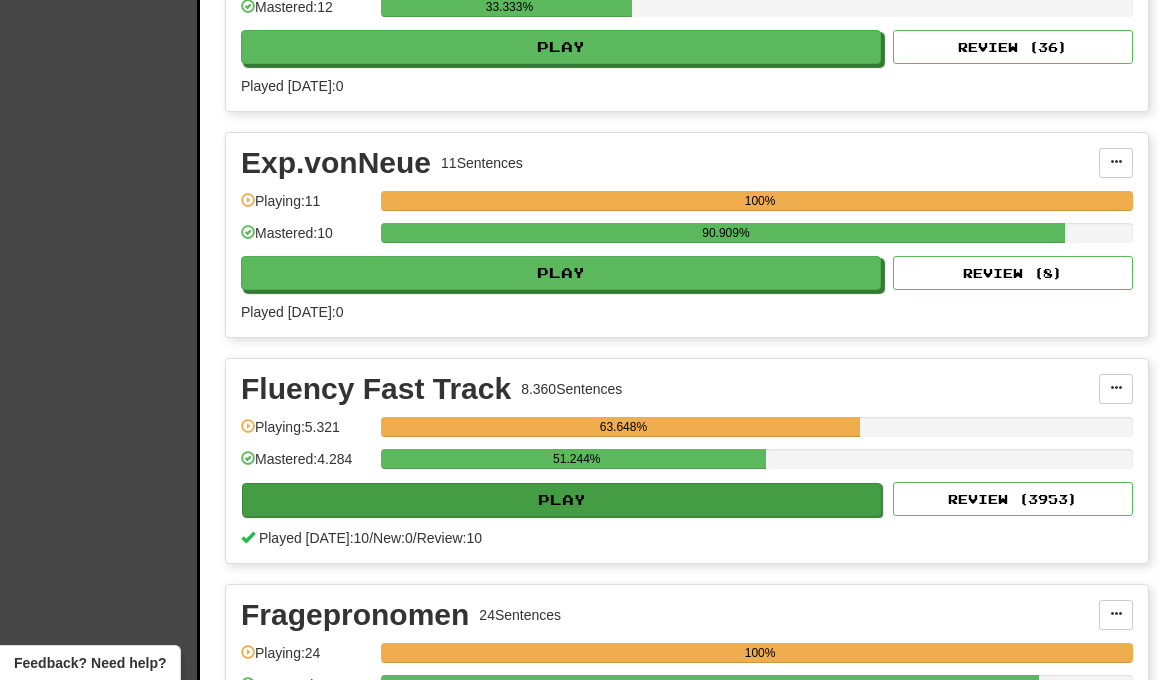 click on "Play" at bounding box center (562, 500) 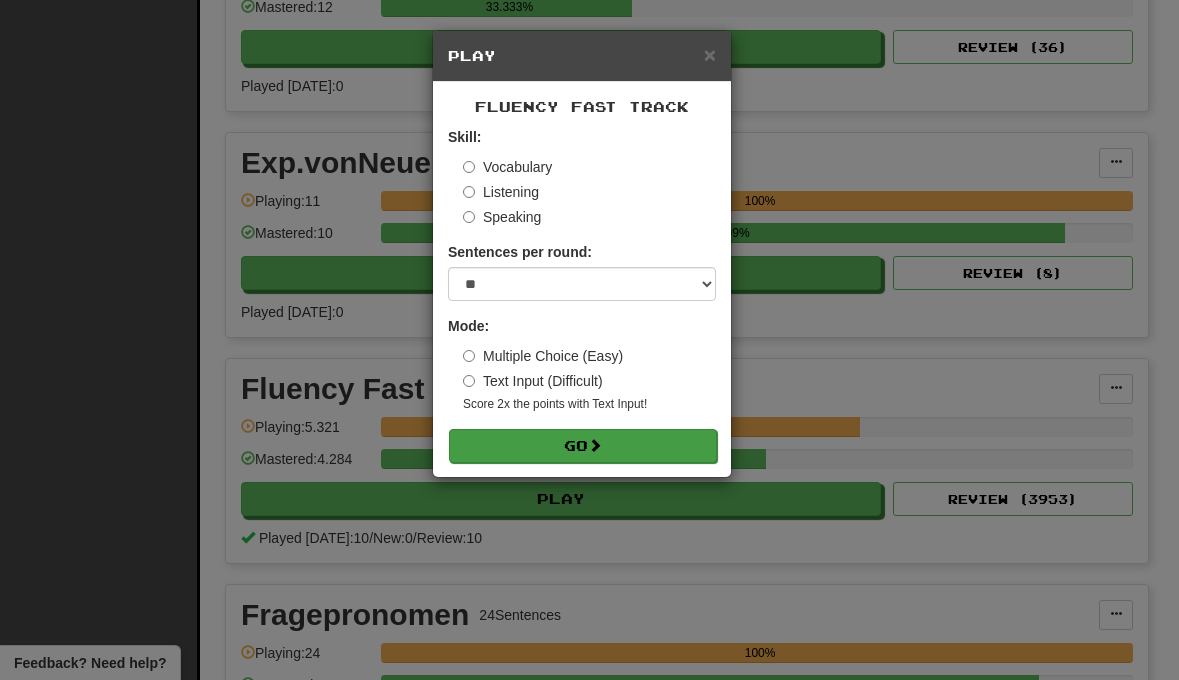 click on "Go" at bounding box center [583, 446] 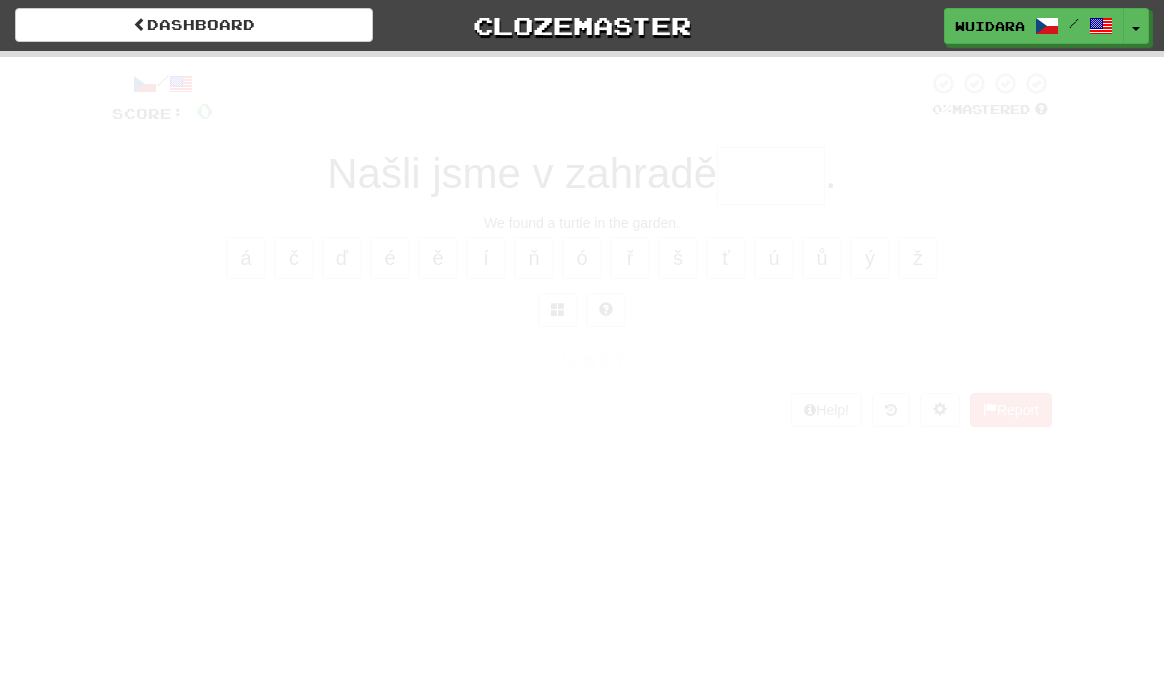 scroll, scrollTop: 0, scrollLeft: 0, axis: both 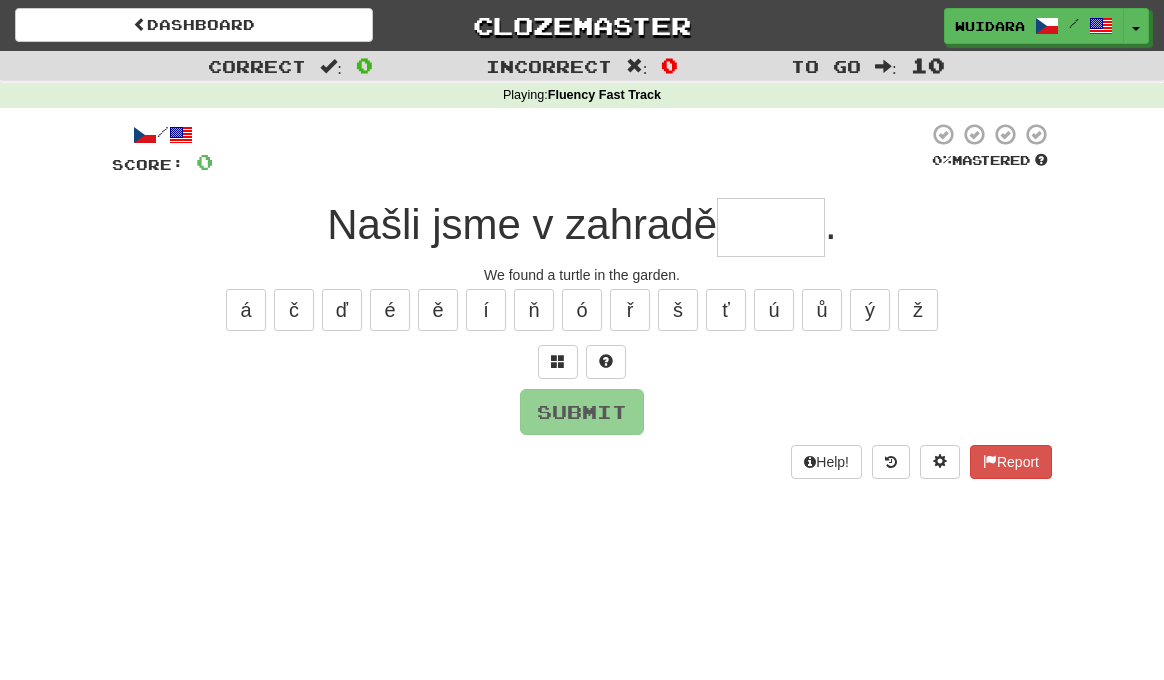 type on "*" 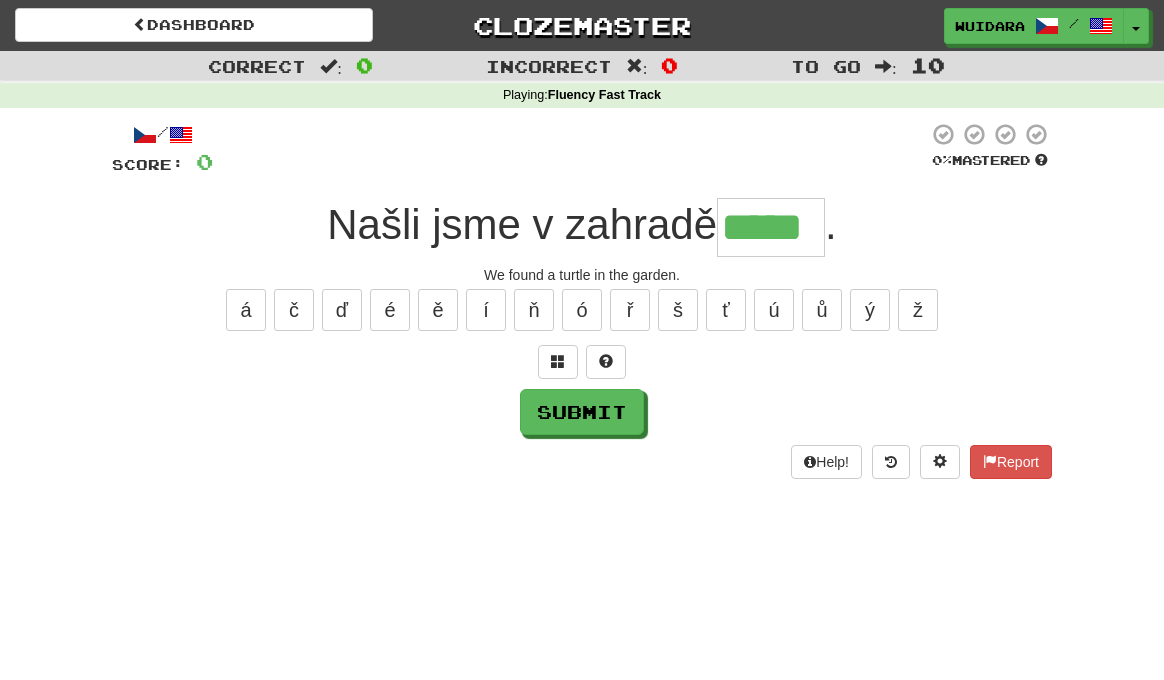 type on "*****" 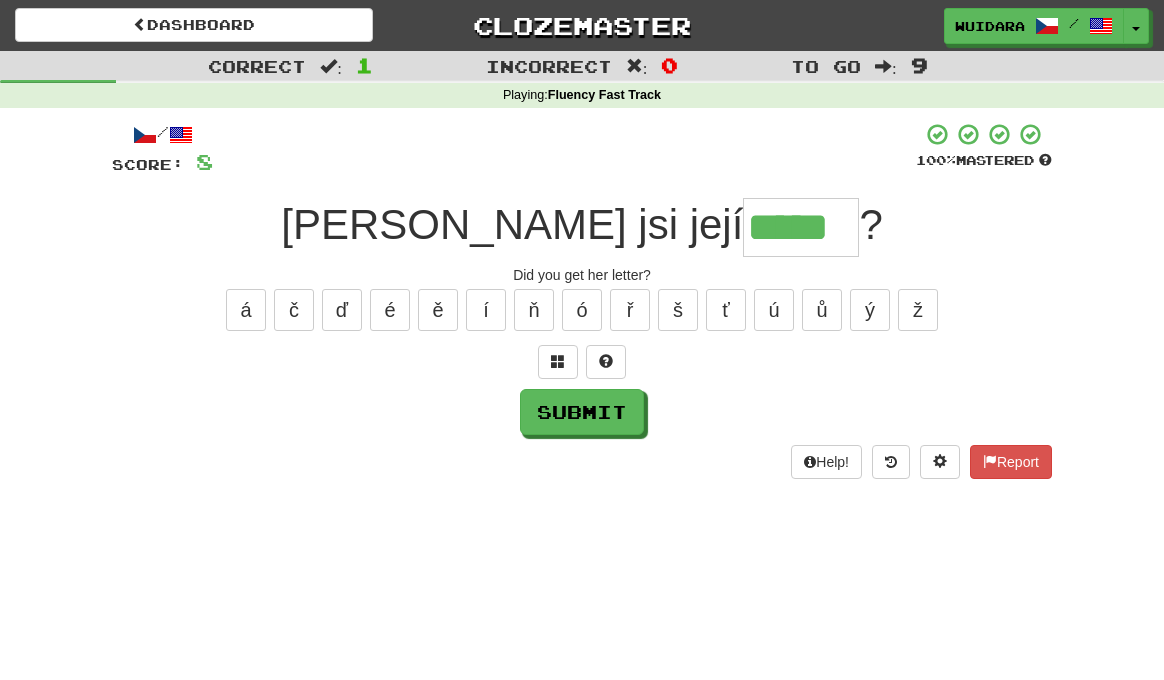 type on "*****" 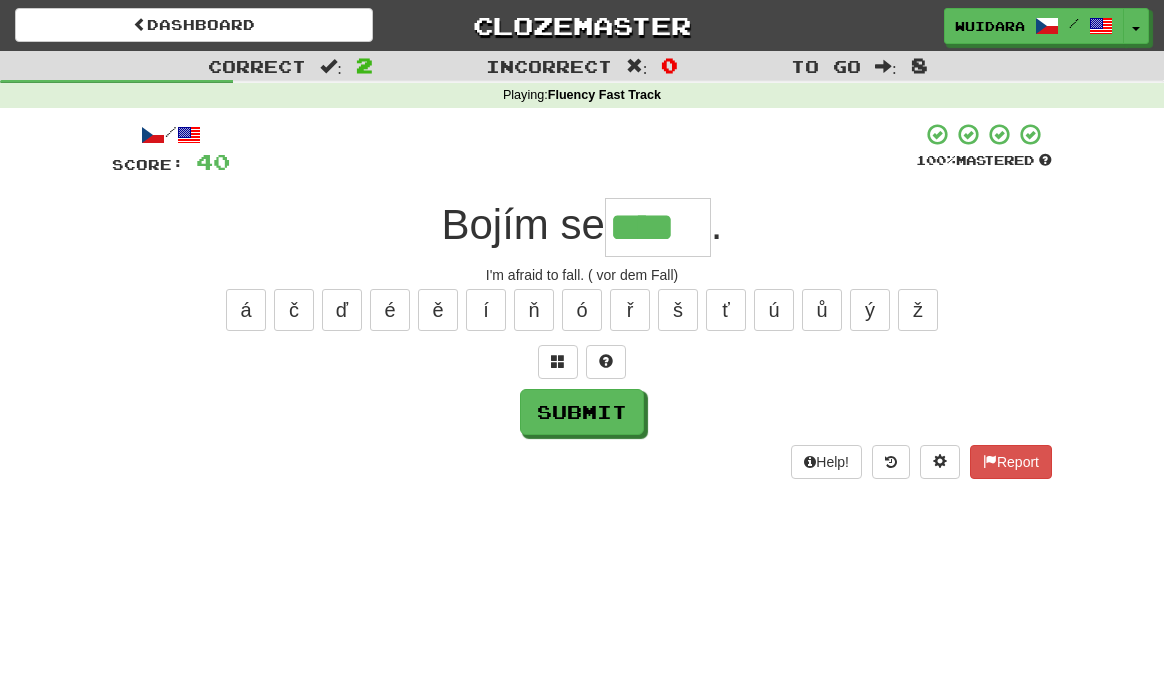 type on "****" 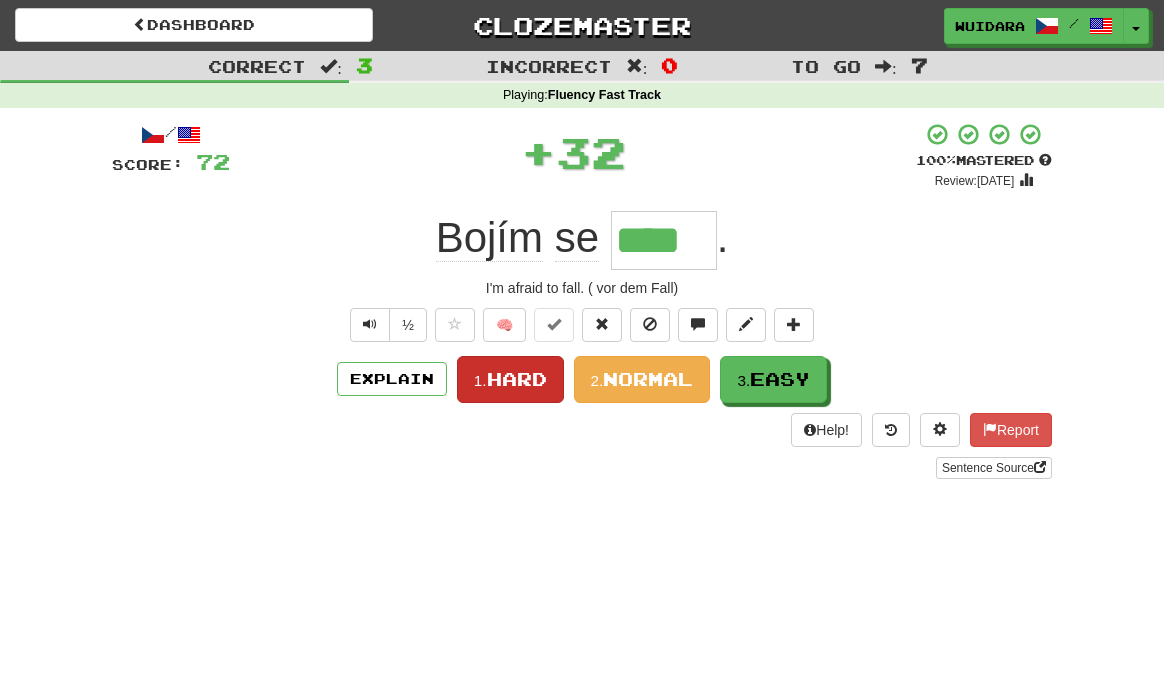 click on "Hard" at bounding box center [517, 379] 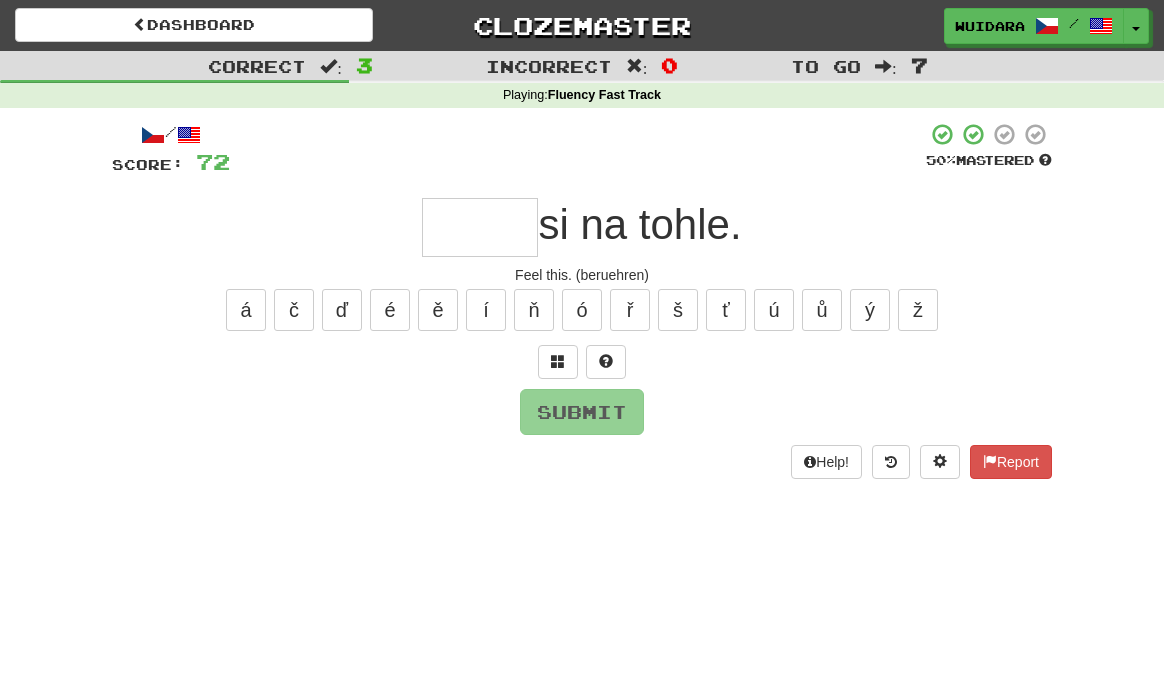type on "*" 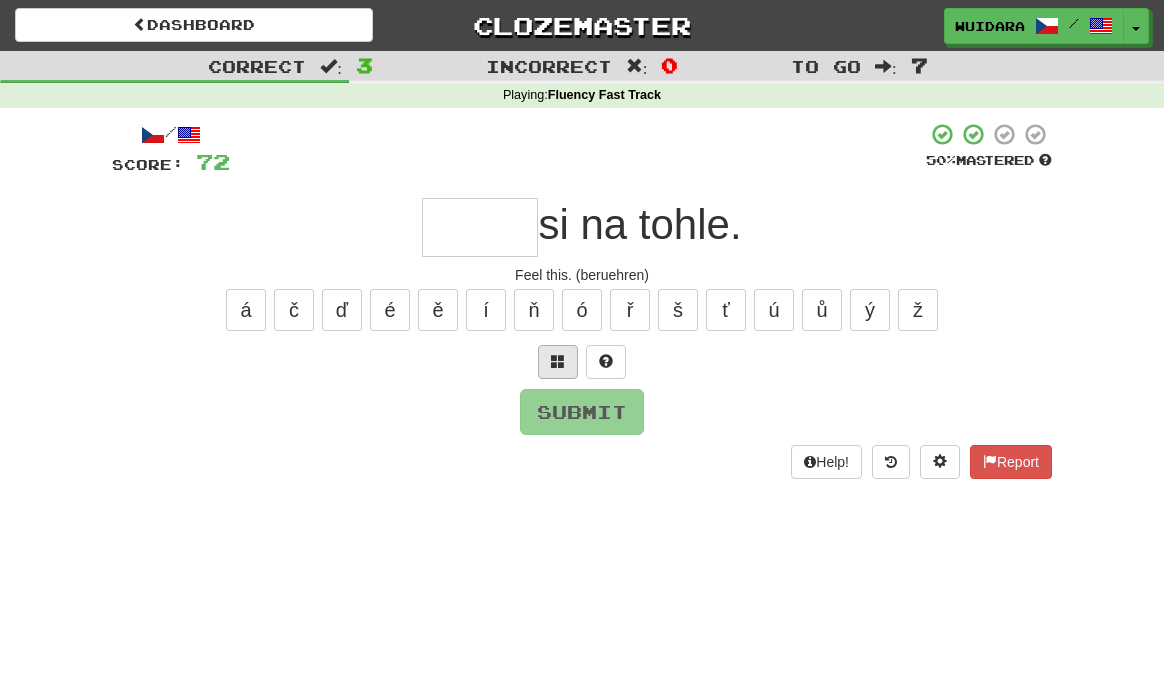 click at bounding box center (558, 361) 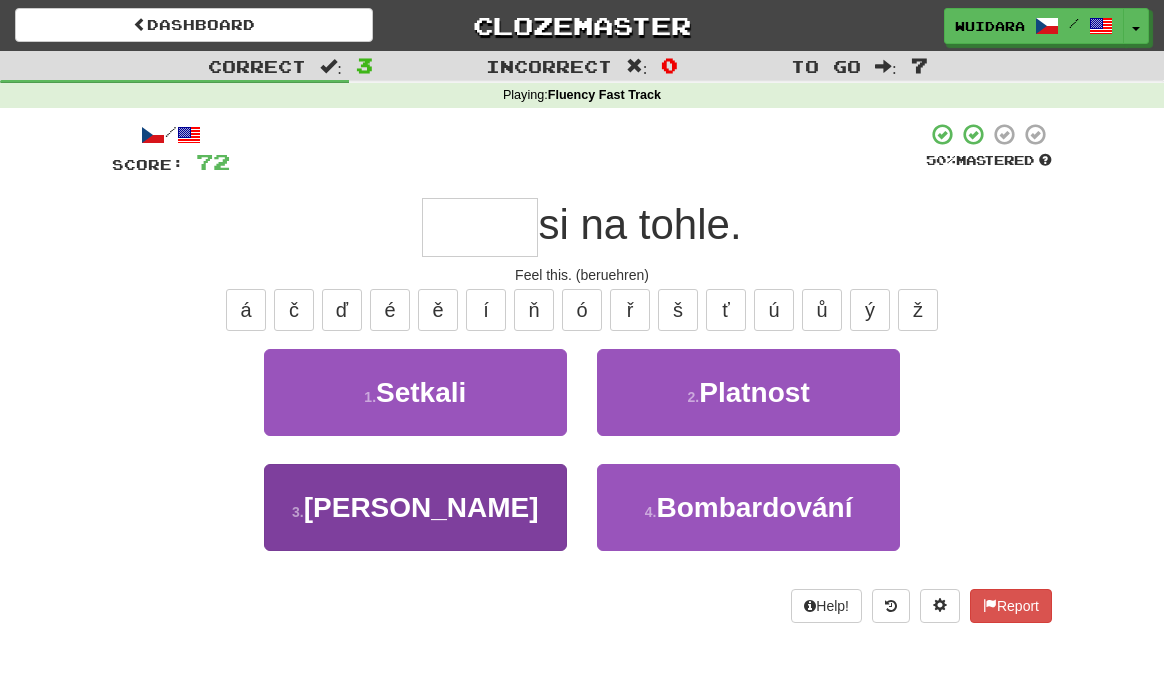 click on "3 .  Sáhni" at bounding box center [415, 507] 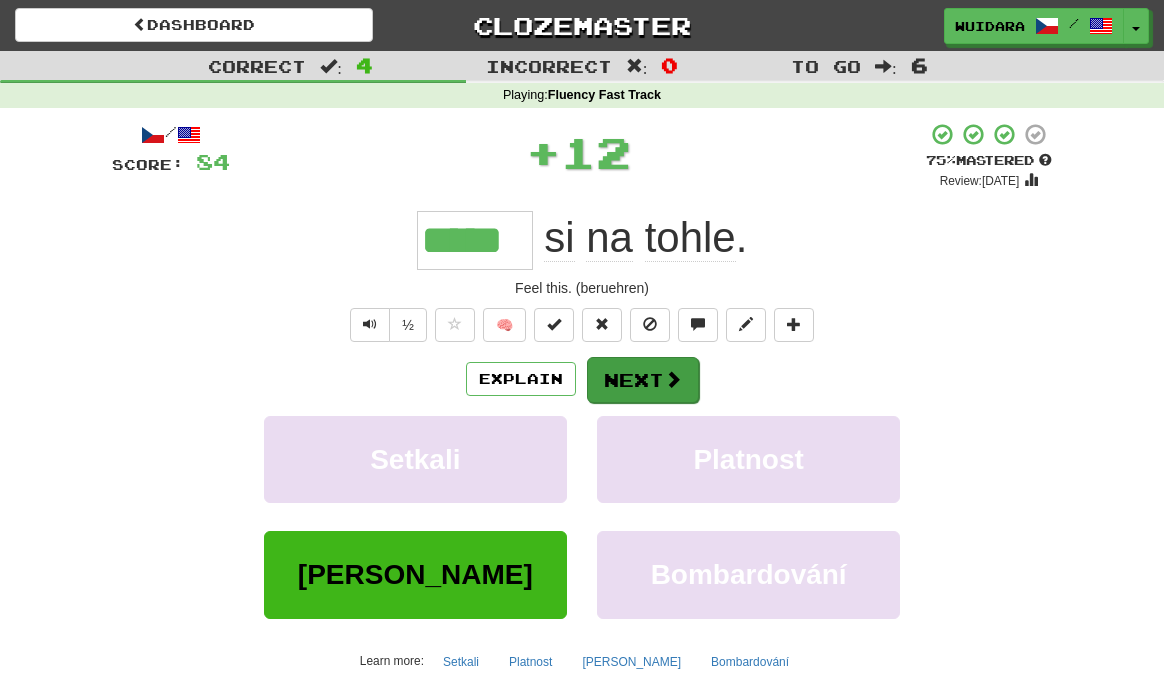 click on "Next" at bounding box center (643, 380) 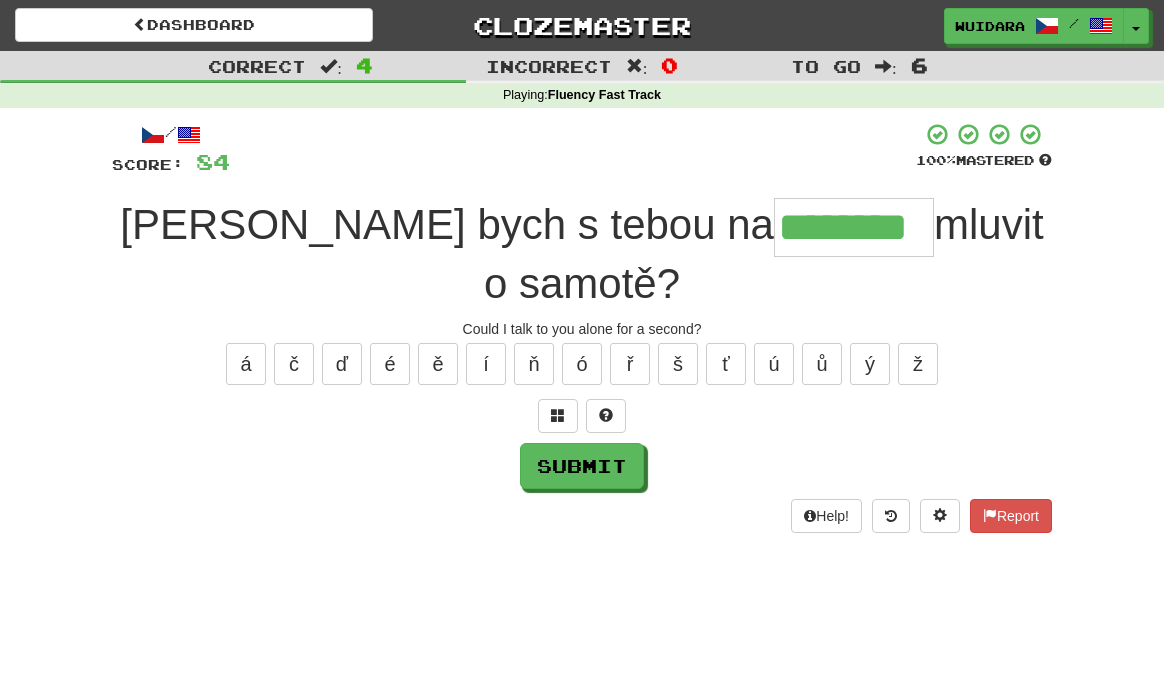 type on "********" 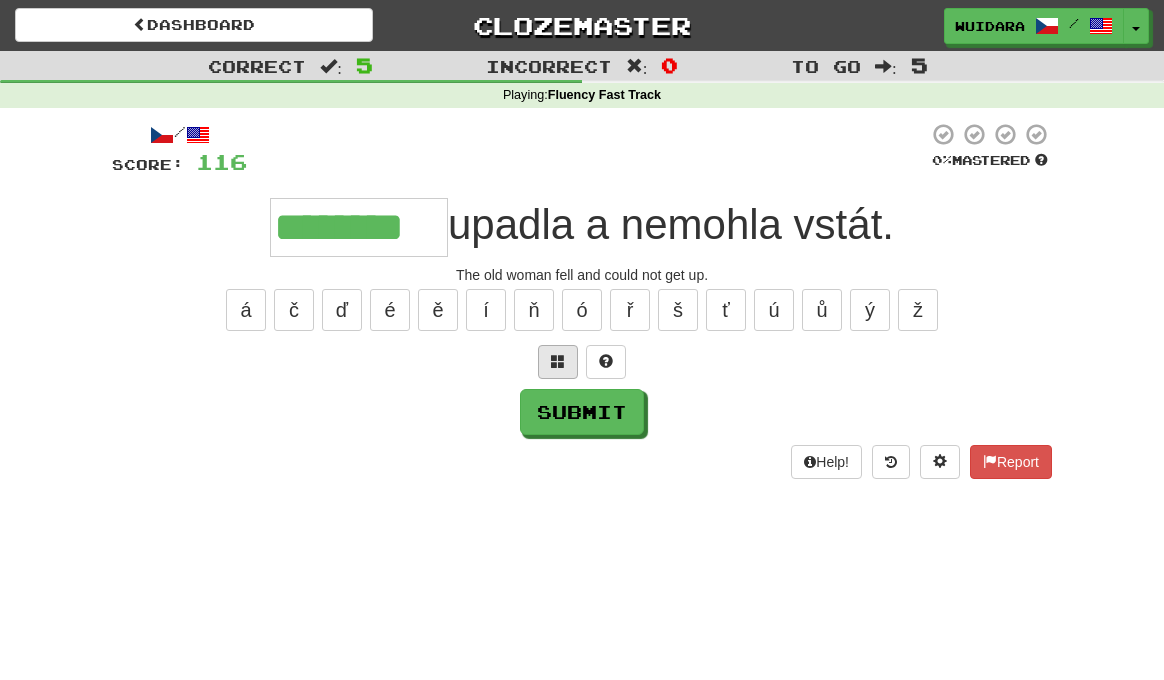 type on "********" 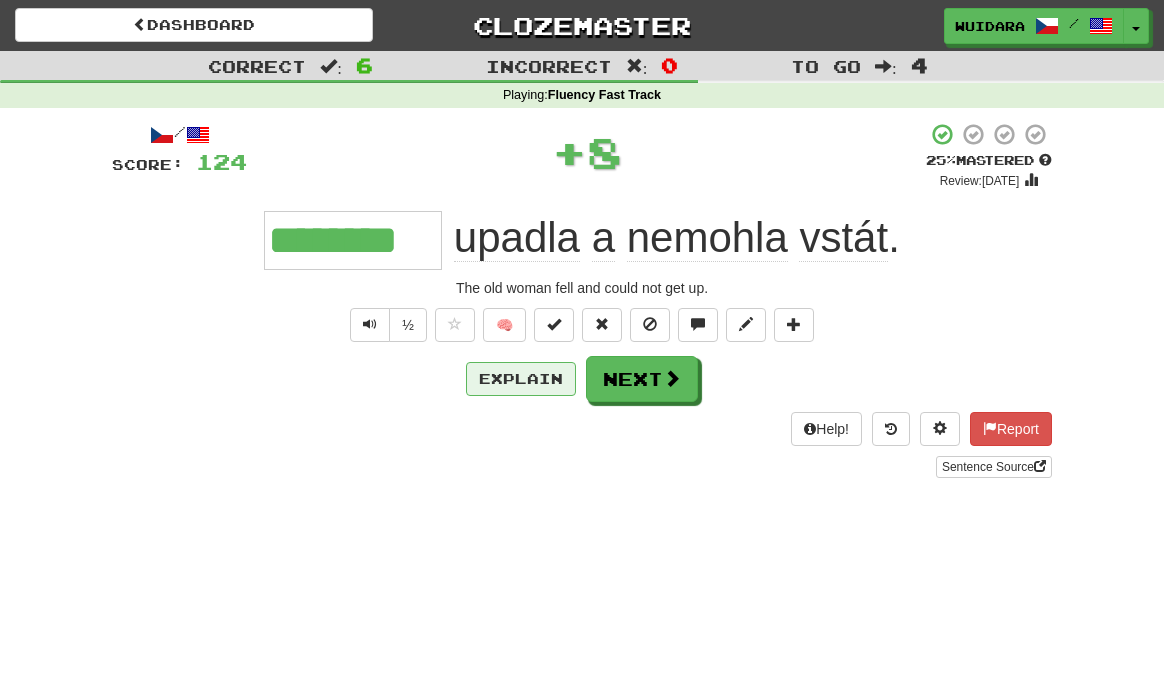 click on "Explain" at bounding box center [521, 379] 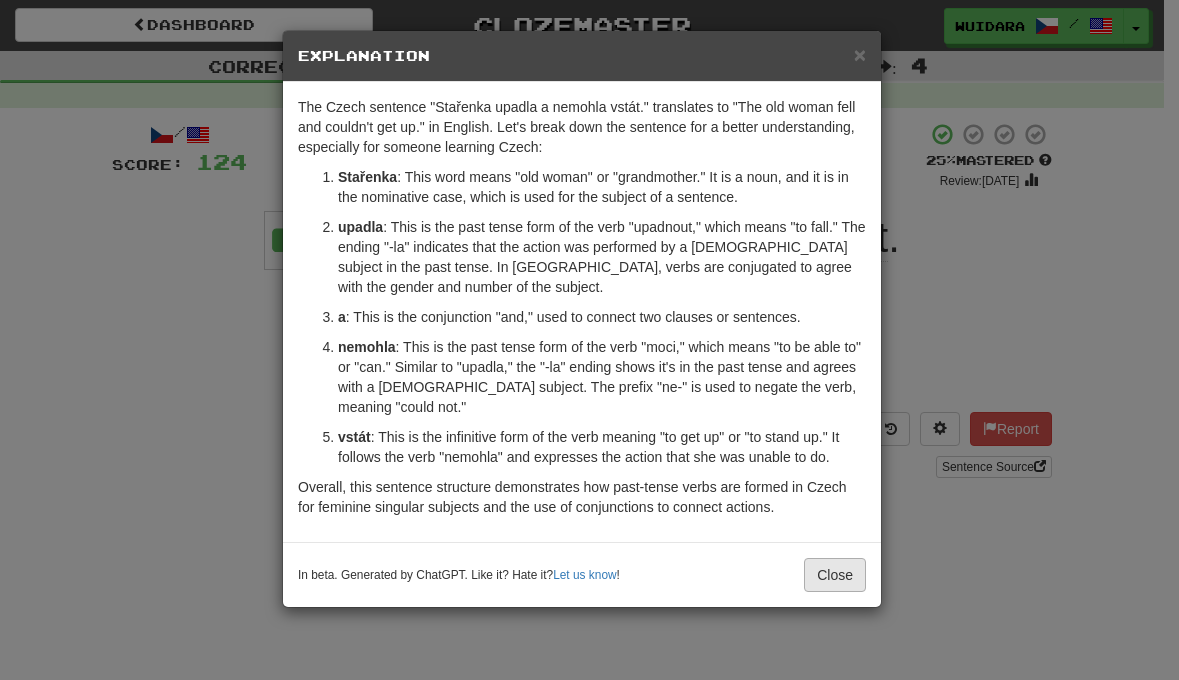 click on "Close" at bounding box center [835, 575] 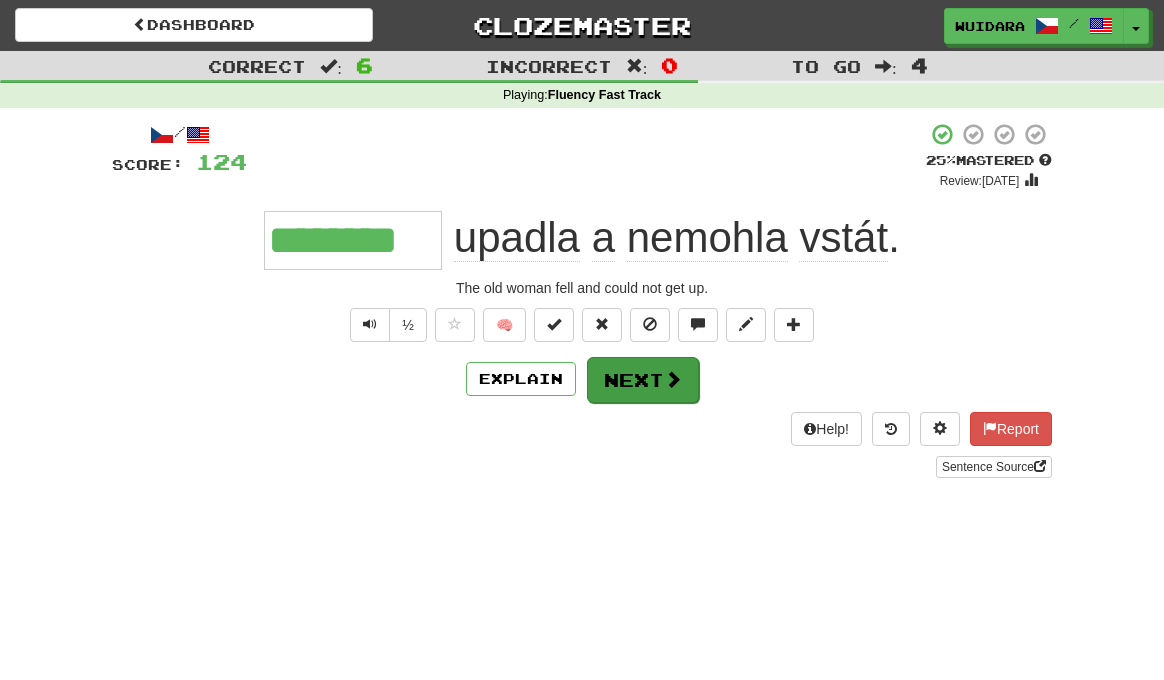 drag, startPoint x: 594, startPoint y: 349, endPoint x: 618, endPoint y: 377, distance: 36.878178 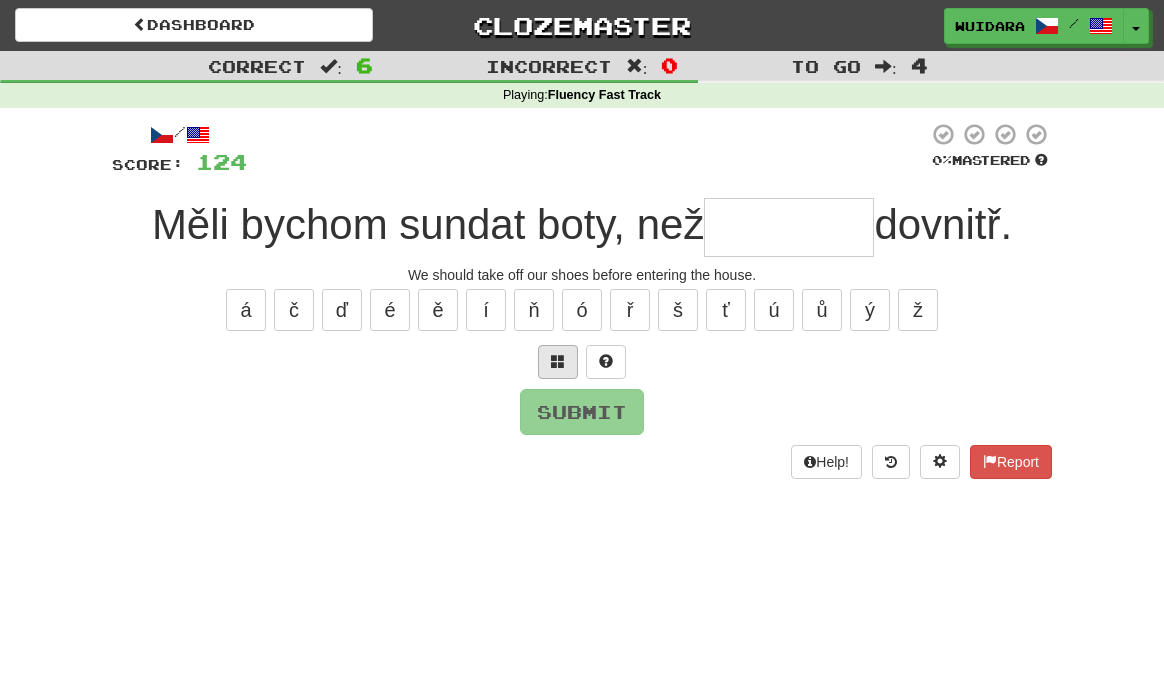 click at bounding box center (558, 361) 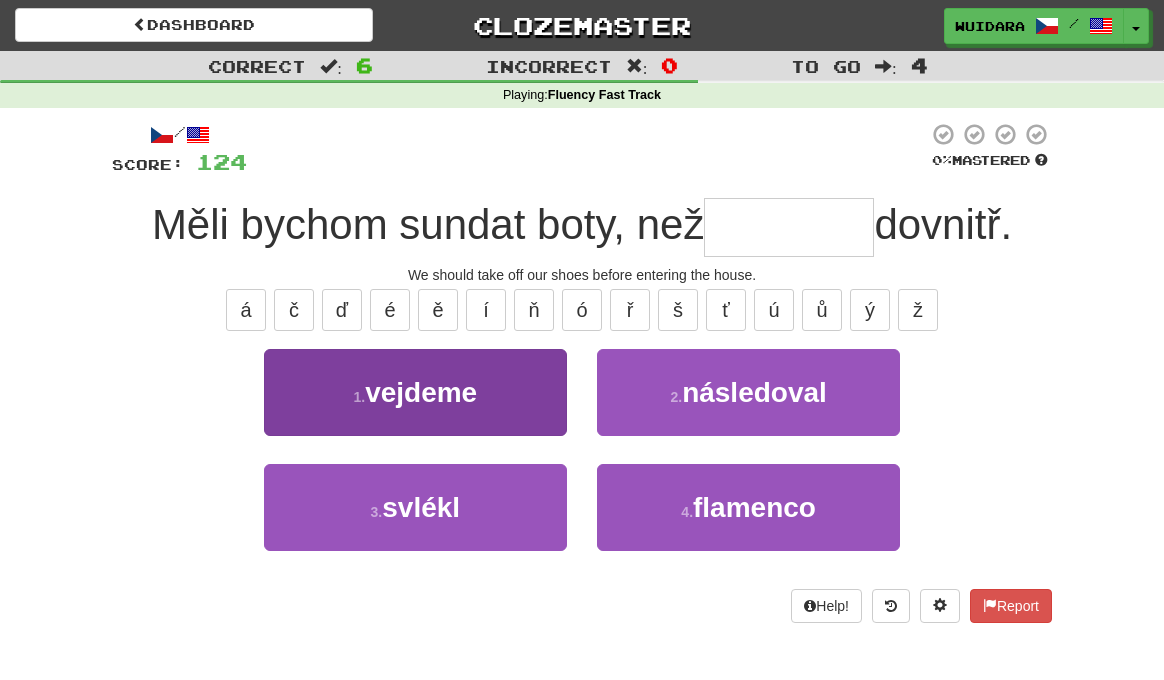 click on "1 .  vejdeme" at bounding box center [415, 392] 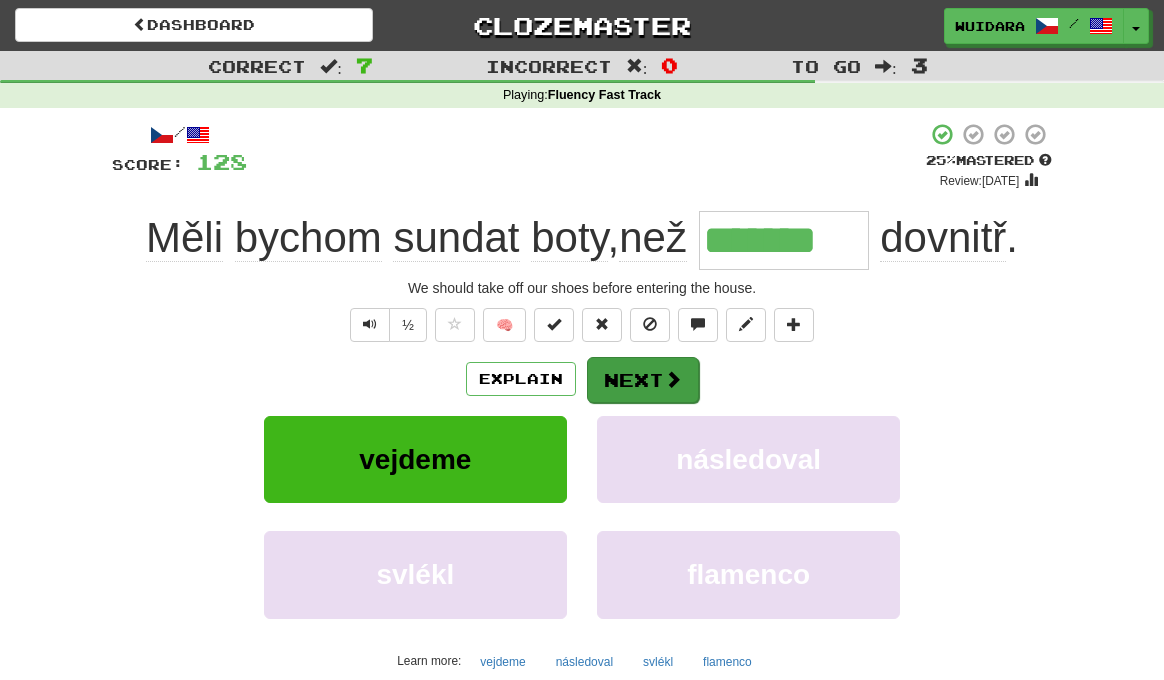 click on "Next" at bounding box center [643, 380] 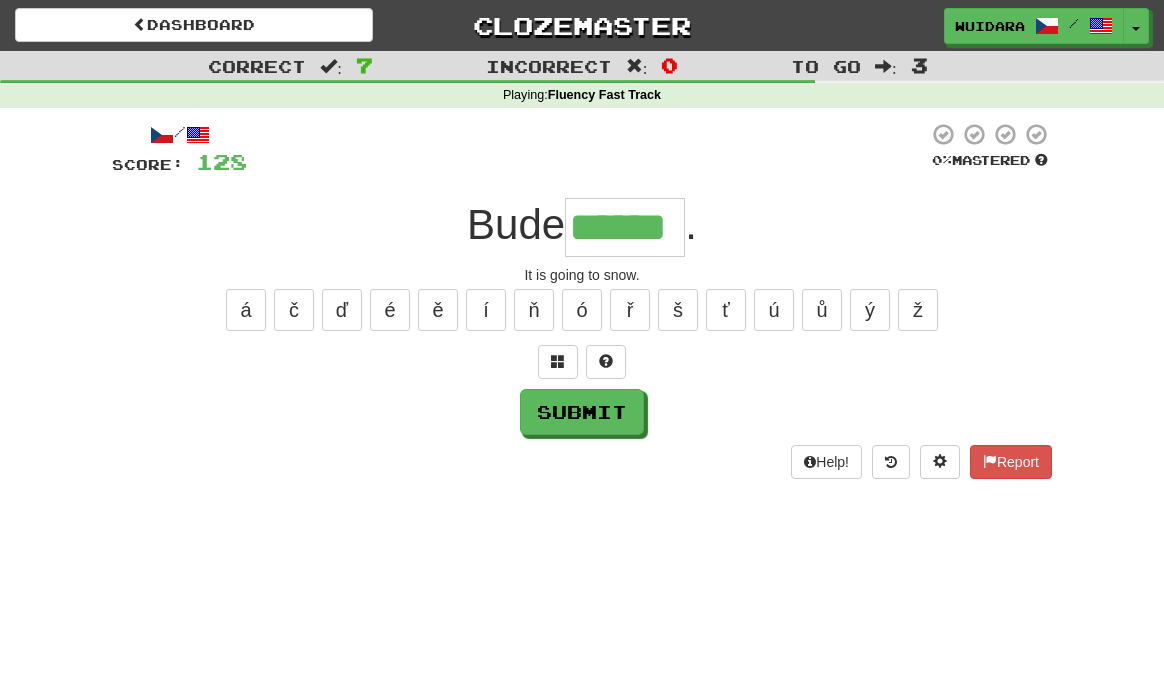 type on "******" 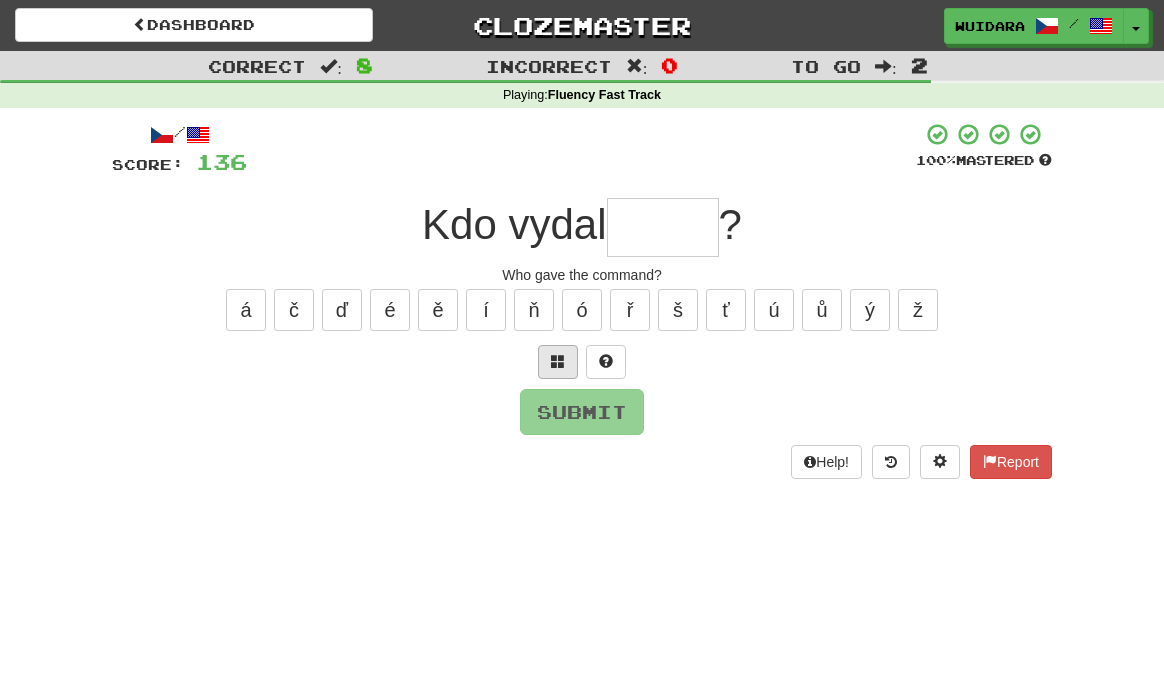 click at bounding box center (558, 362) 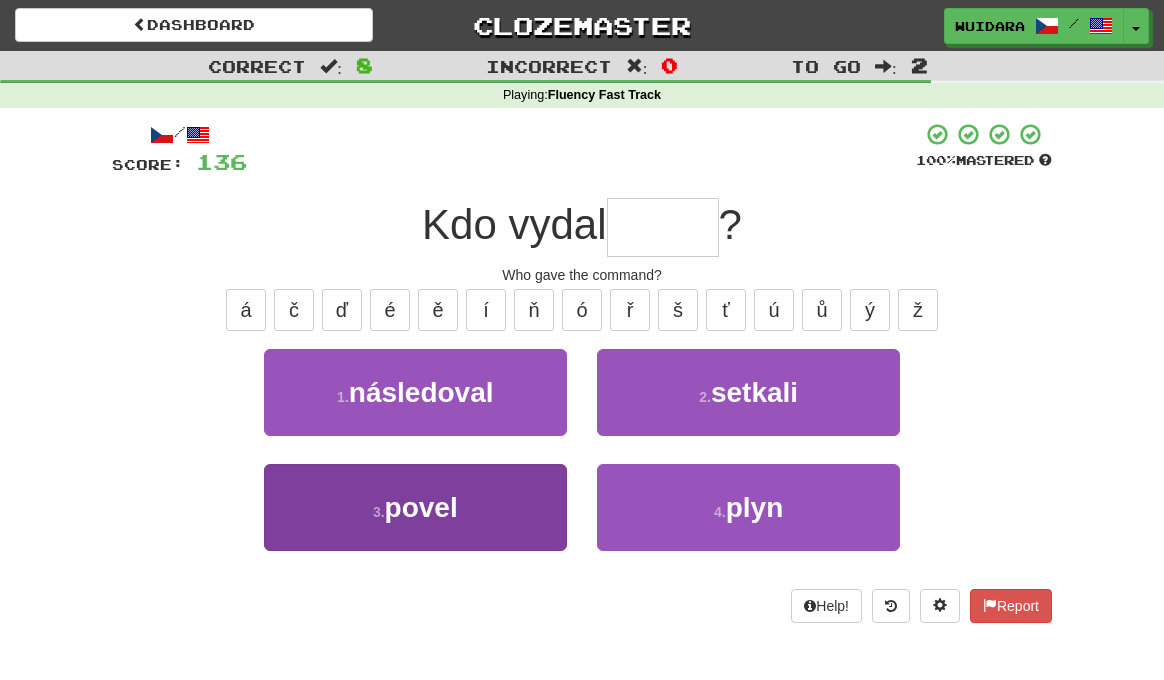 click on "3 .  povel" at bounding box center [415, 507] 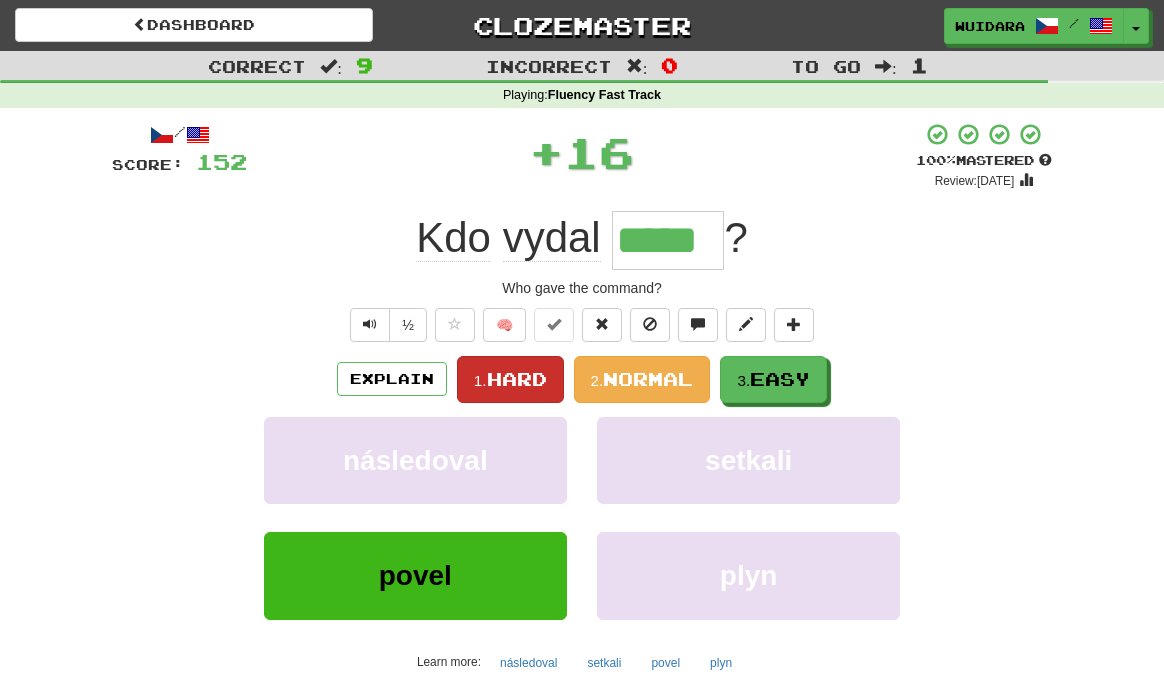 click on "Hard" at bounding box center [517, 379] 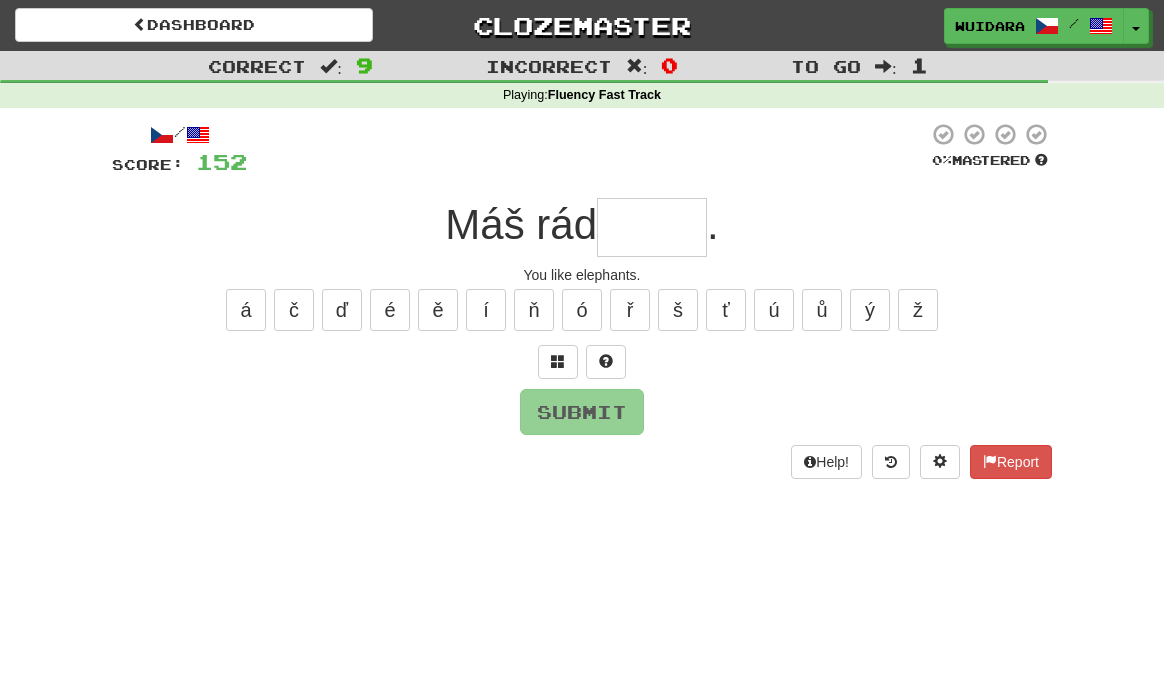 type on "*" 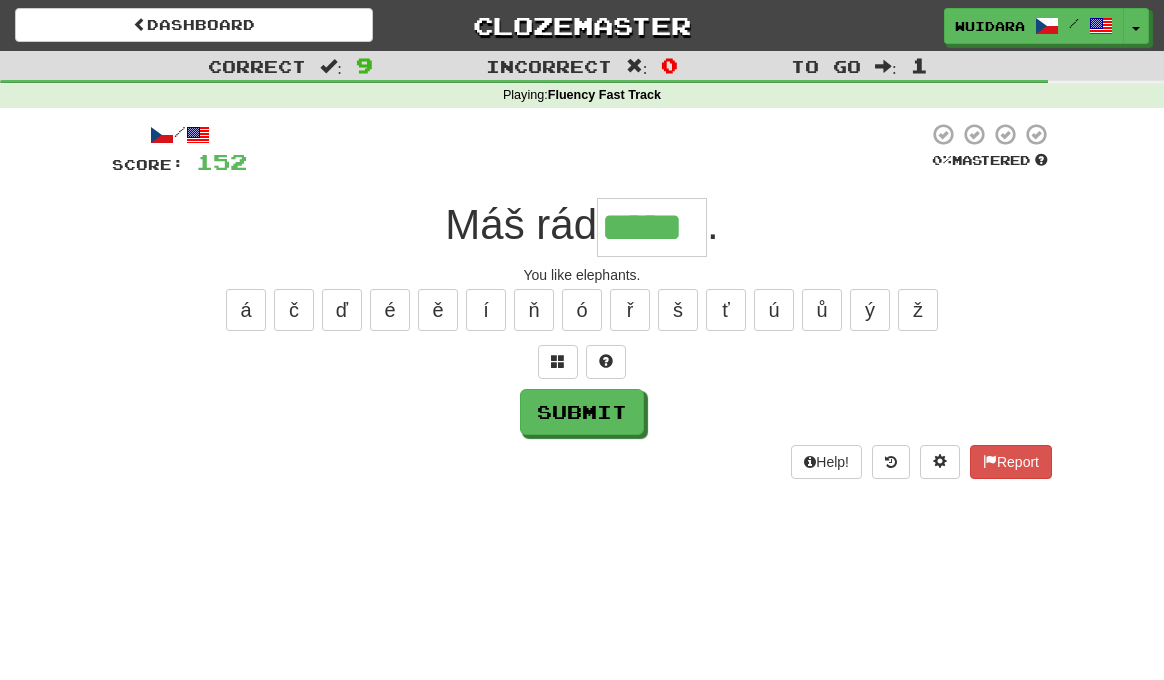 type on "*****" 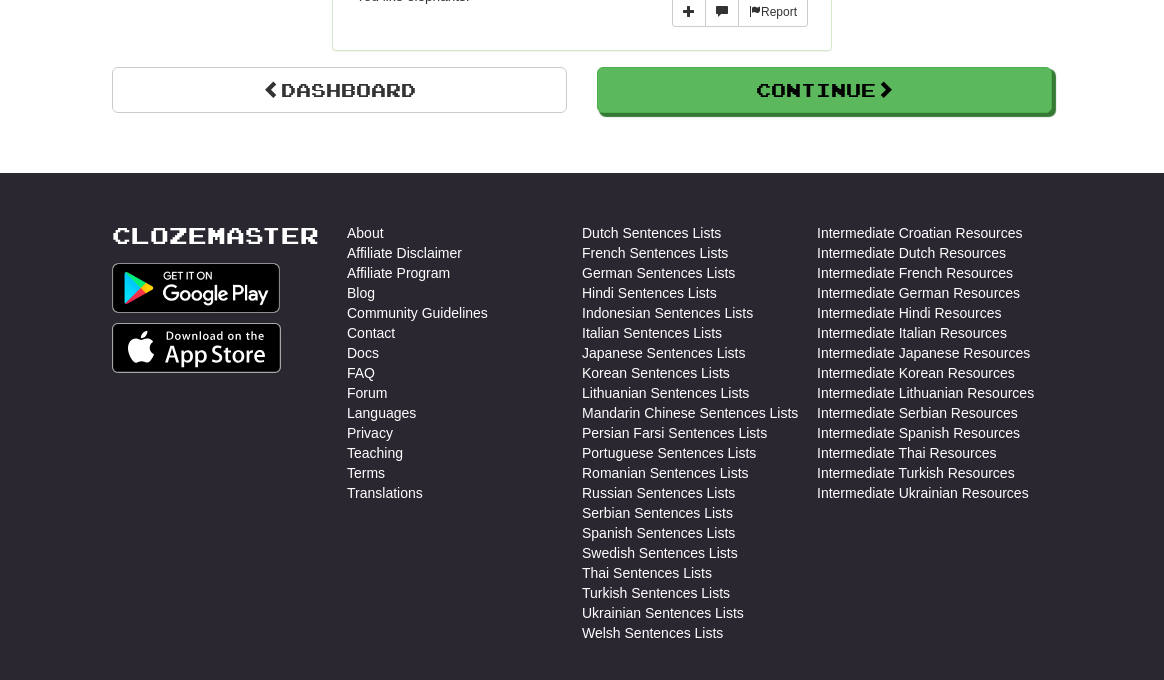 scroll, scrollTop: 1948, scrollLeft: 0, axis: vertical 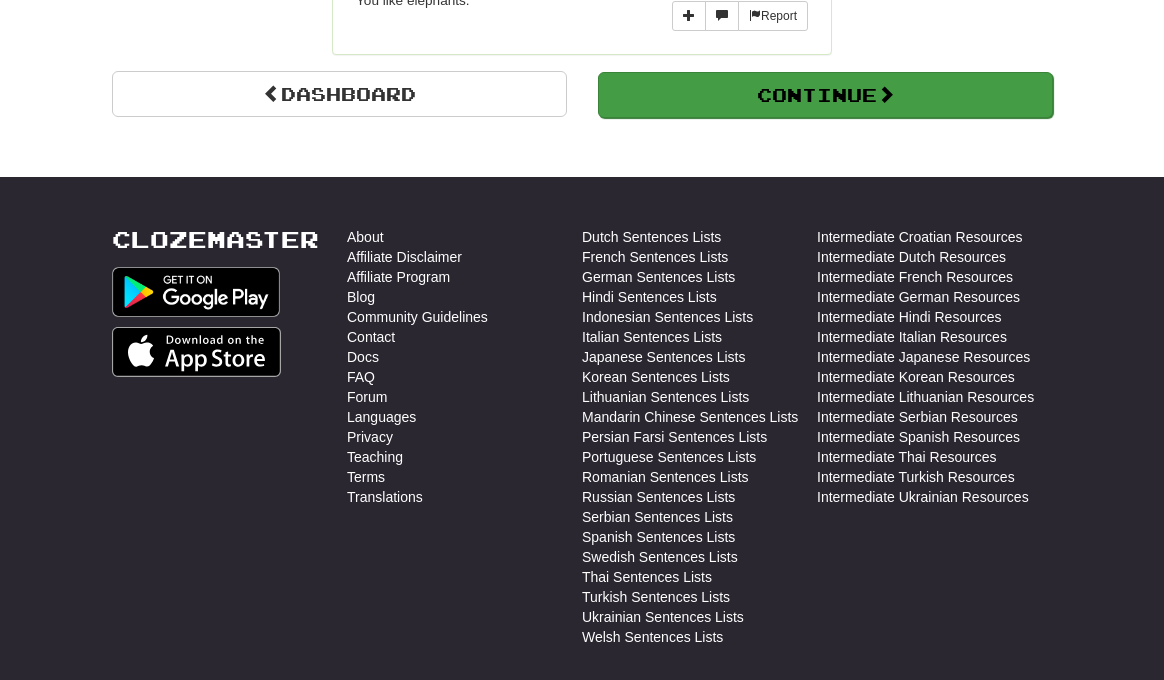click on "Continue" at bounding box center (825, 95) 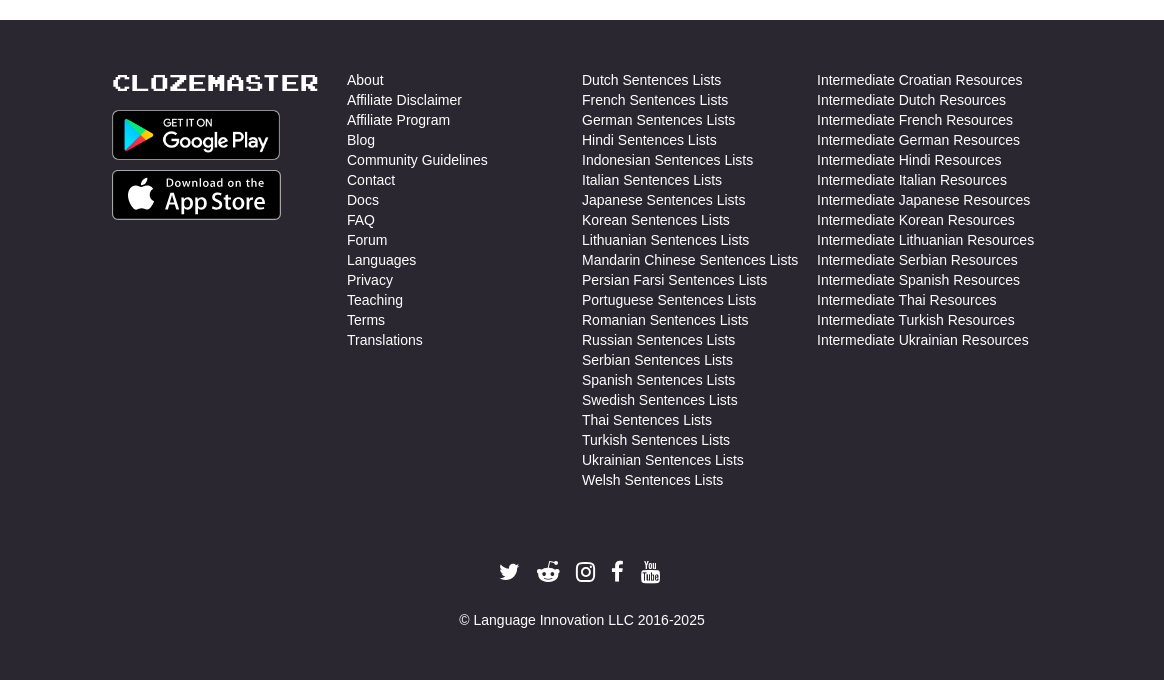 scroll, scrollTop: 710, scrollLeft: 0, axis: vertical 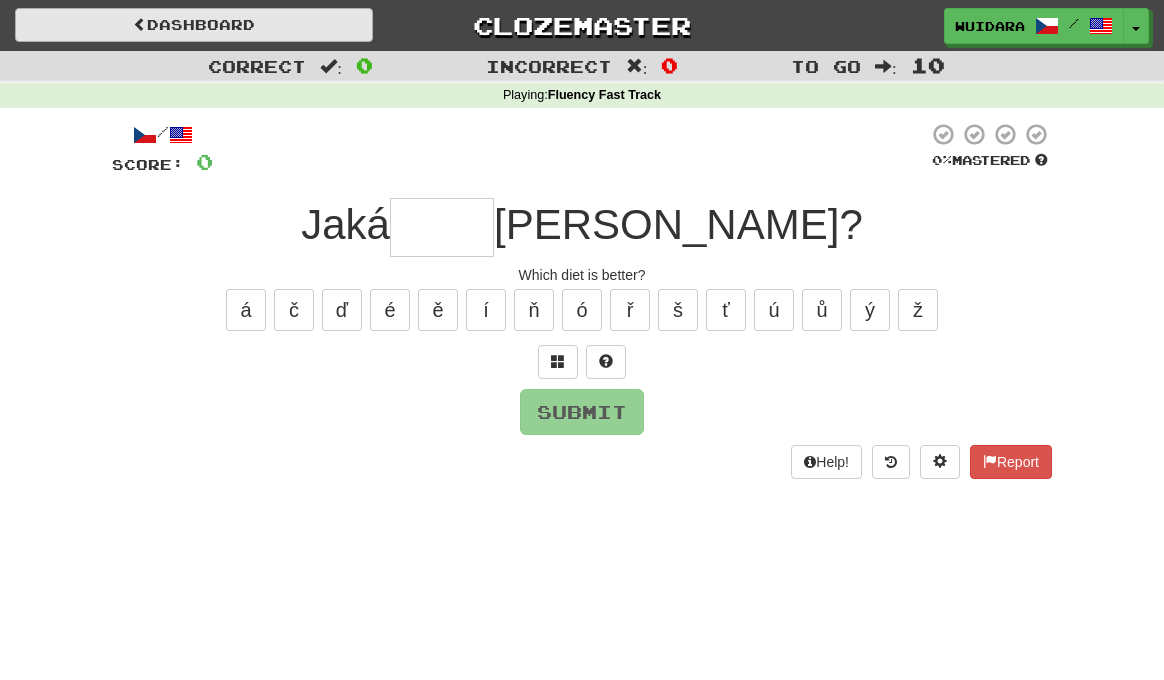 click on "Dashboard" at bounding box center [194, 25] 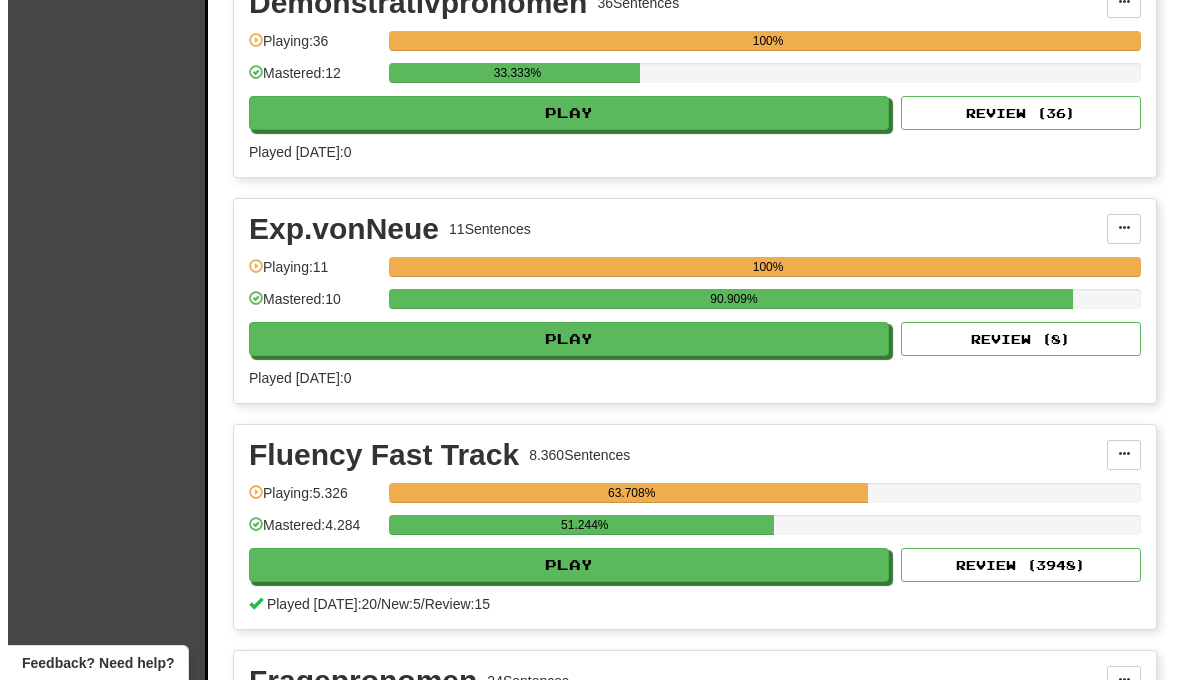 scroll, scrollTop: 2788, scrollLeft: 0, axis: vertical 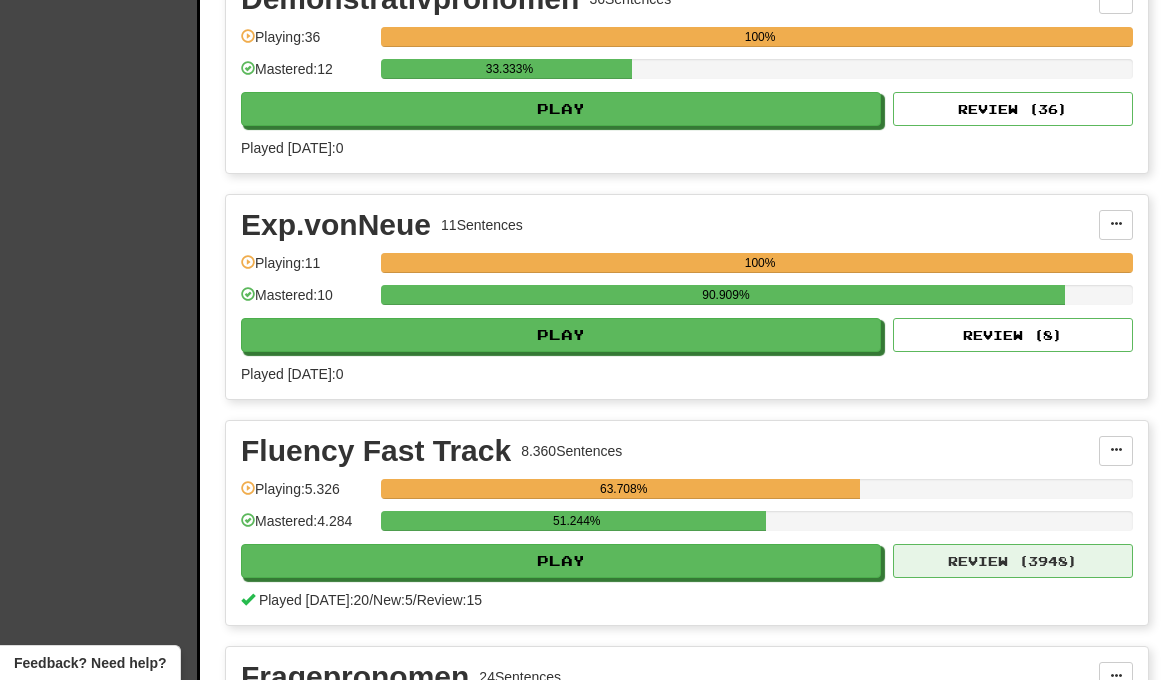 click on "Review ( 3948 )" at bounding box center (1013, 561) 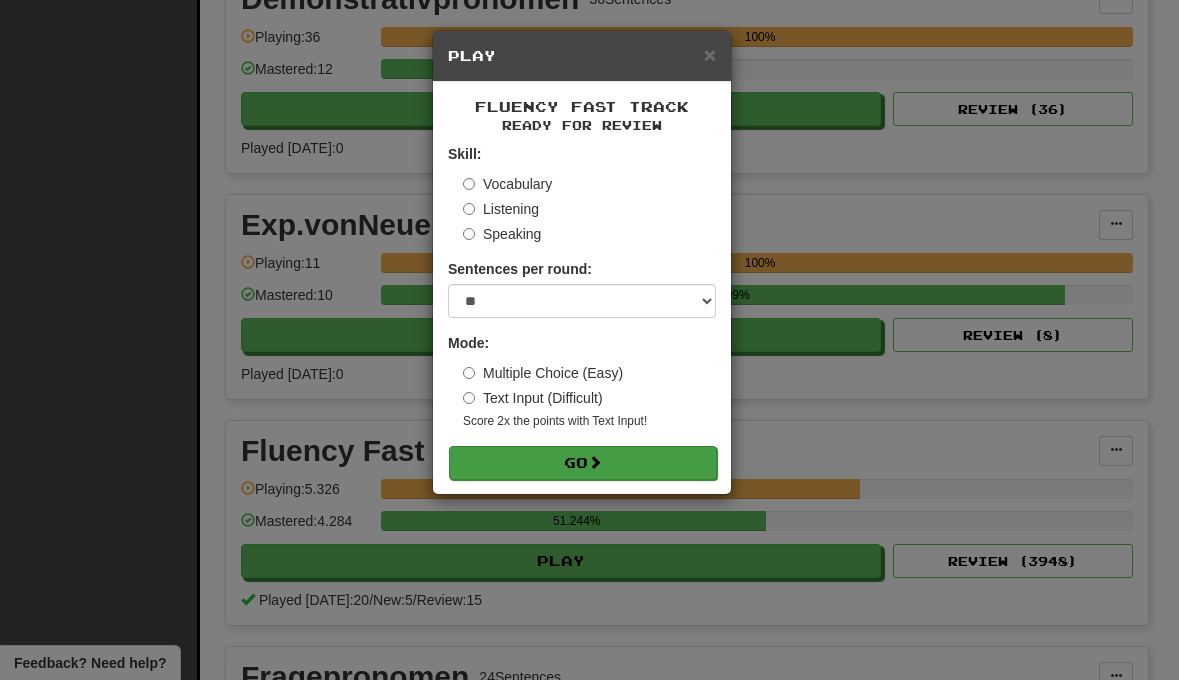 click on "Go" at bounding box center (583, 463) 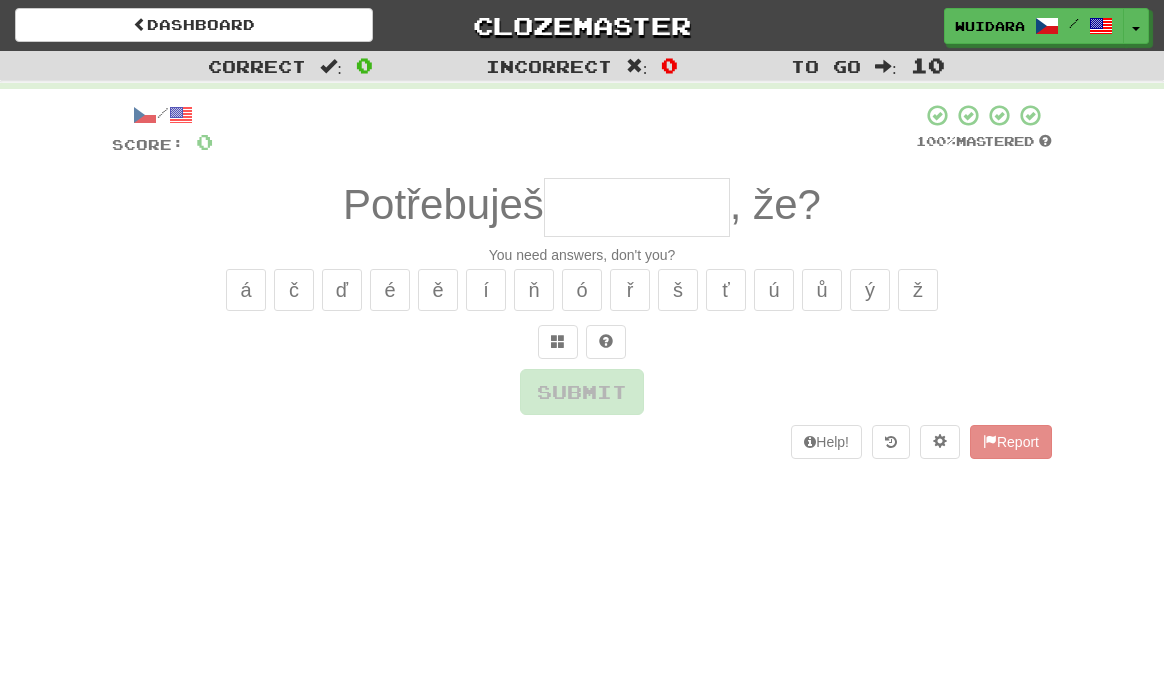 scroll, scrollTop: 0, scrollLeft: 0, axis: both 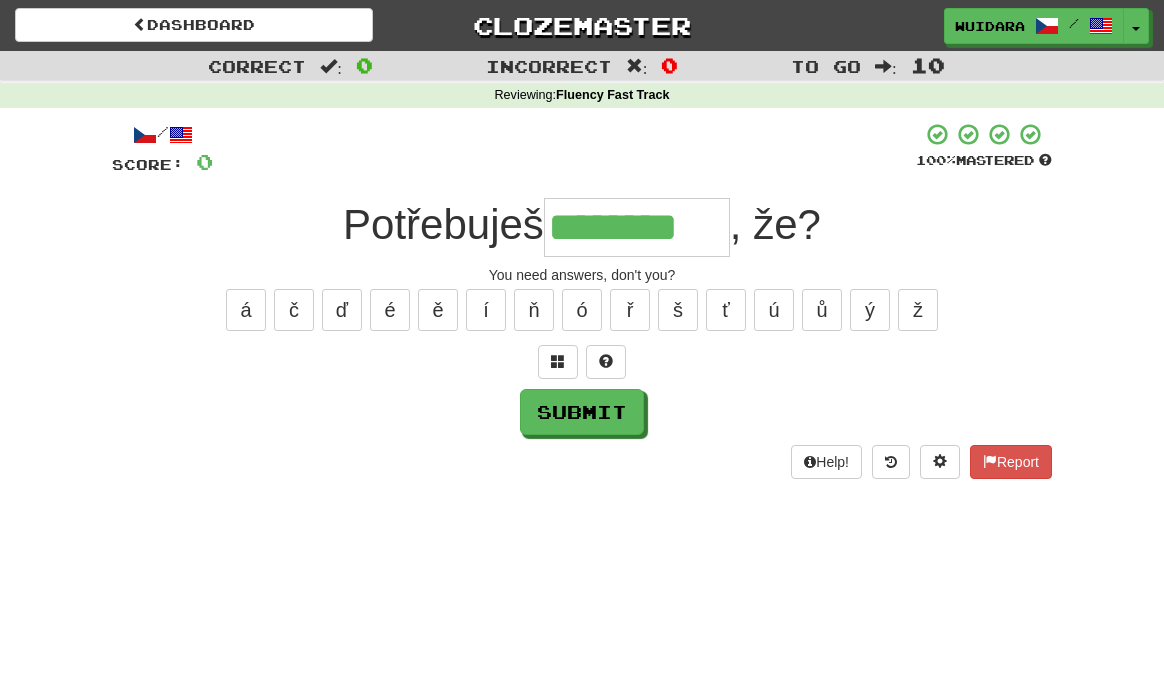 type on "********" 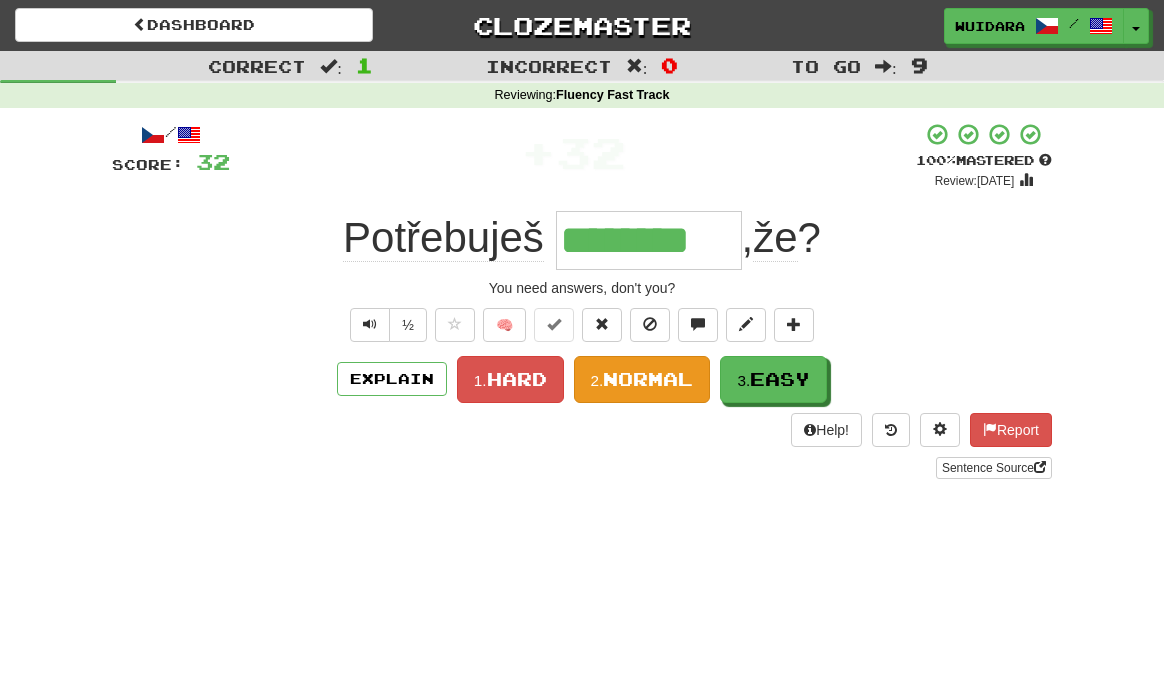 click on "Normal" at bounding box center (648, 379) 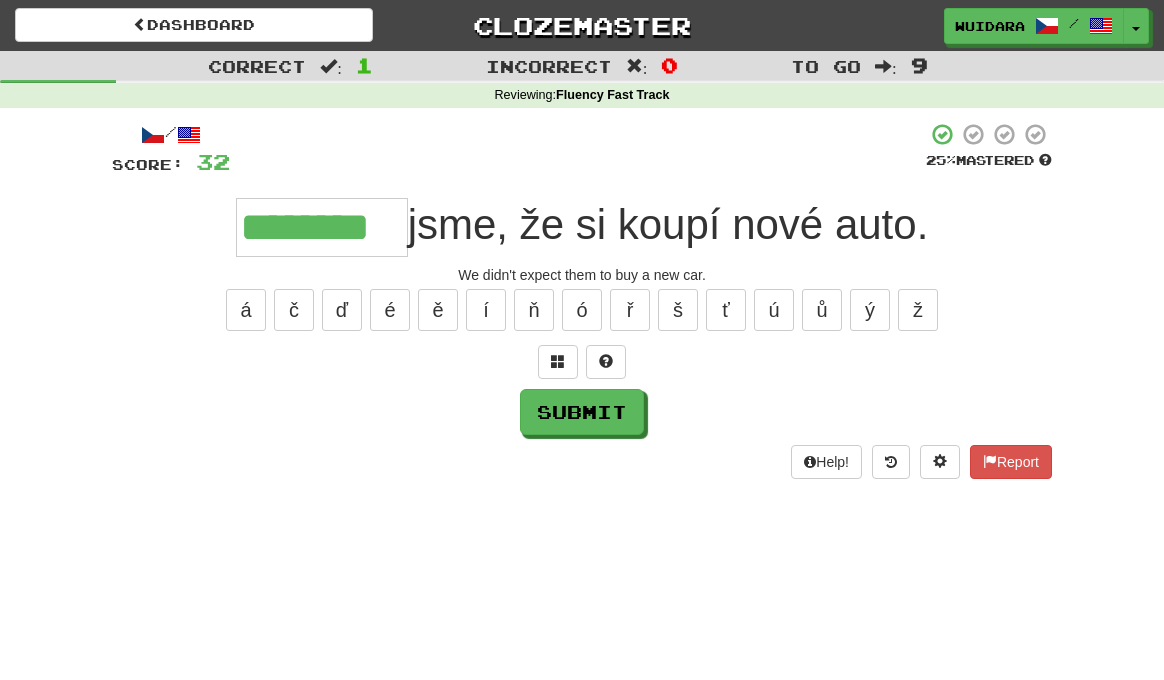 type on "********" 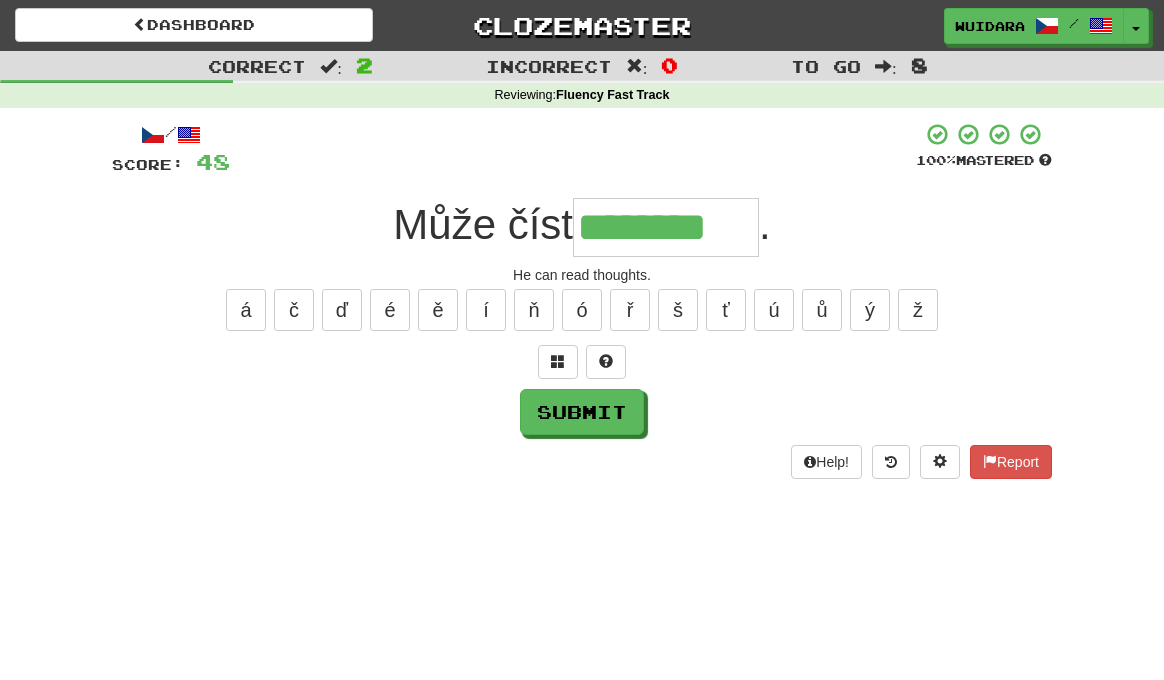 type on "********" 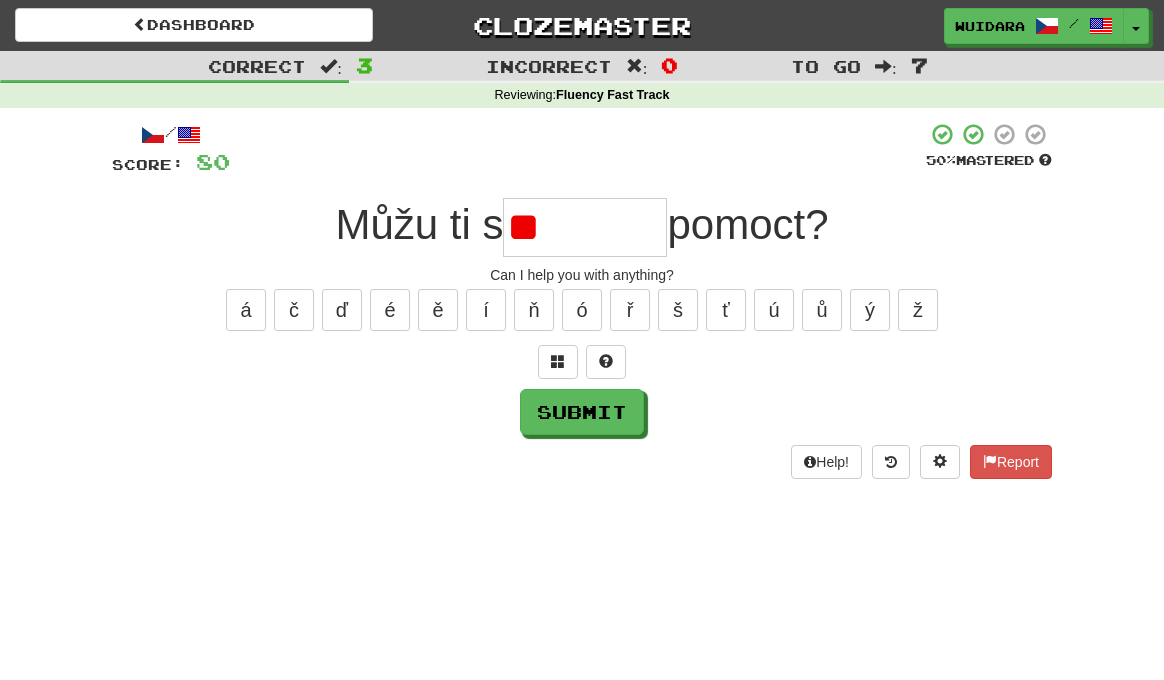 type on "*" 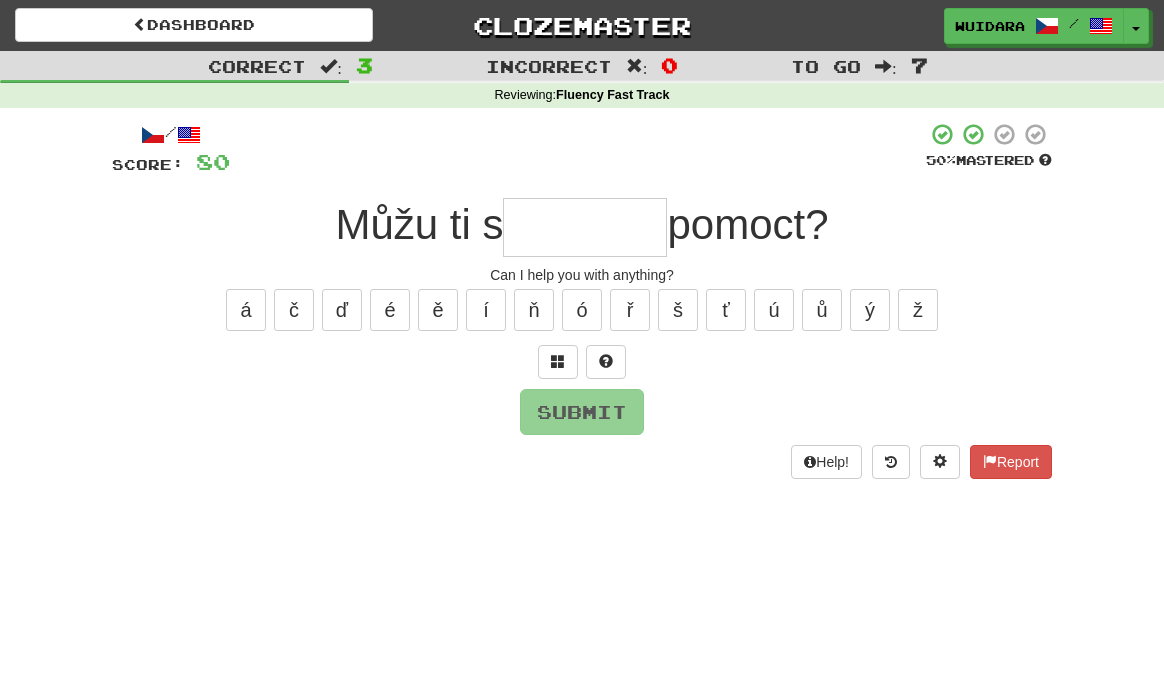 type on "*" 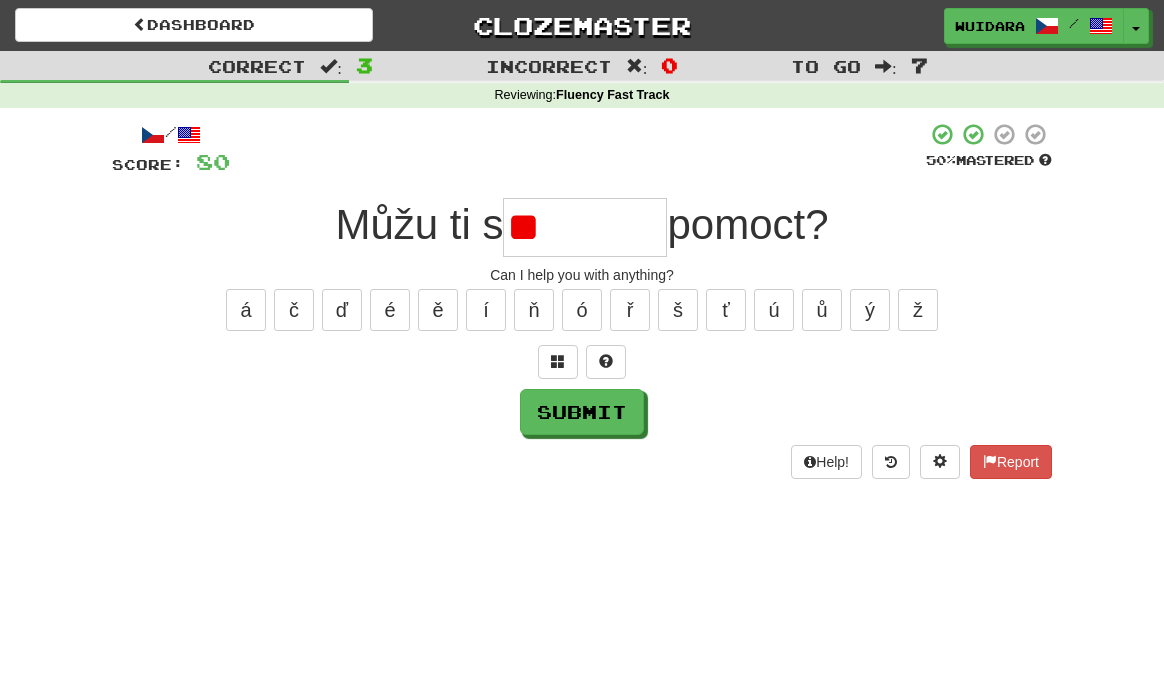 type on "*" 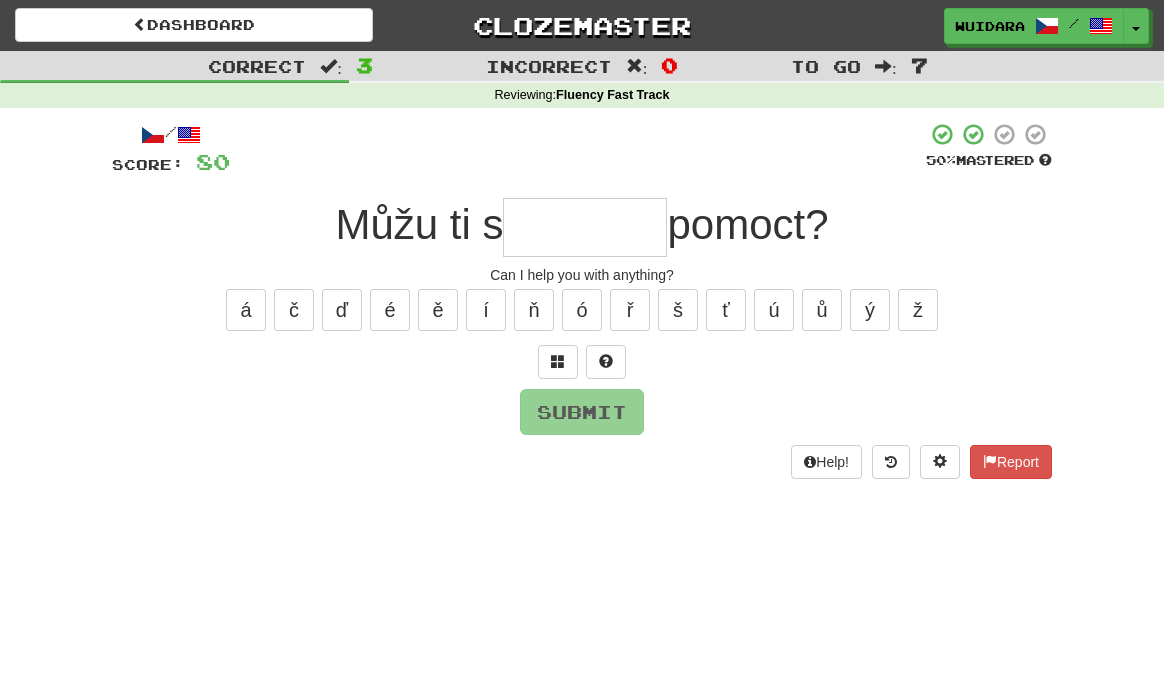 type on "*" 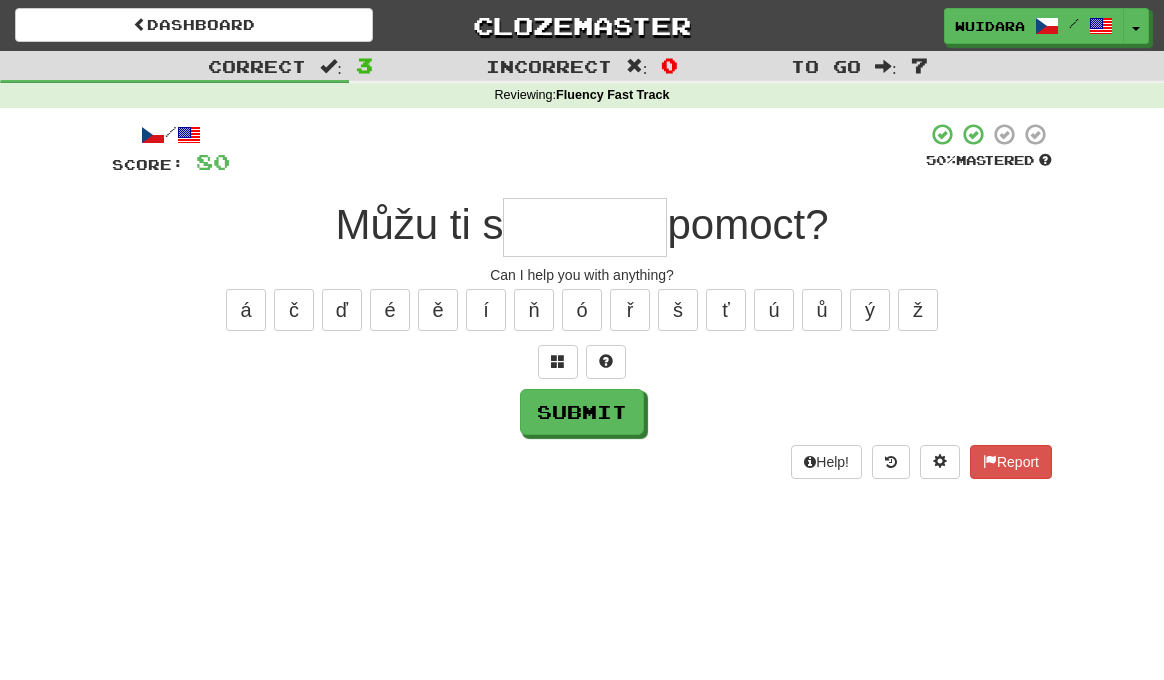 type on "*" 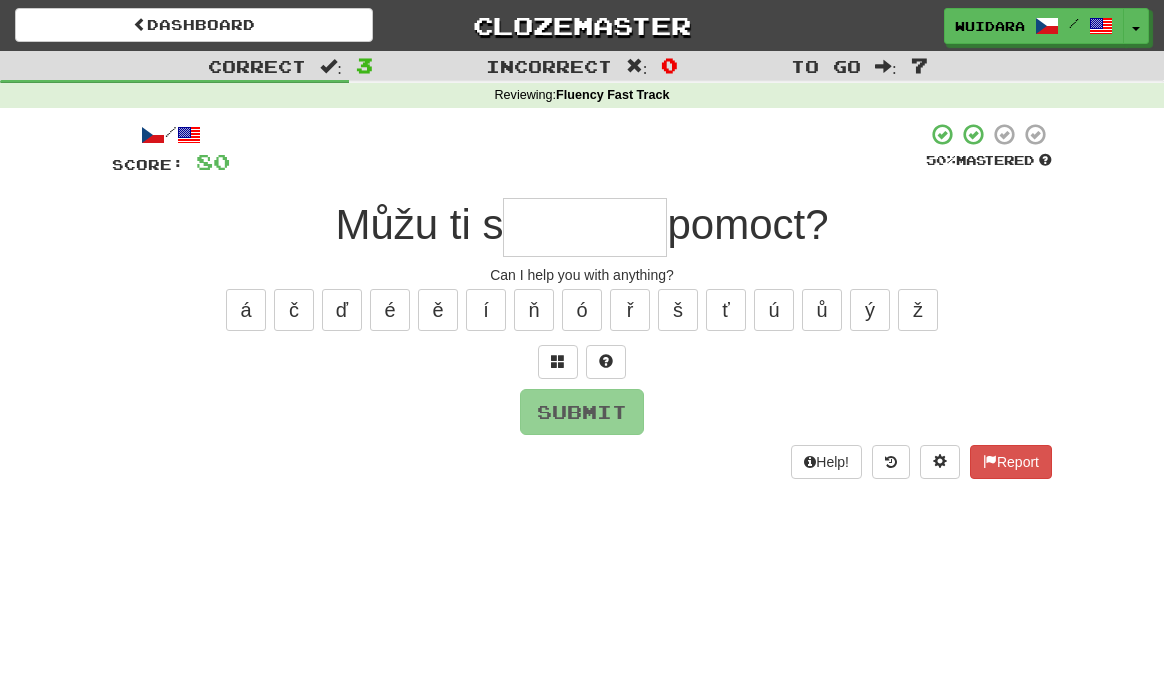 type on "*" 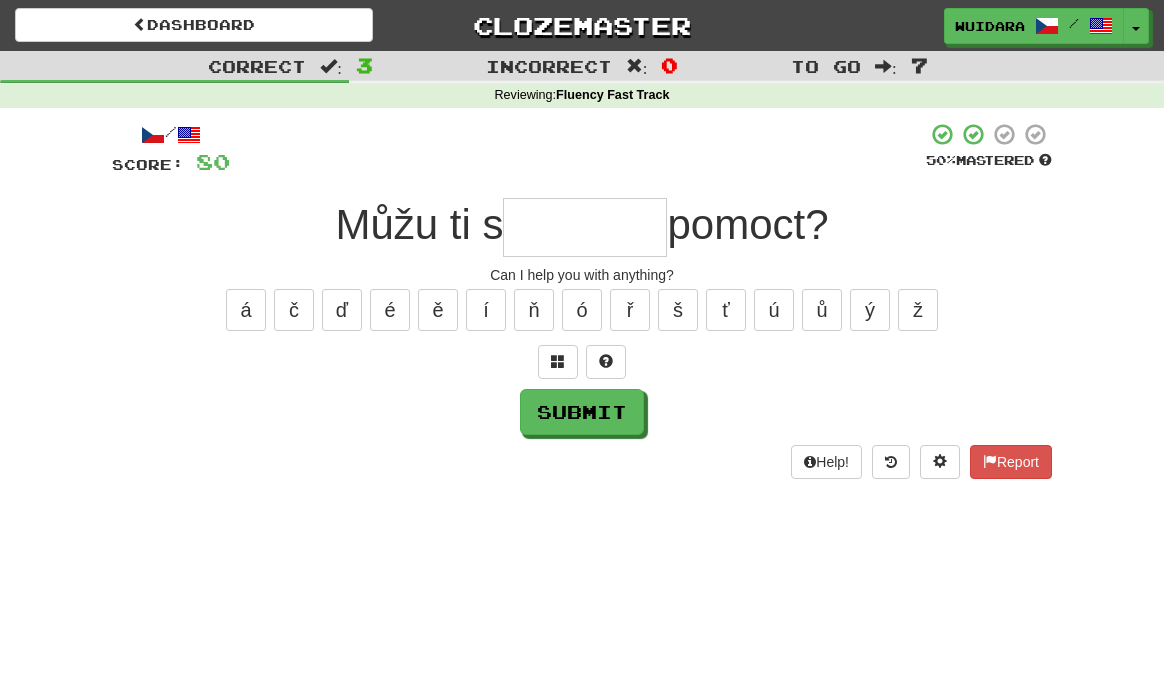 type on "*" 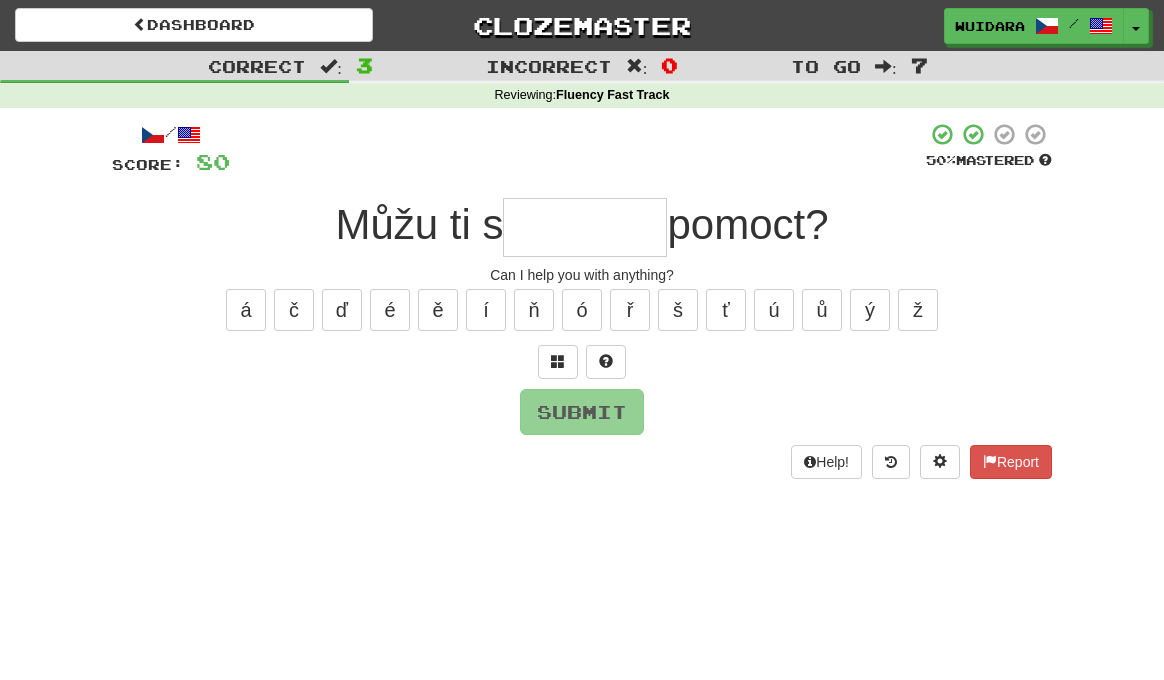 type on "*" 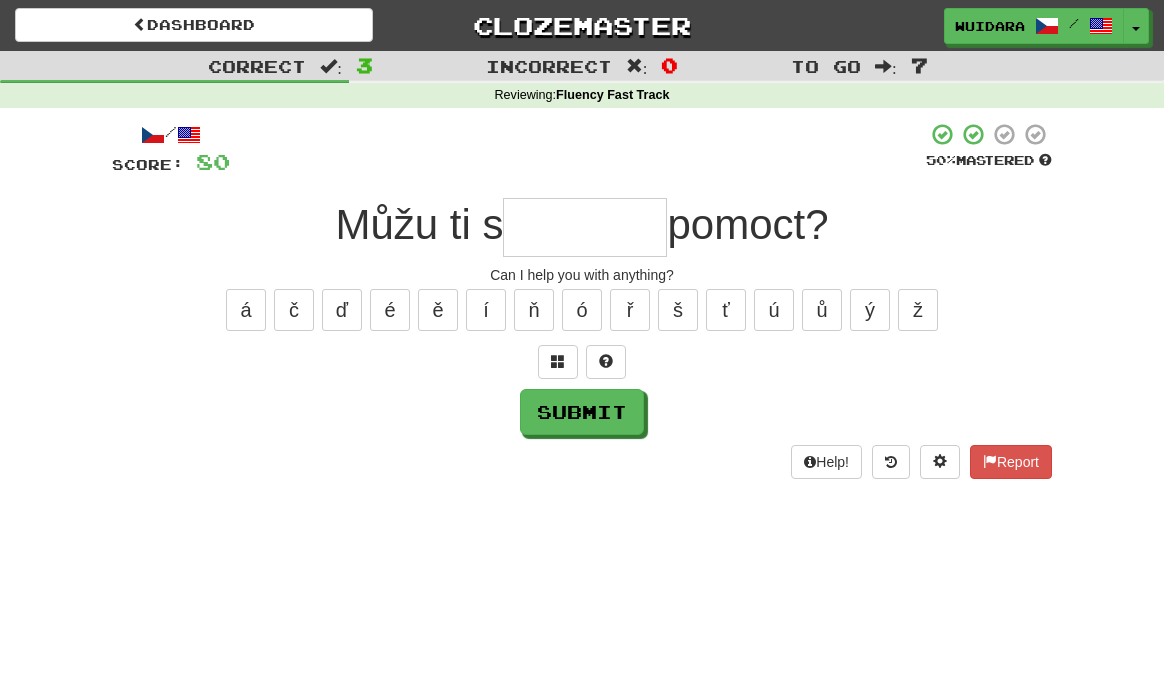 type on "*" 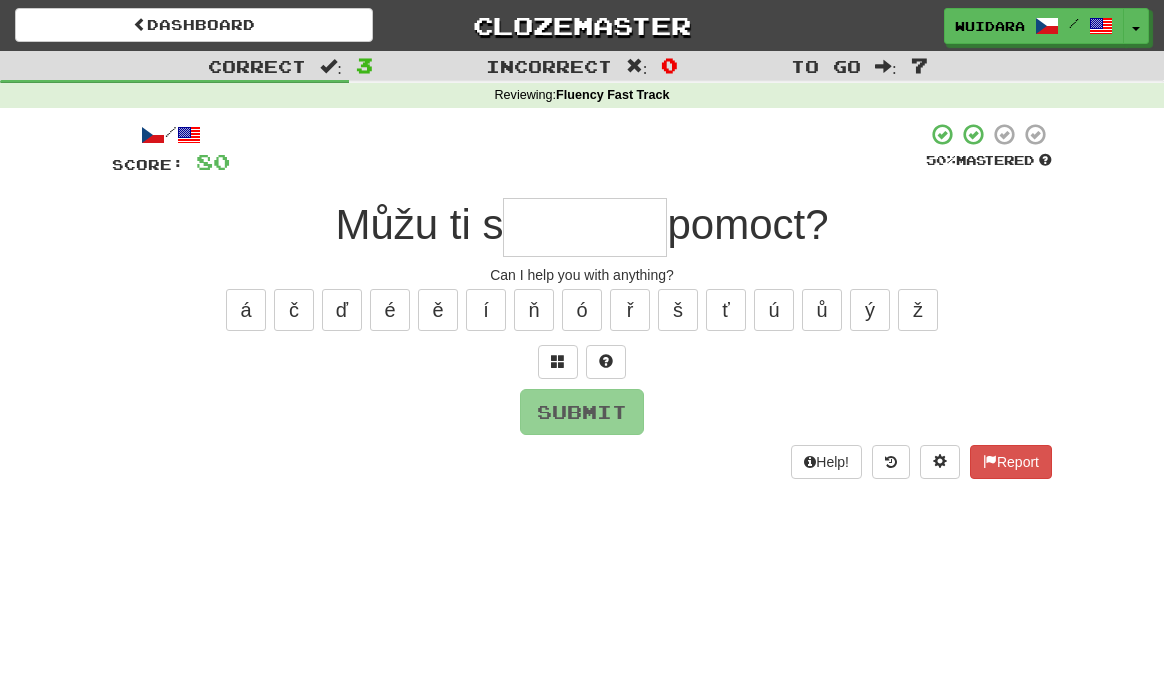 type on "*" 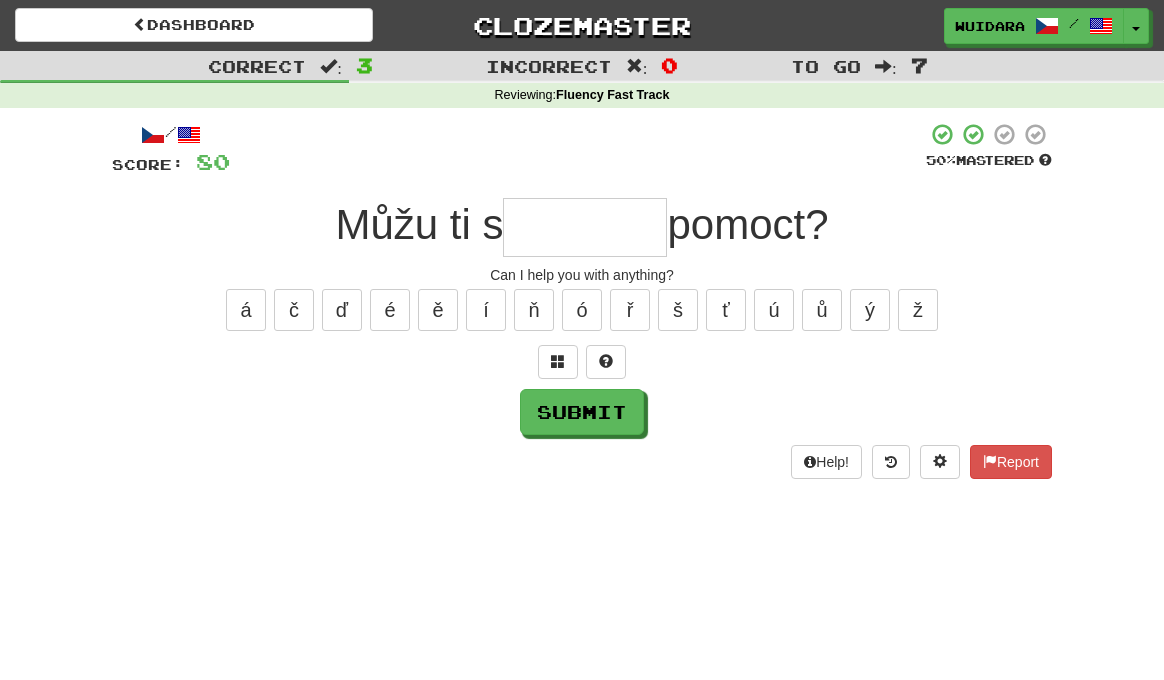 type on "*" 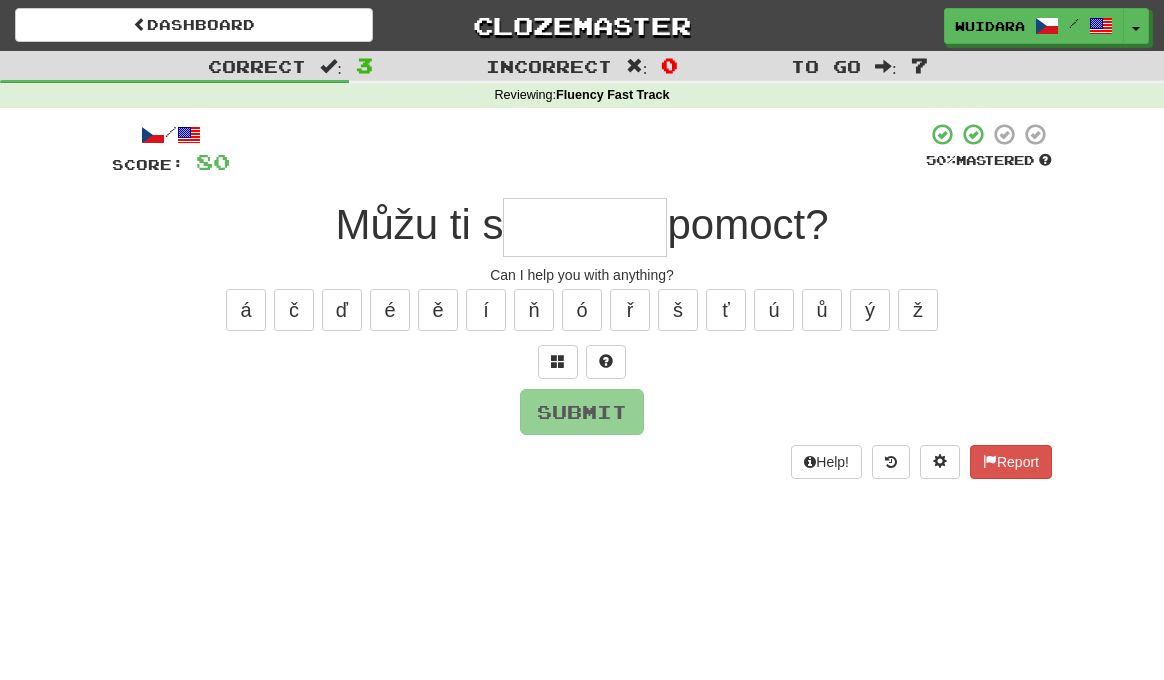 type on "*" 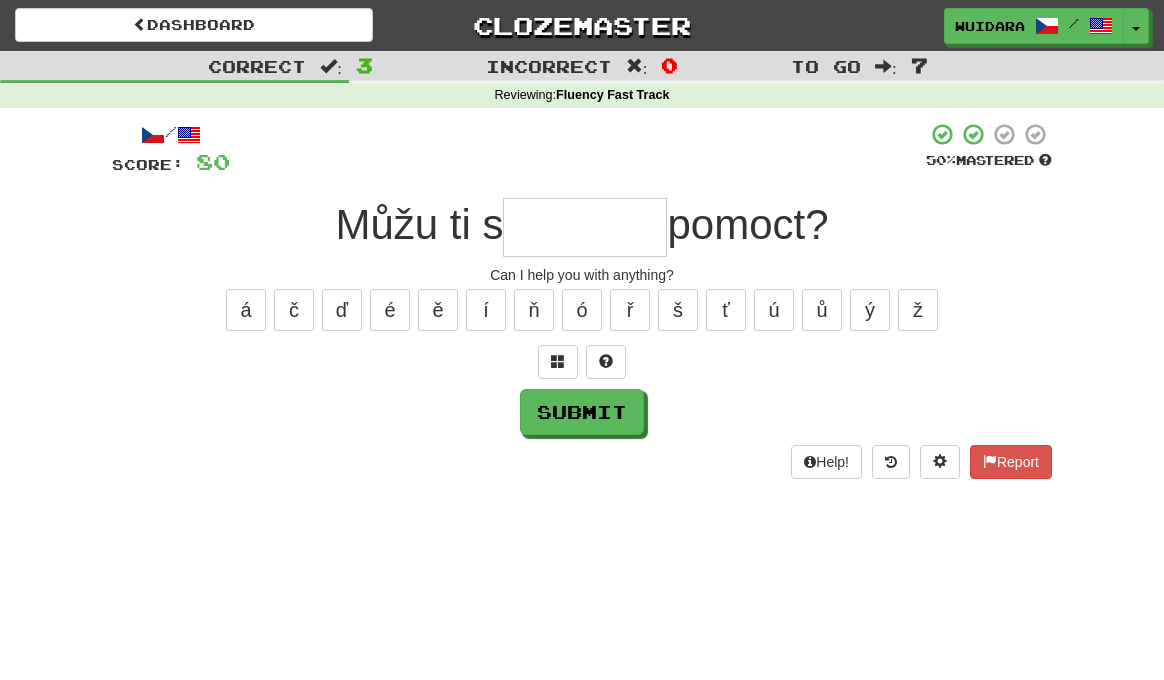 type on "*" 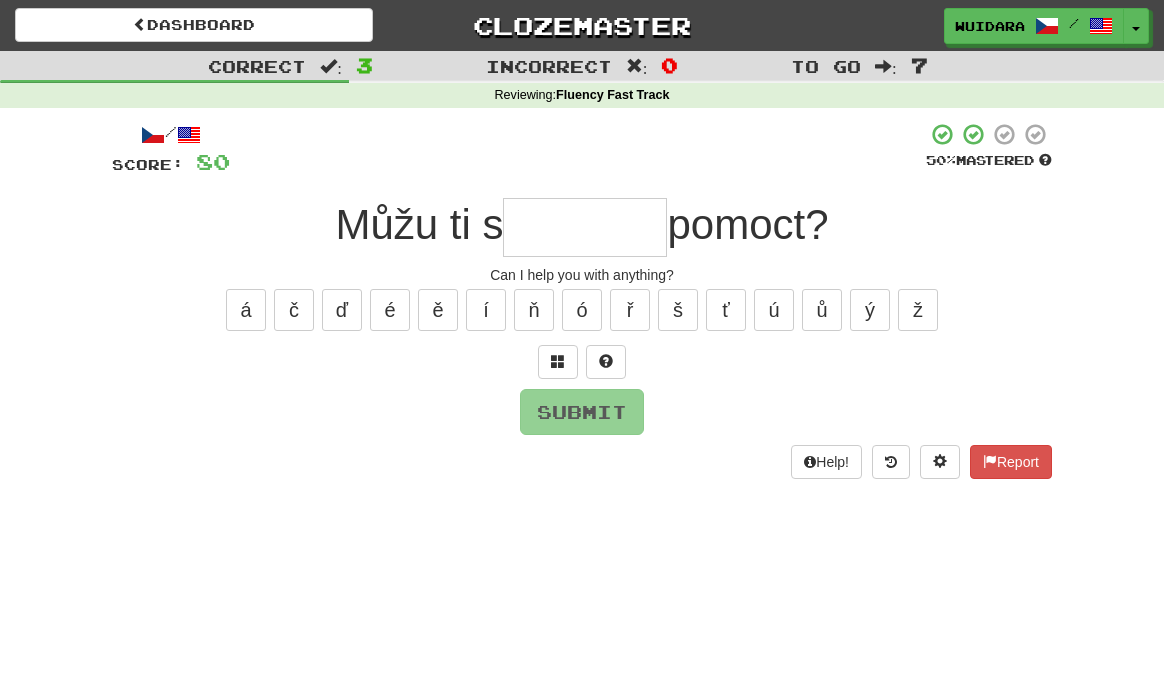 type on "*" 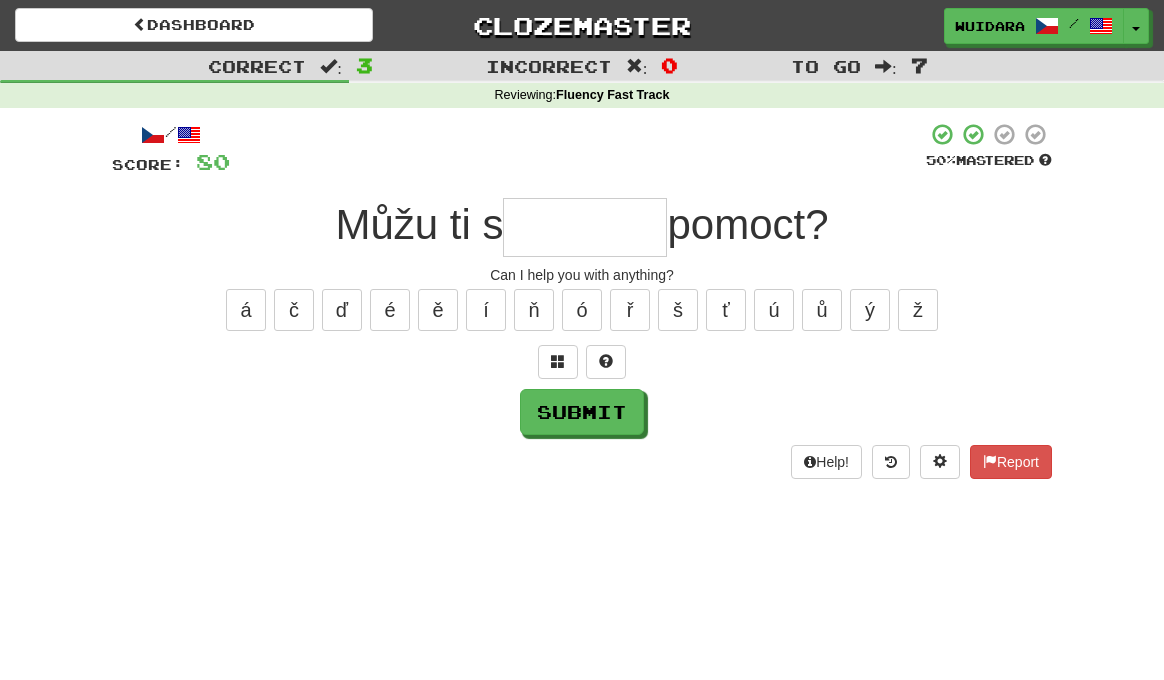 type on "*" 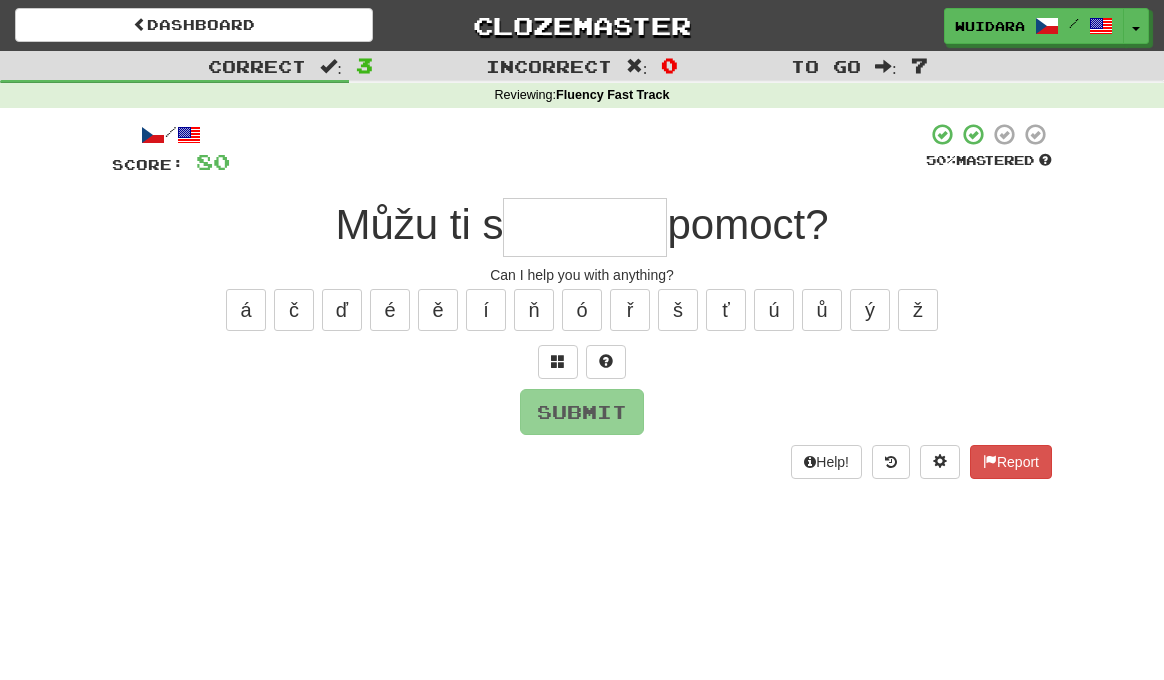 type on "*" 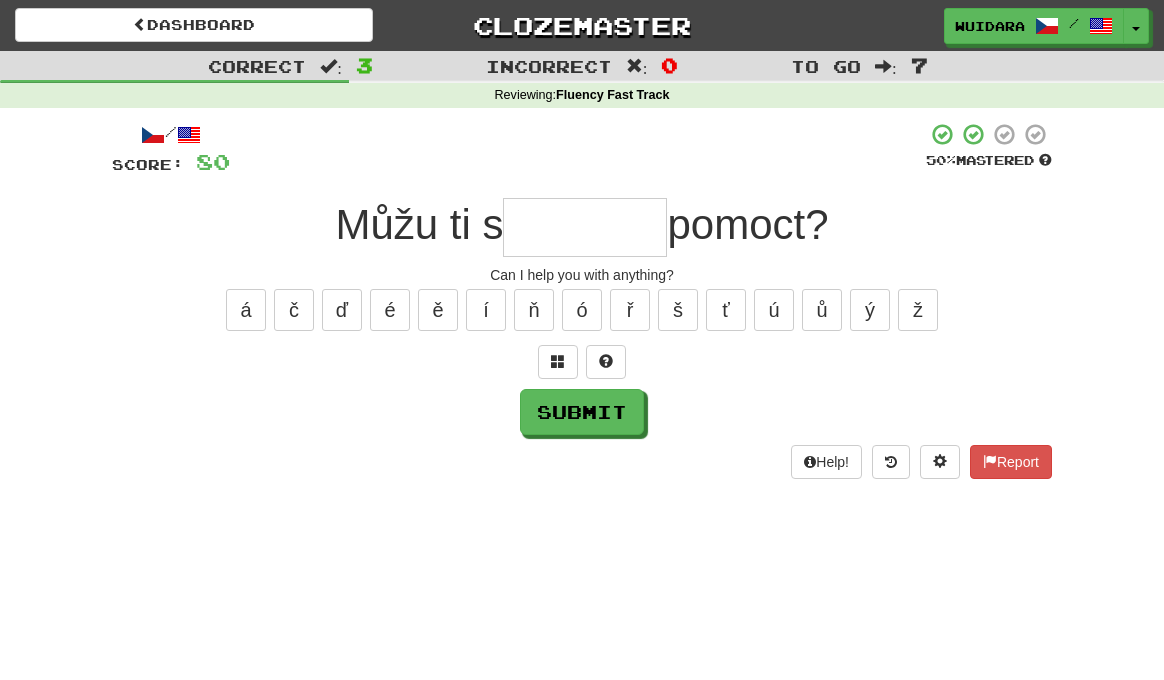 type on "*" 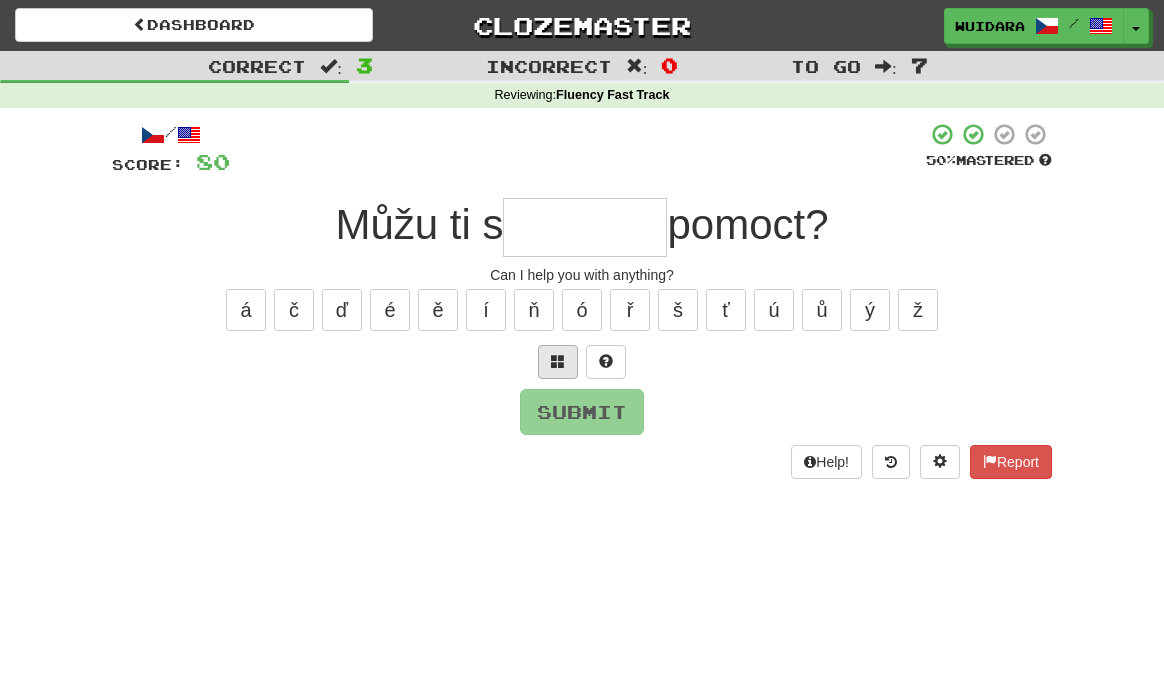 click at bounding box center [558, 361] 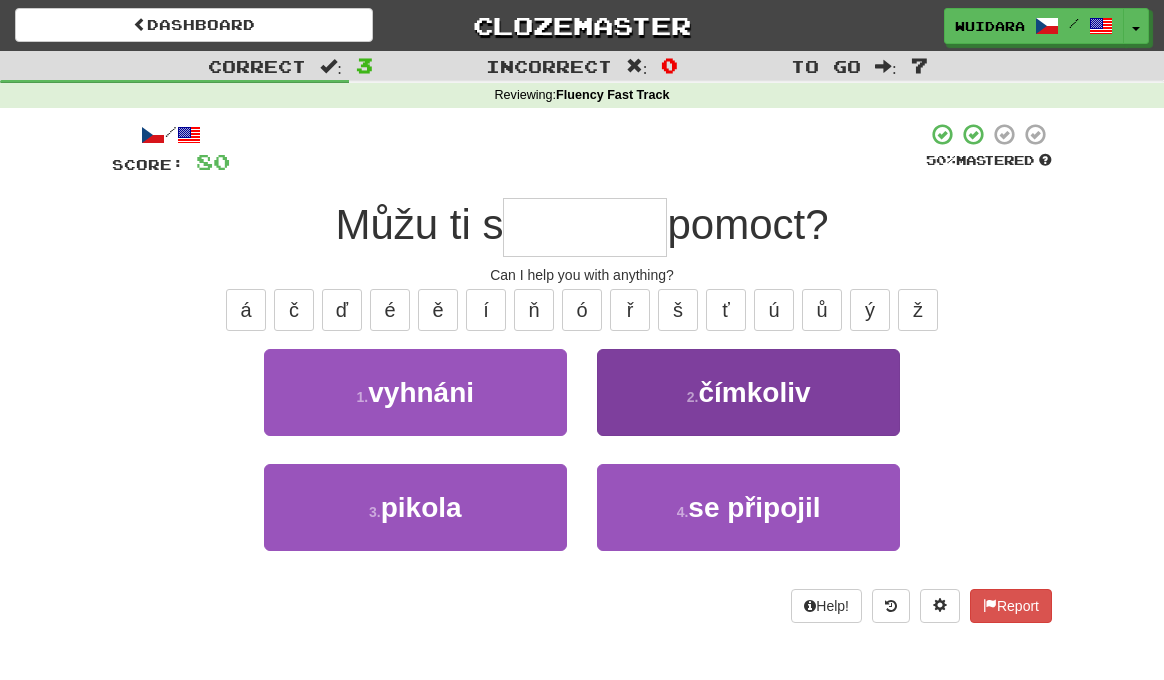 click on "2 .  čímkoliv" at bounding box center (748, 392) 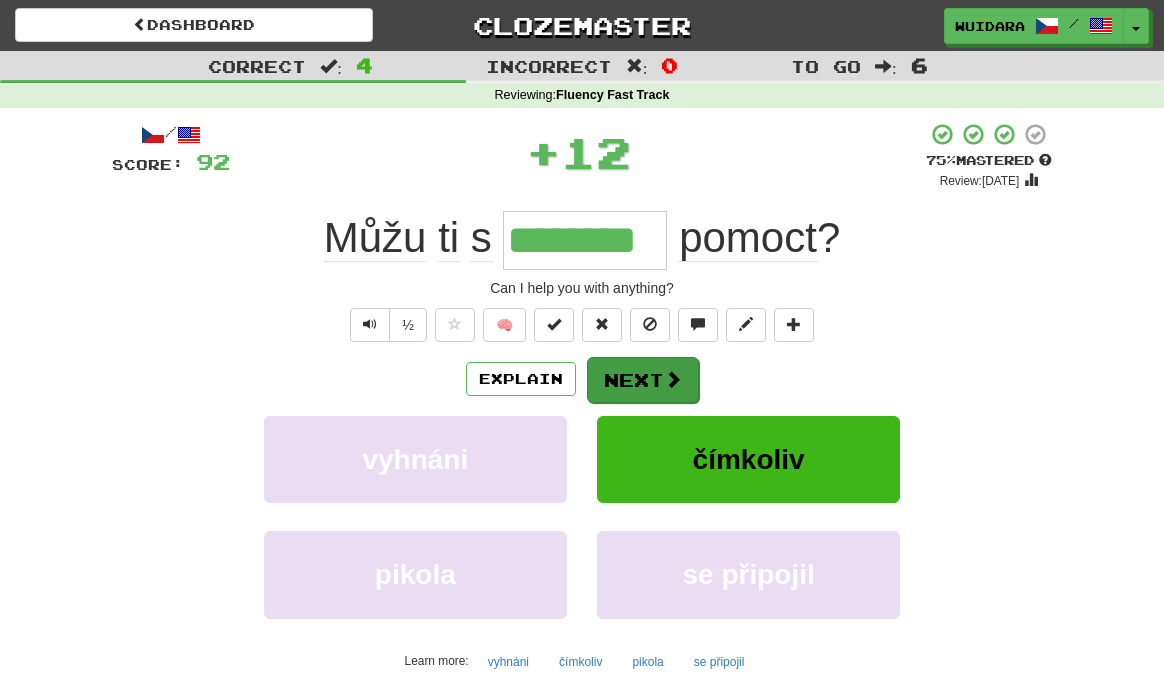 click on "Next" at bounding box center [643, 380] 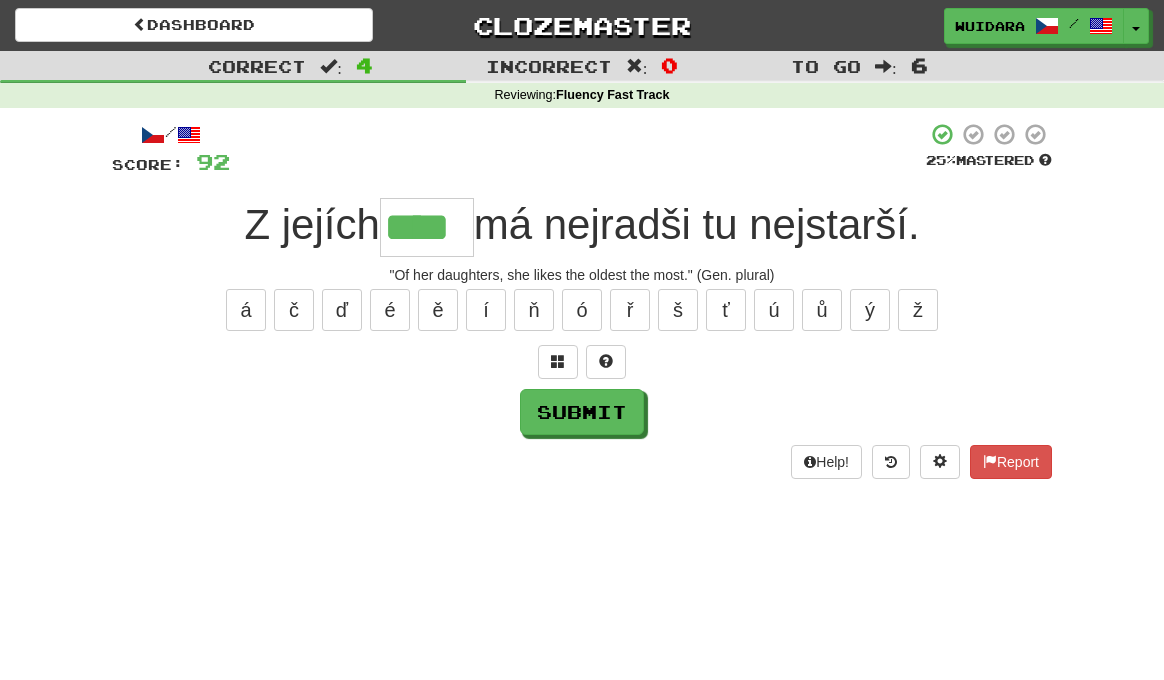 type on "****" 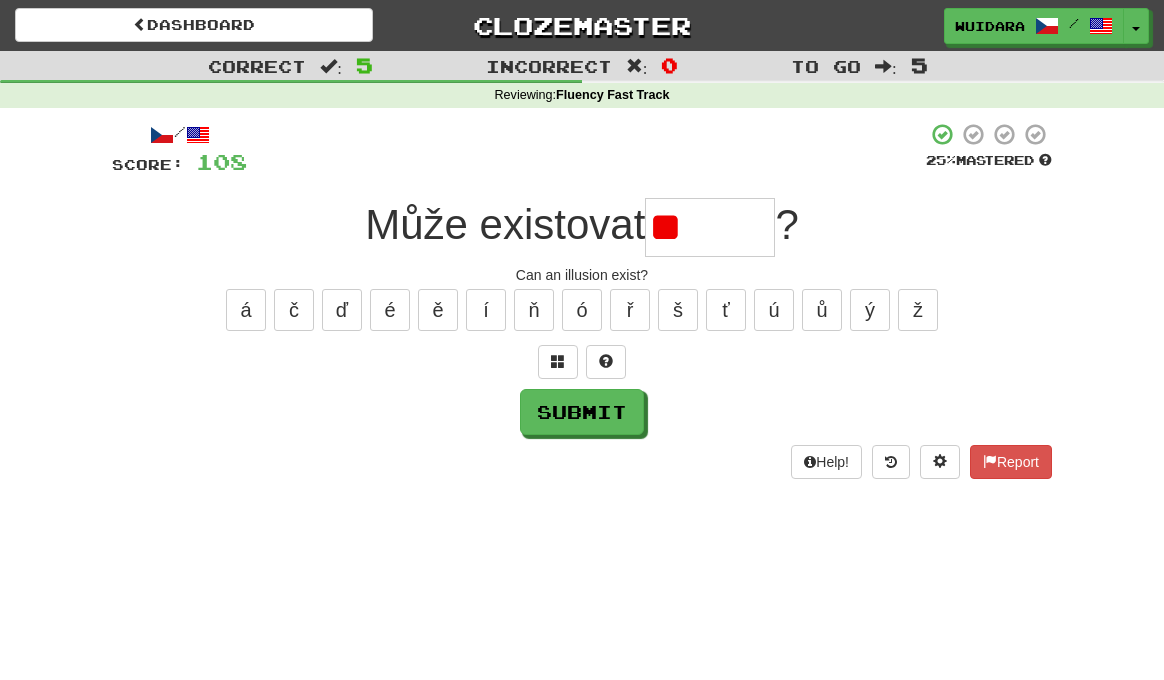 type on "*" 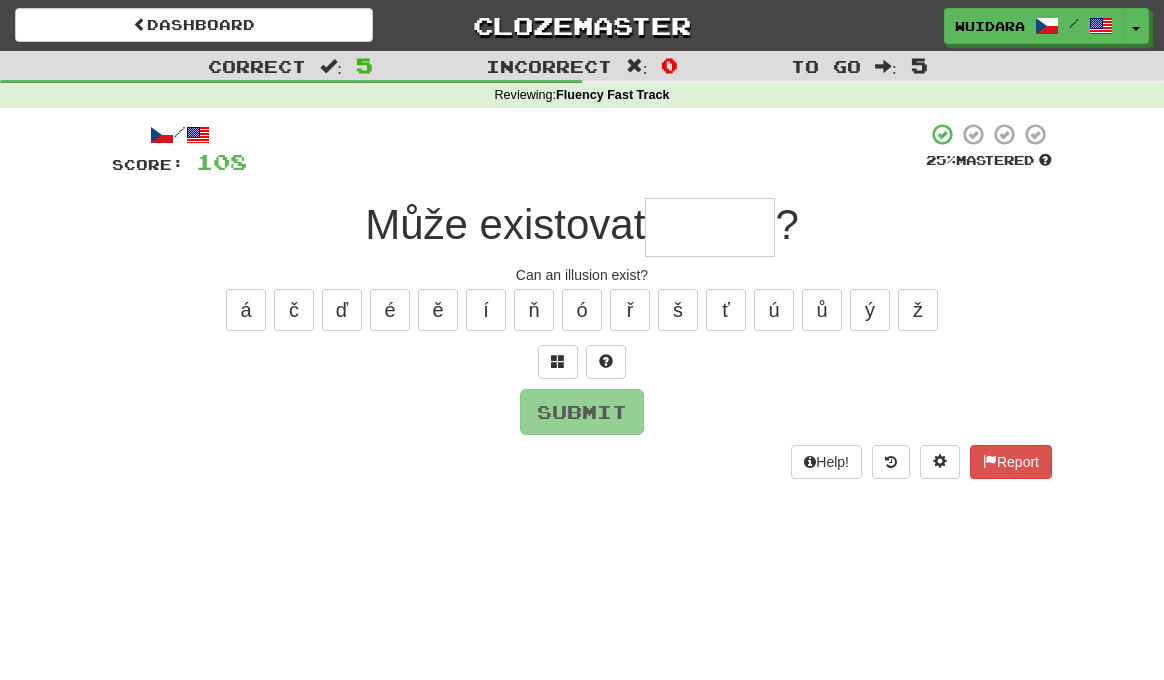 type on "*" 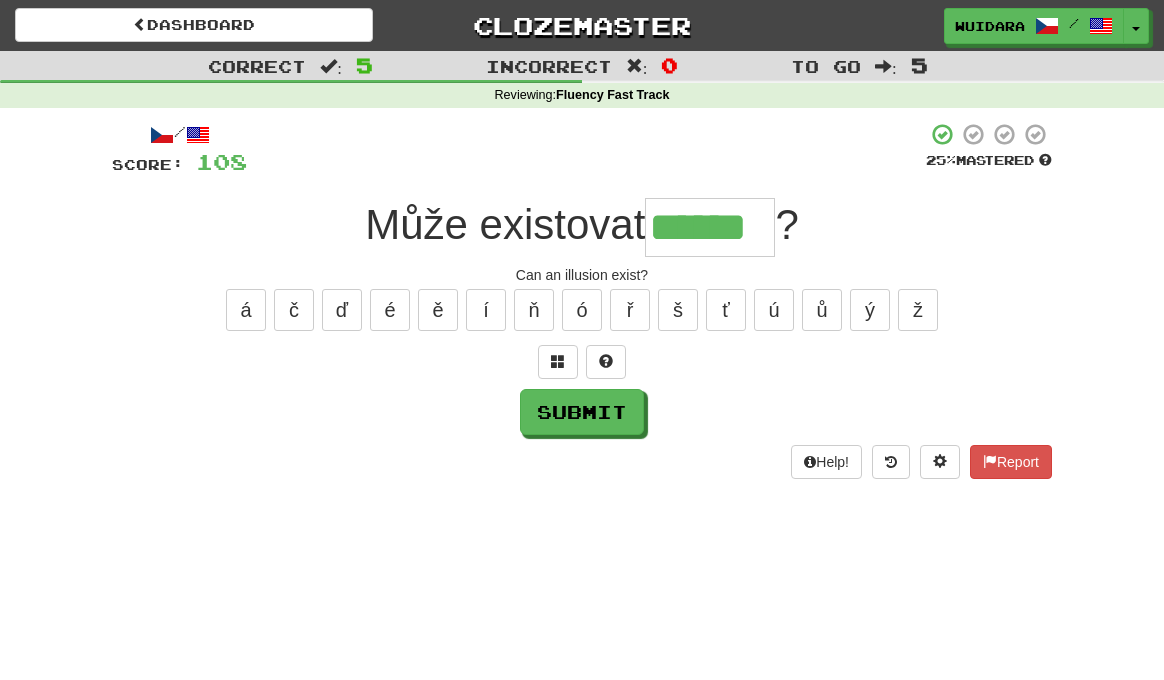 type on "******" 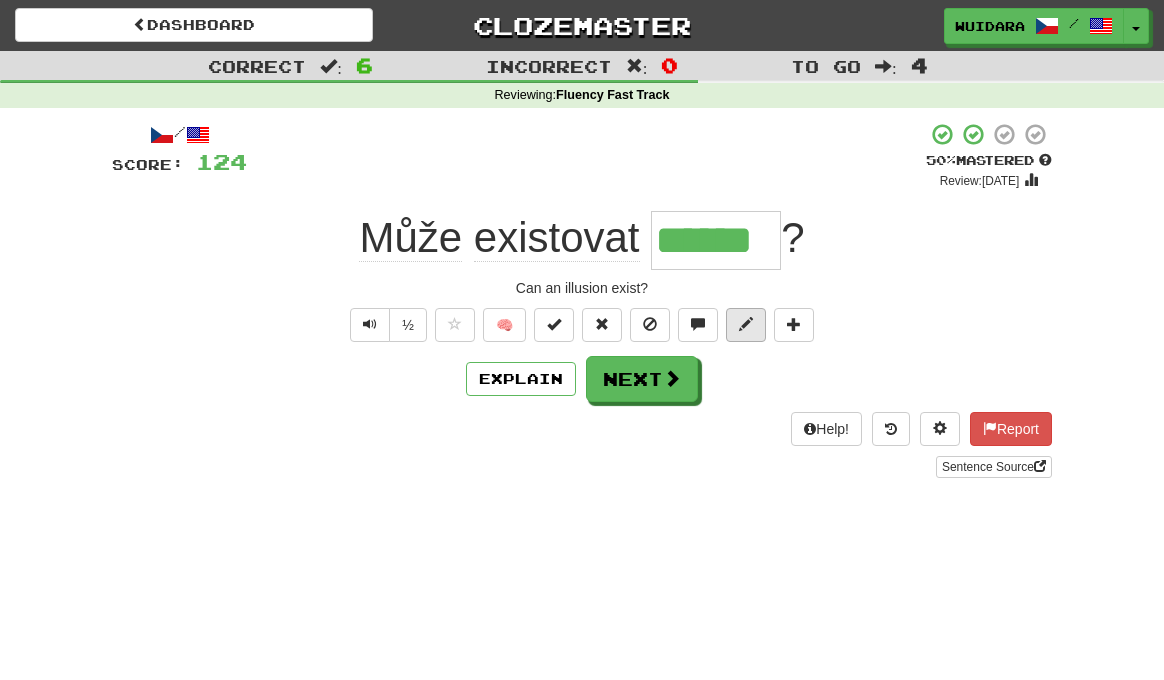click at bounding box center [746, 324] 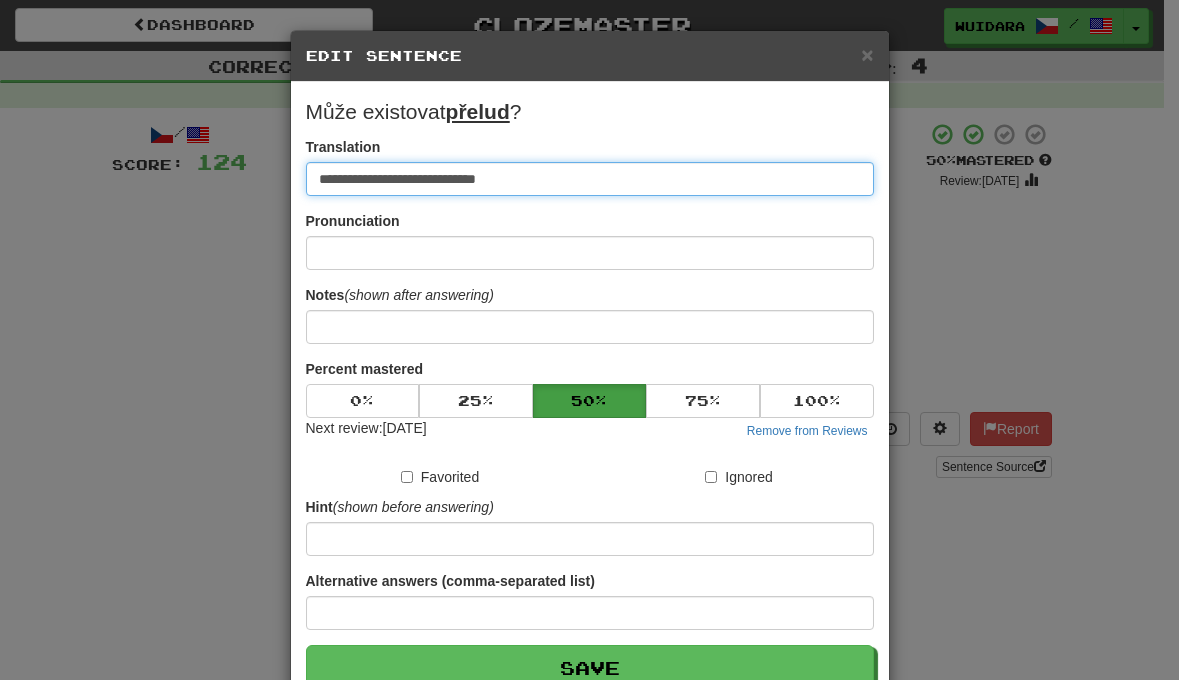 type on "**********" 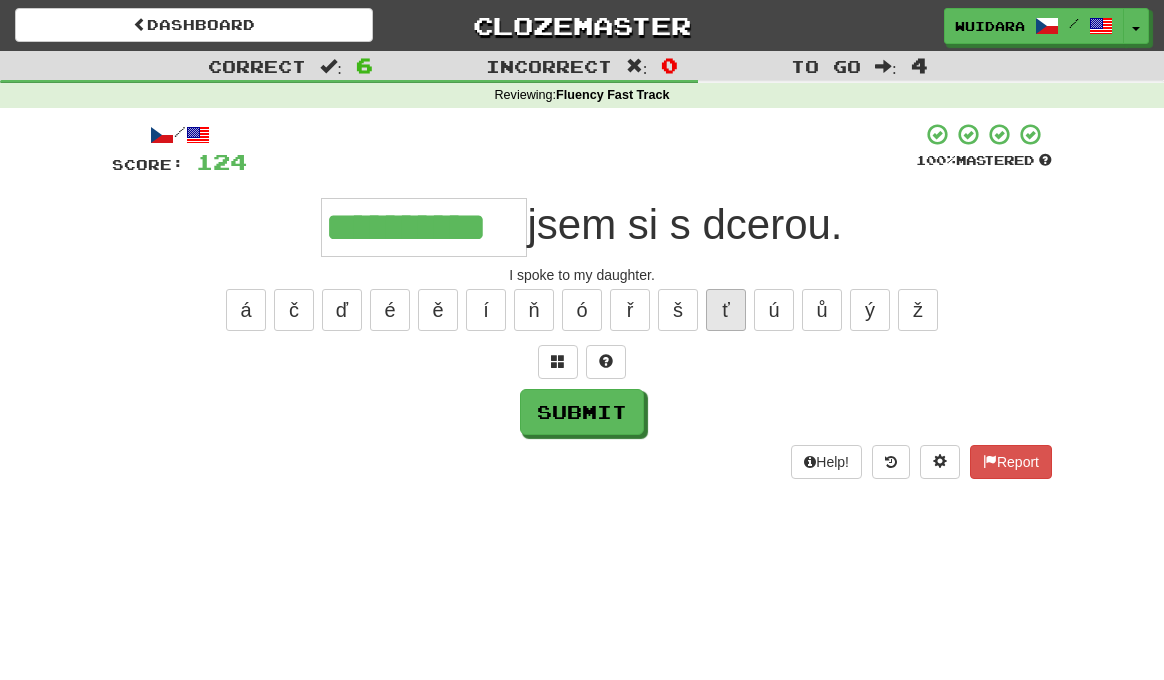 type on "**********" 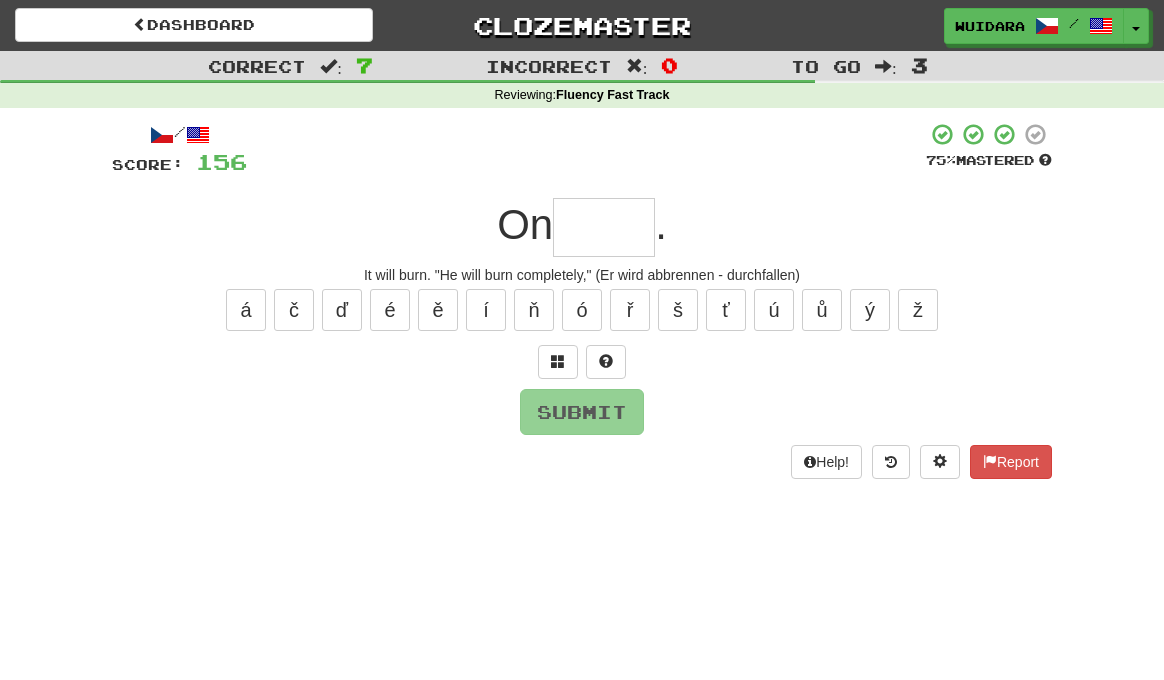 type on "*****" 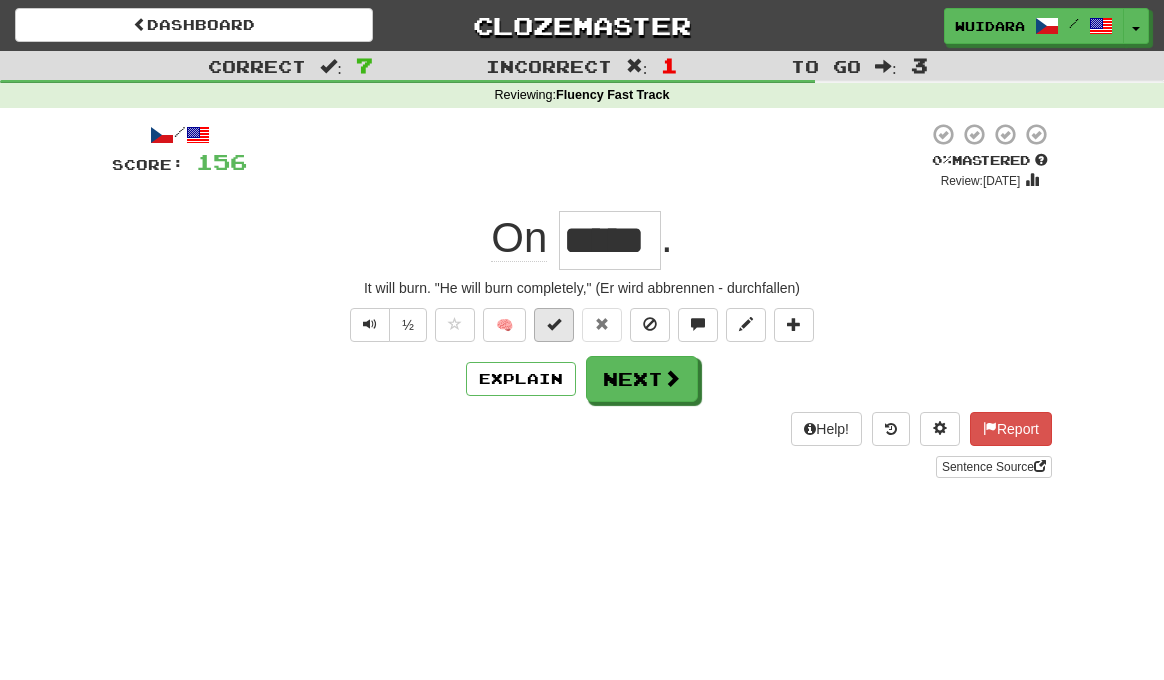 click at bounding box center (554, 324) 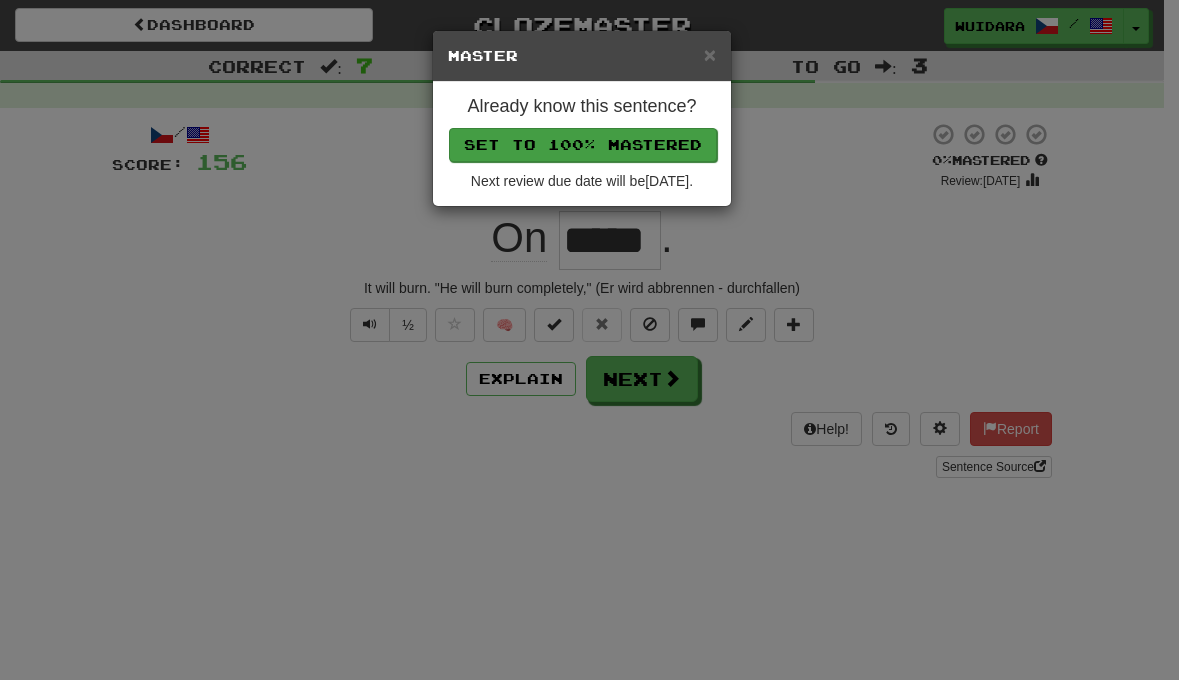 click on "Set to 100% Mastered" at bounding box center [583, 145] 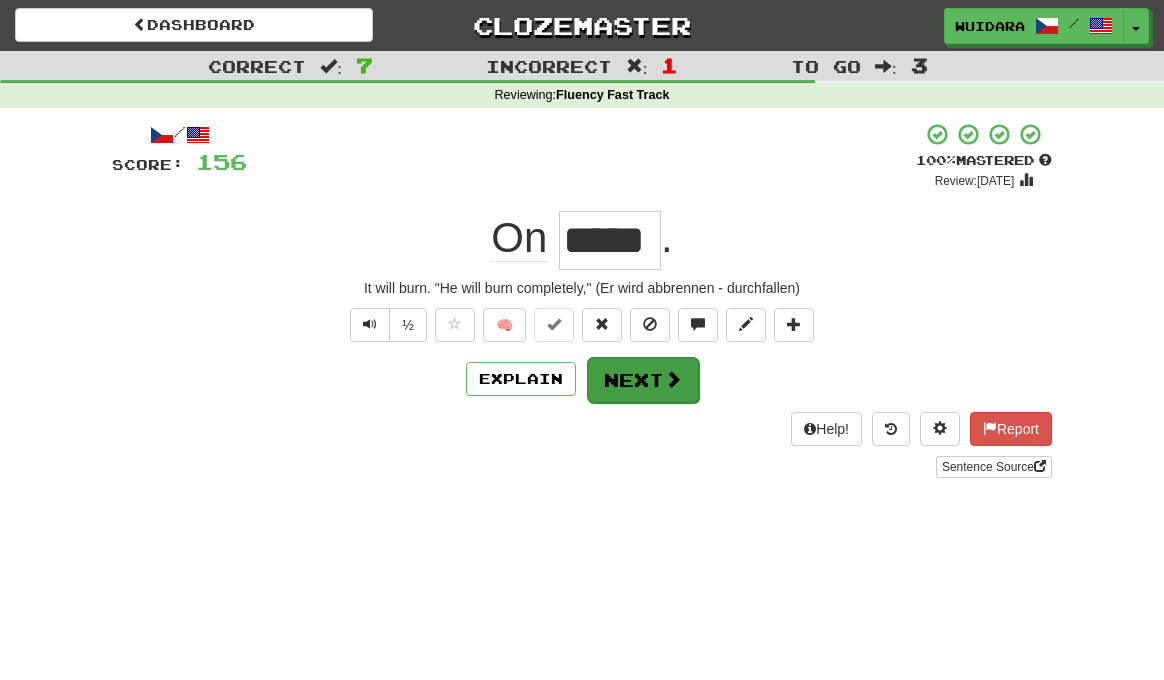 click on "Next" at bounding box center [643, 380] 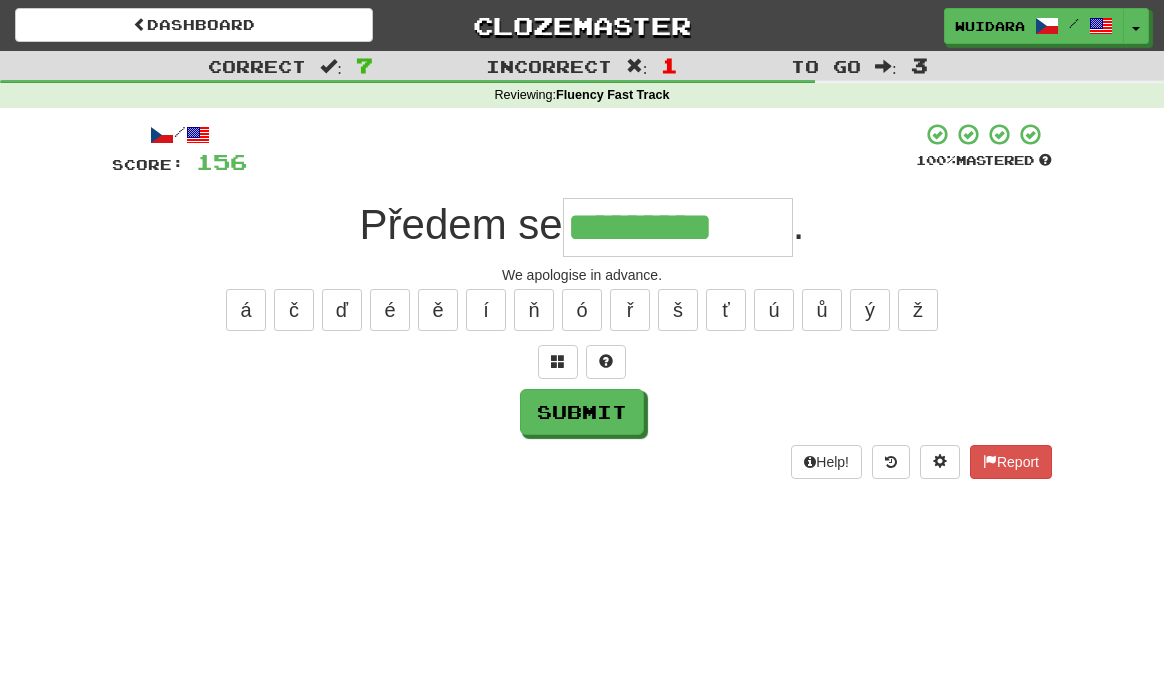 type on "*********" 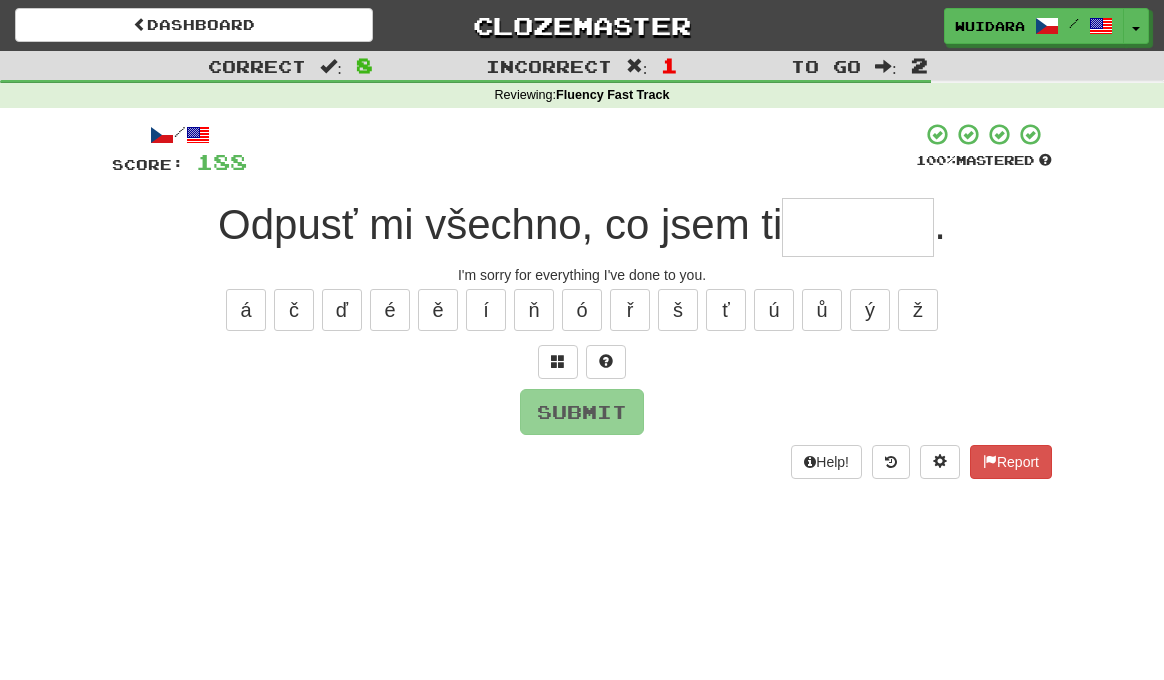 type on "*" 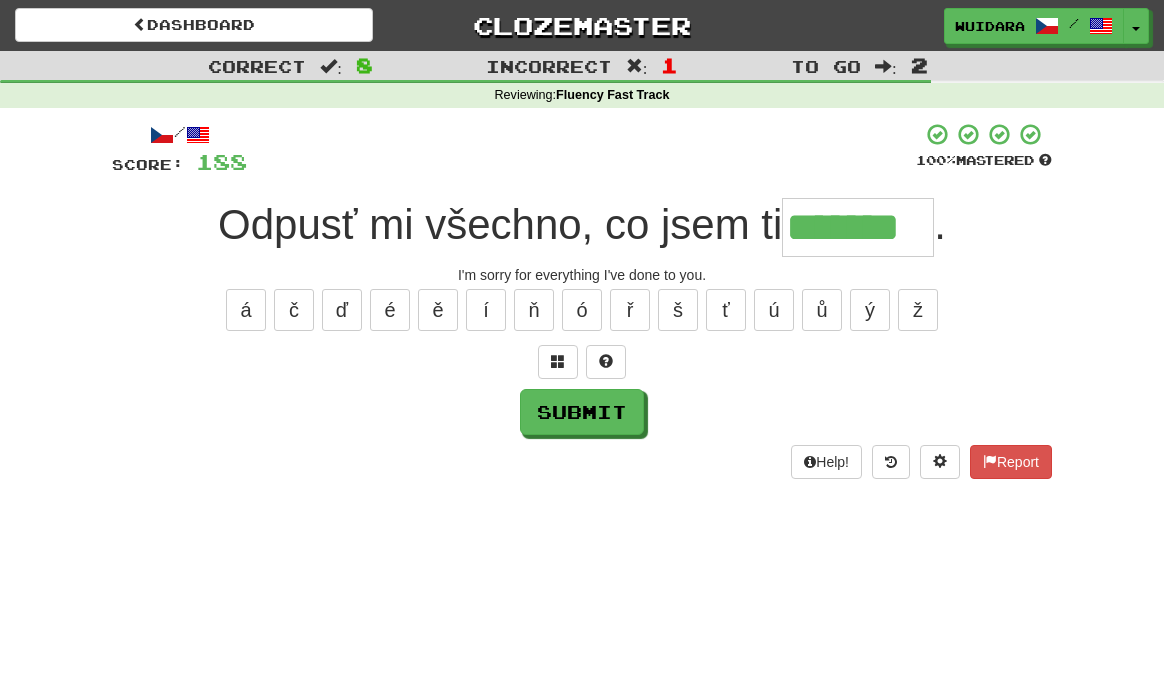 type on "*******" 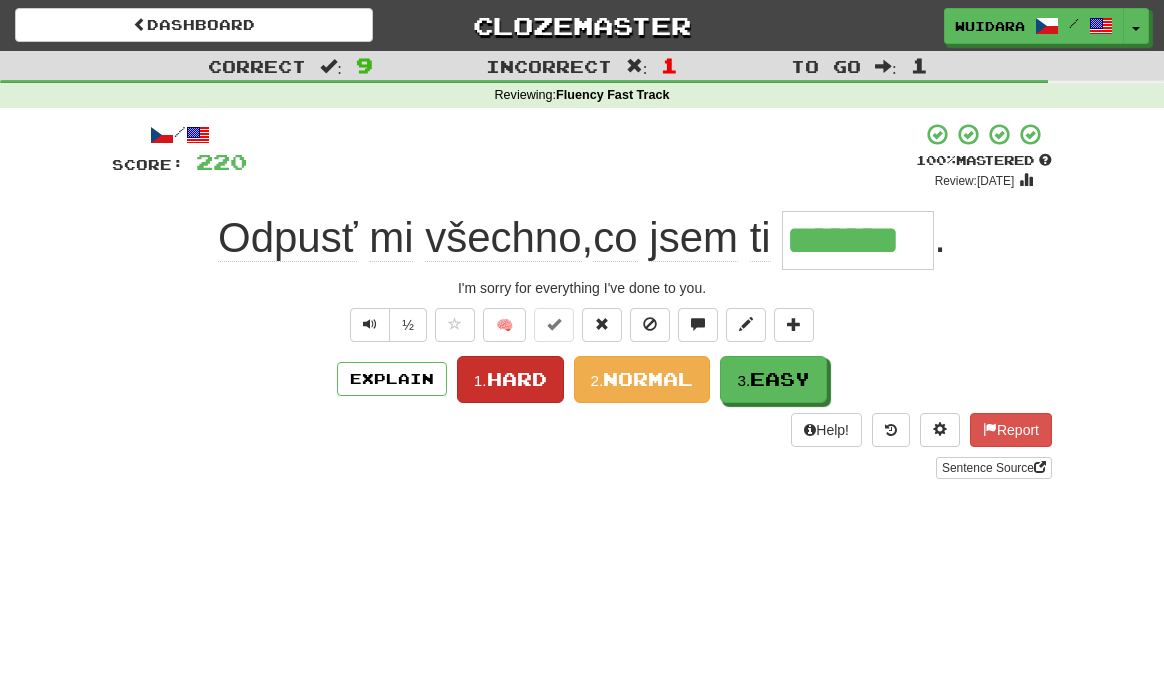 click on "Hard" at bounding box center [517, 379] 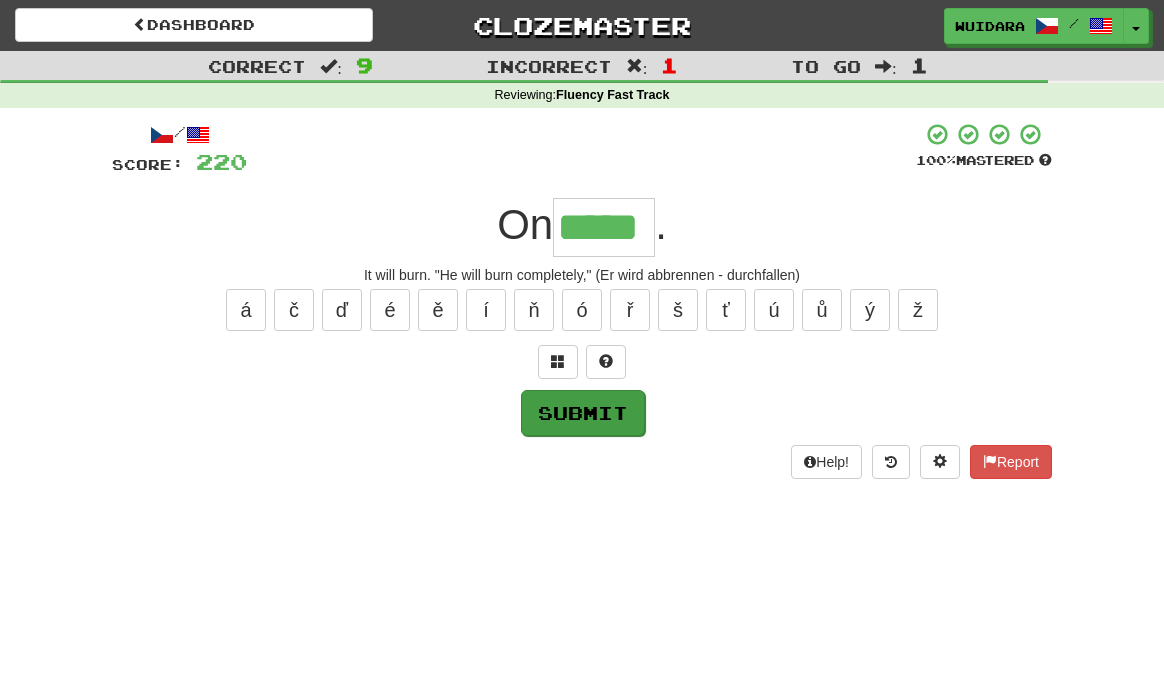 type on "*****" 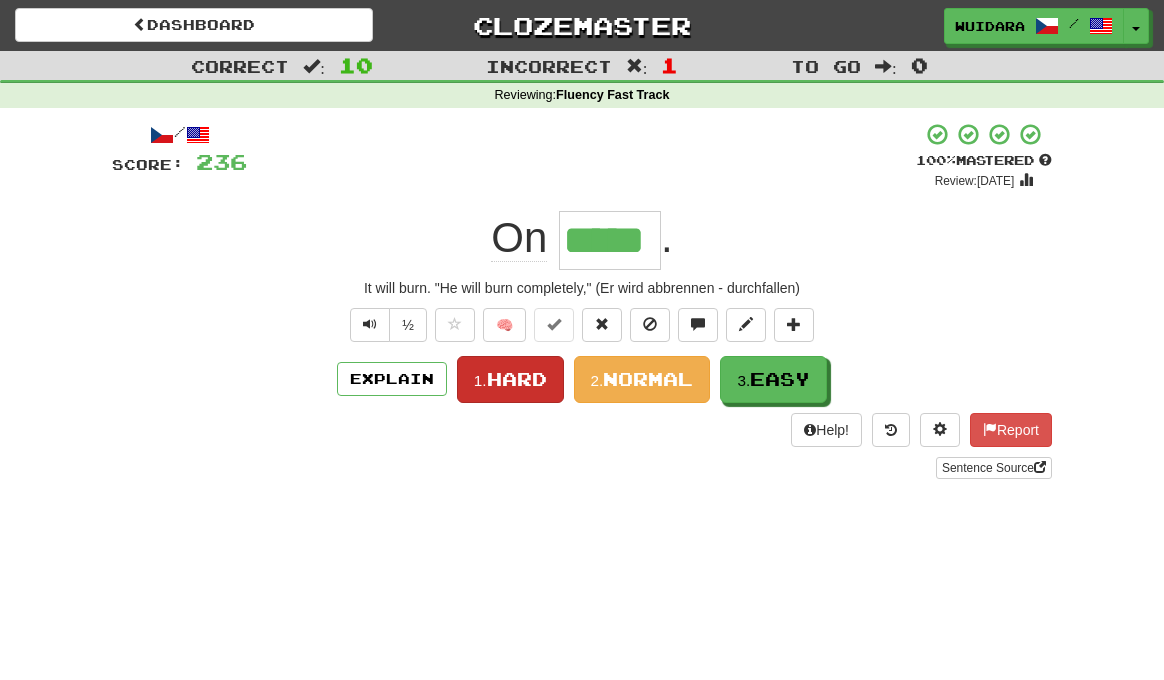 click on "Hard" at bounding box center (517, 379) 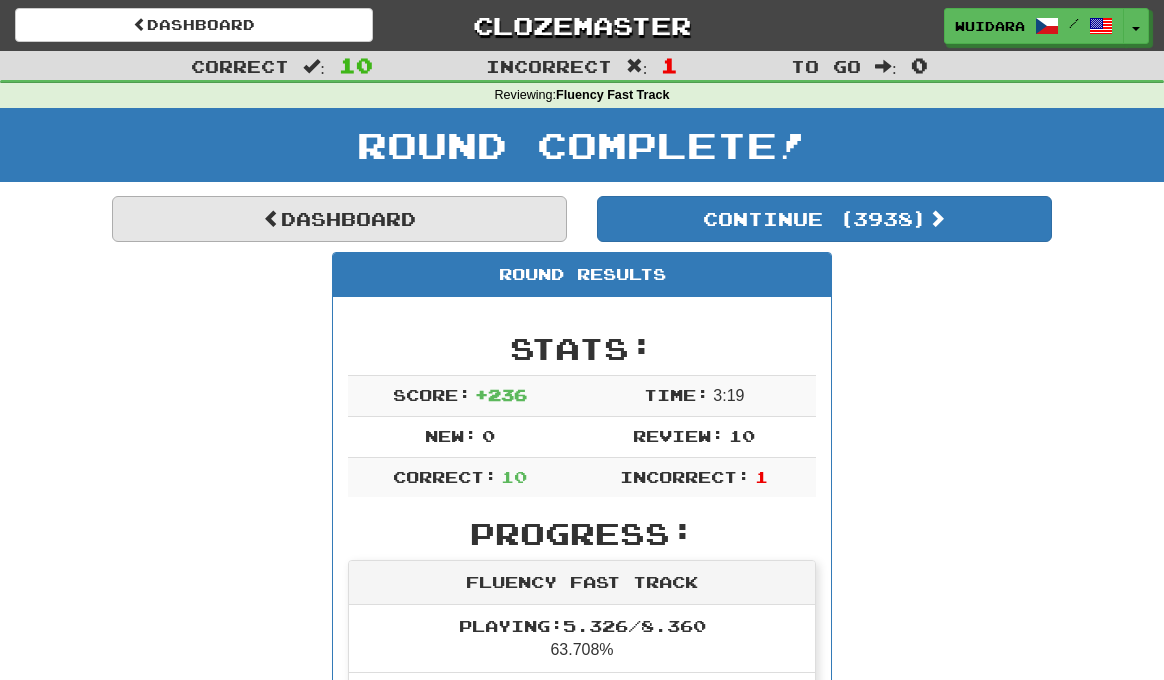 click on "Dashboard" at bounding box center (339, 219) 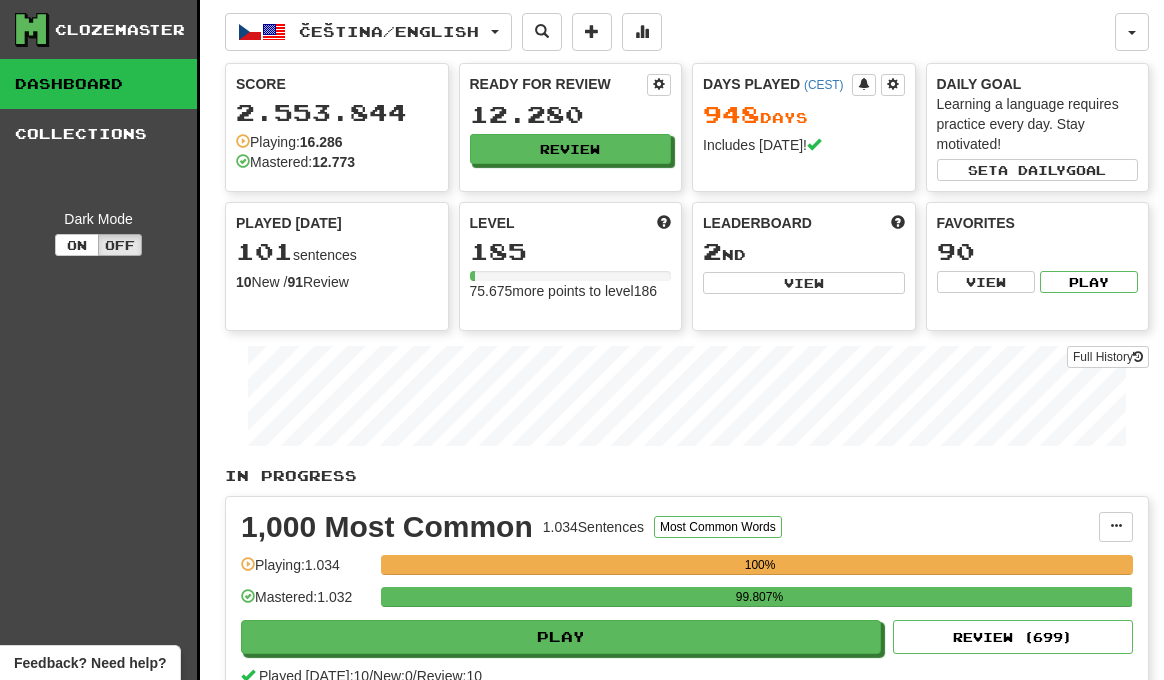 scroll, scrollTop: 0, scrollLeft: 0, axis: both 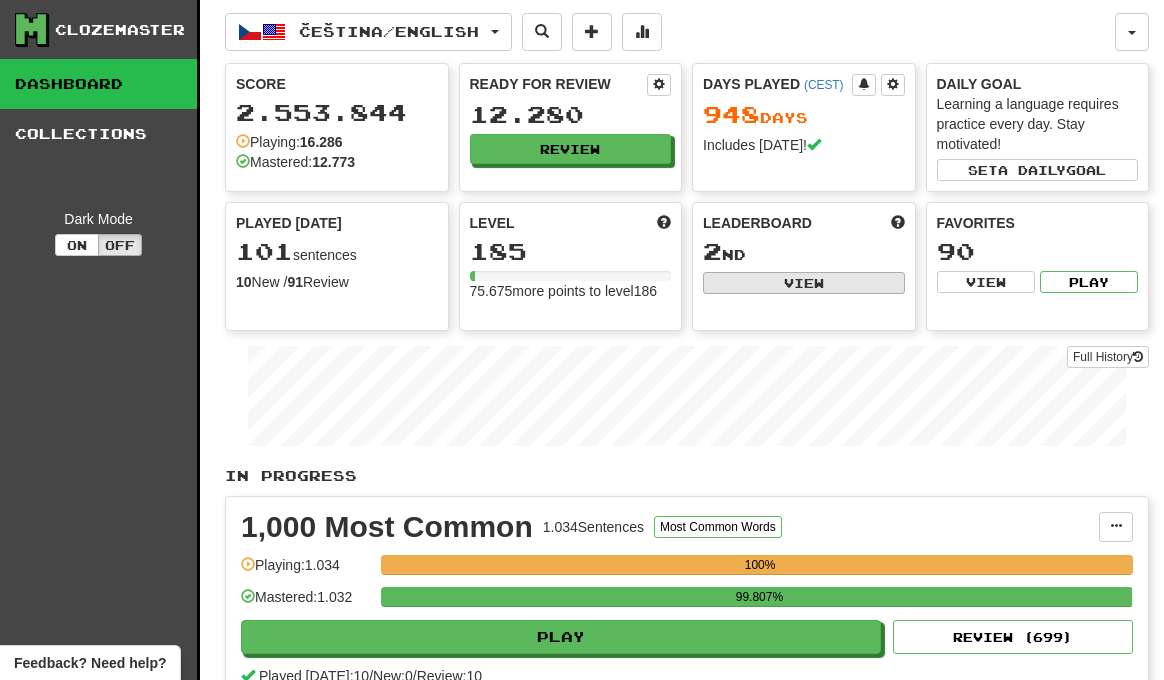 click on "View" at bounding box center [804, 283] 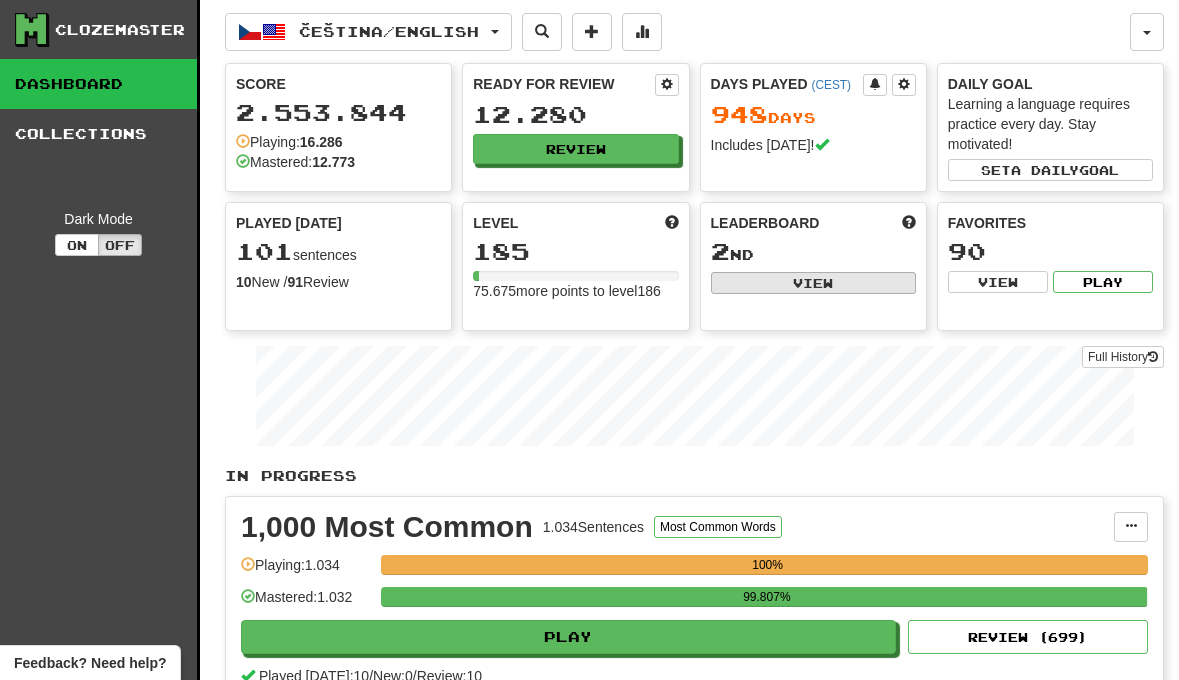 select on "**********" 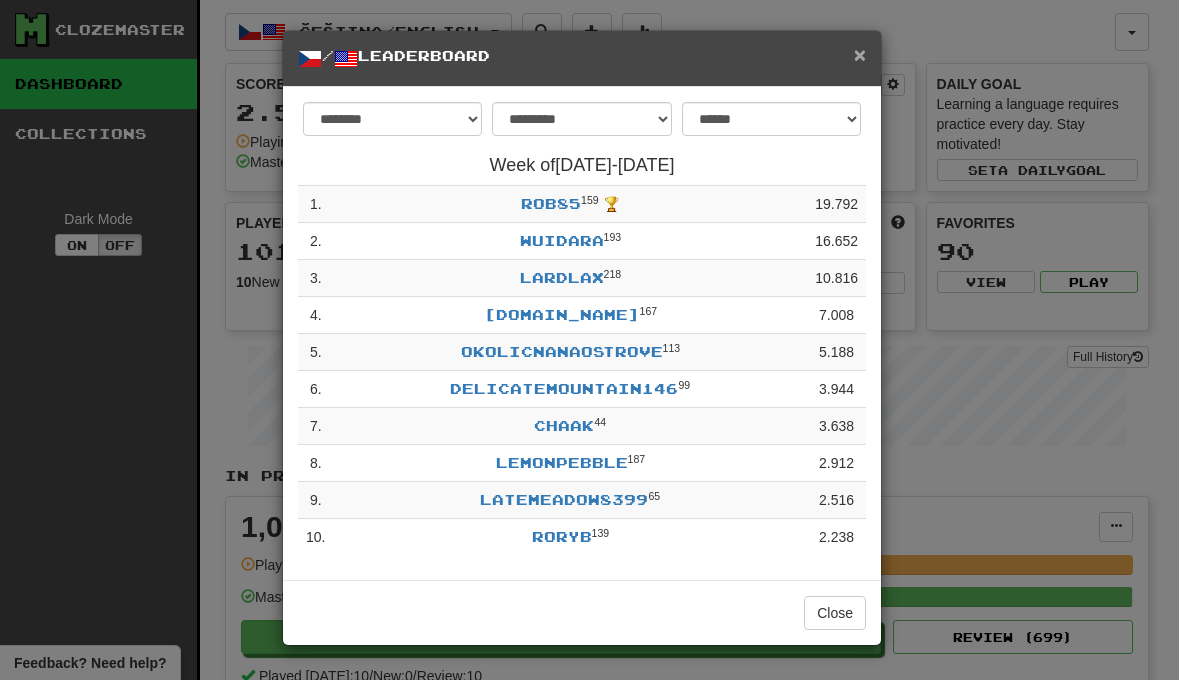 click on "×" at bounding box center (860, 54) 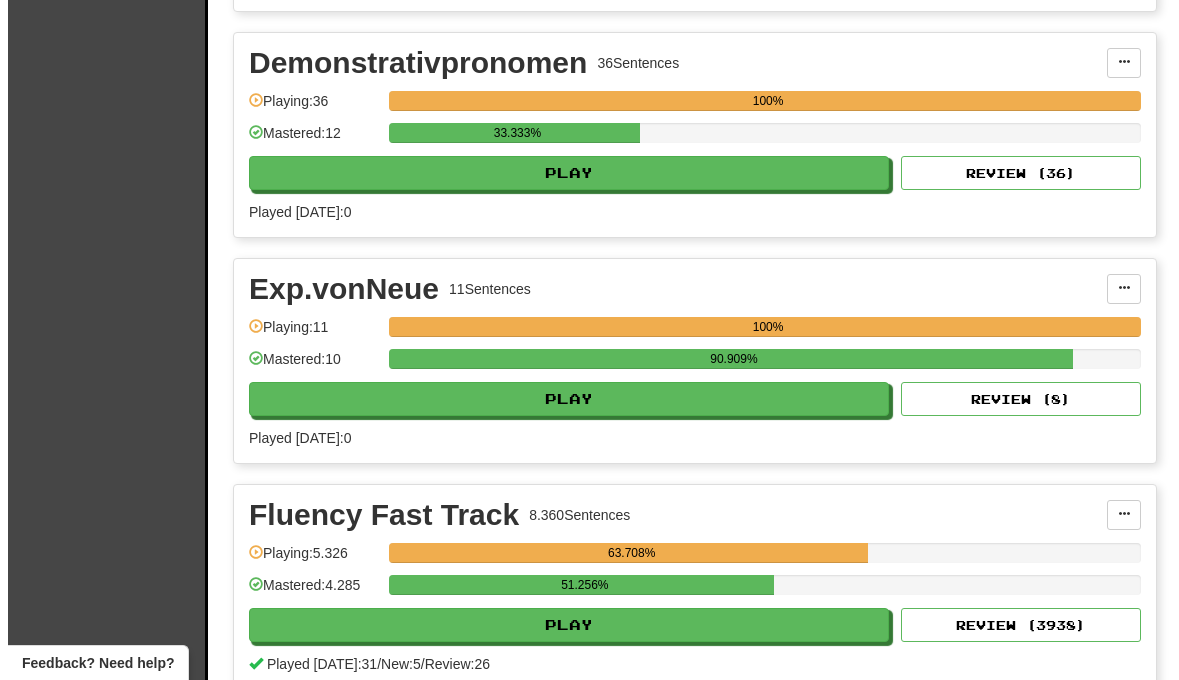 scroll, scrollTop: 2767, scrollLeft: 0, axis: vertical 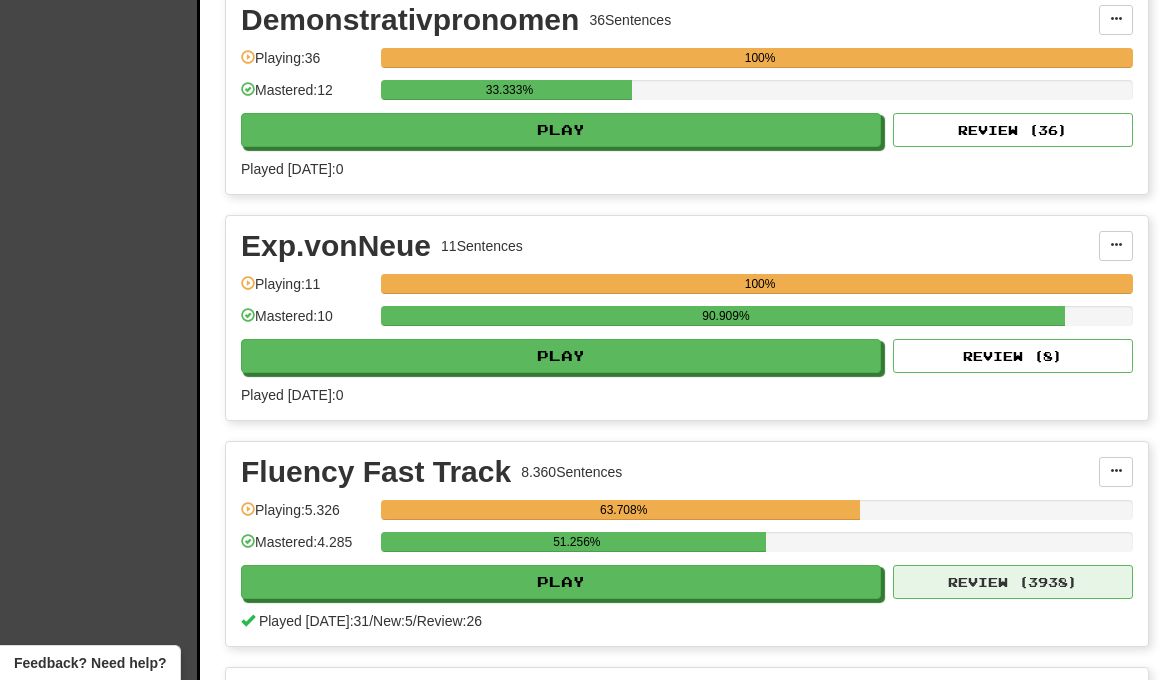 click on "Review ( 3938 )" at bounding box center (1013, 582) 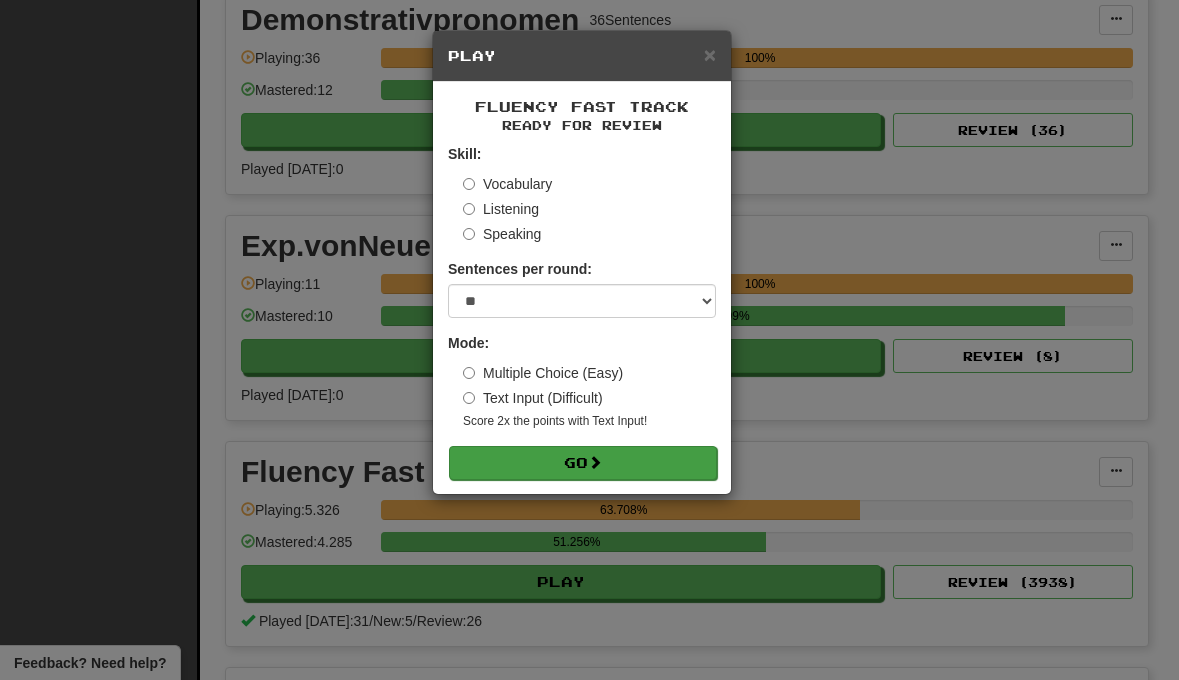 click on "Go" at bounding box center [583, 463] 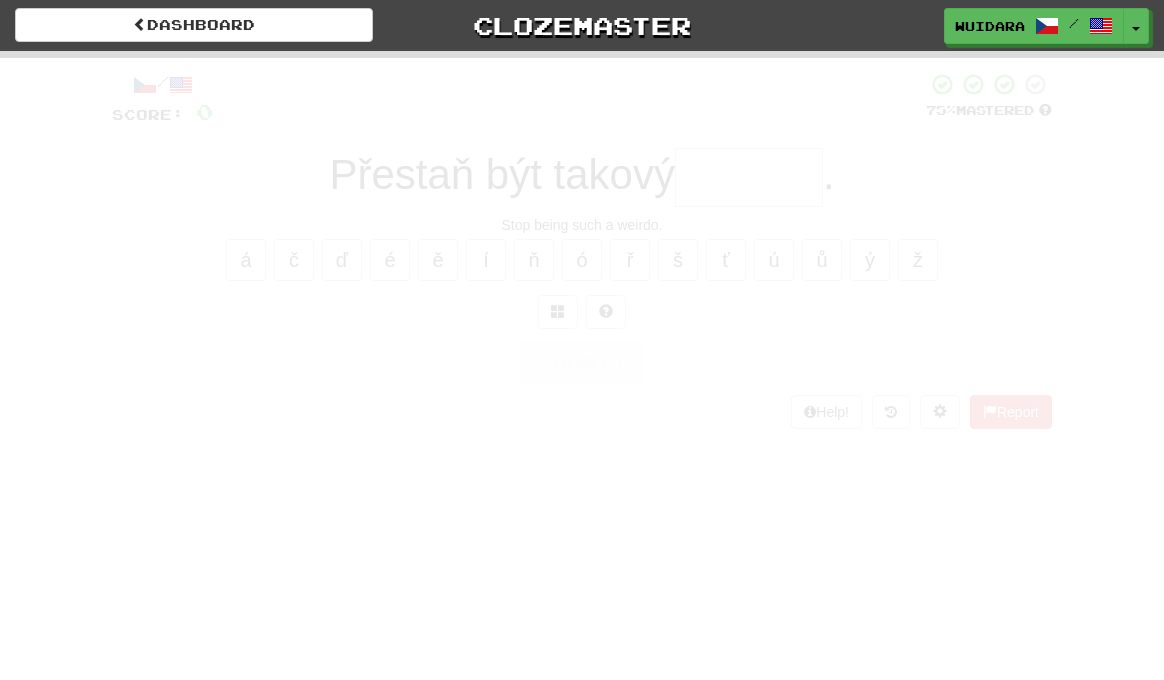 scroll, scrollTop: 0, scrollLeft: 0, axis: both 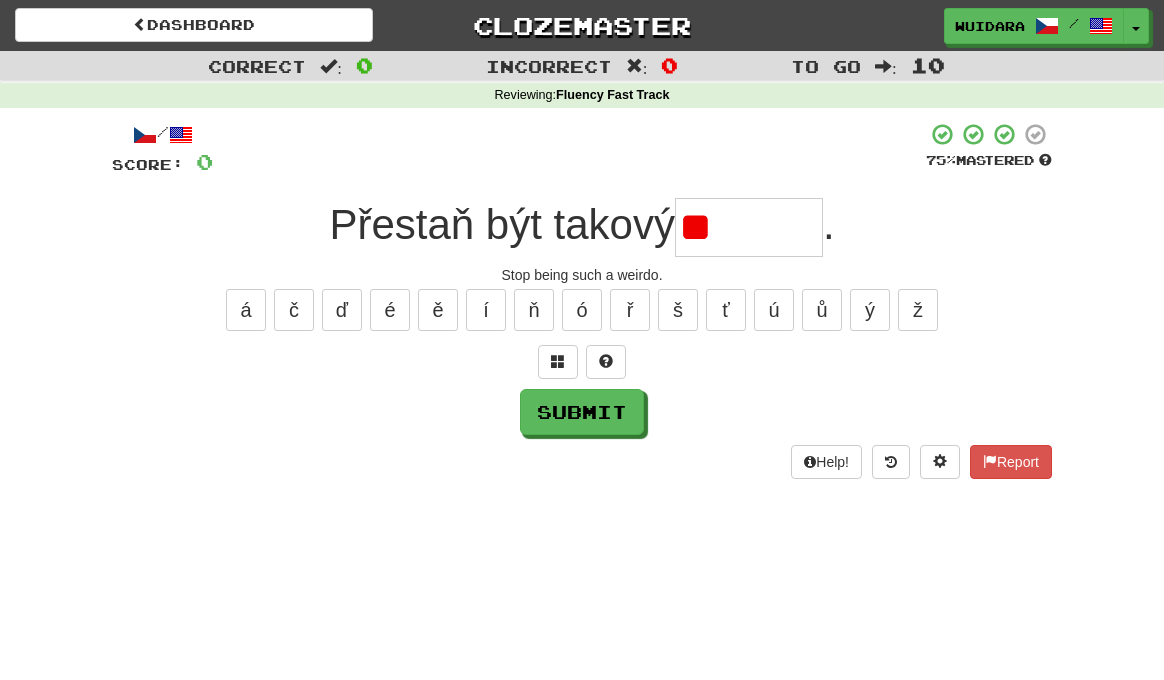 type on "*" 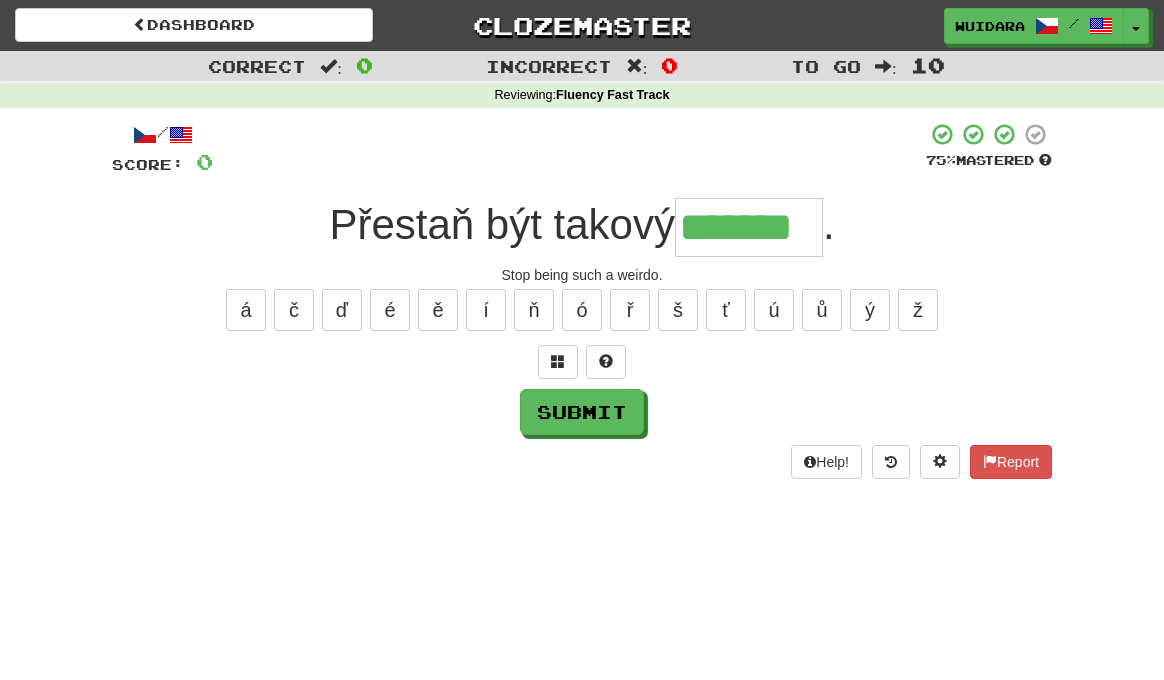 type on "*******" 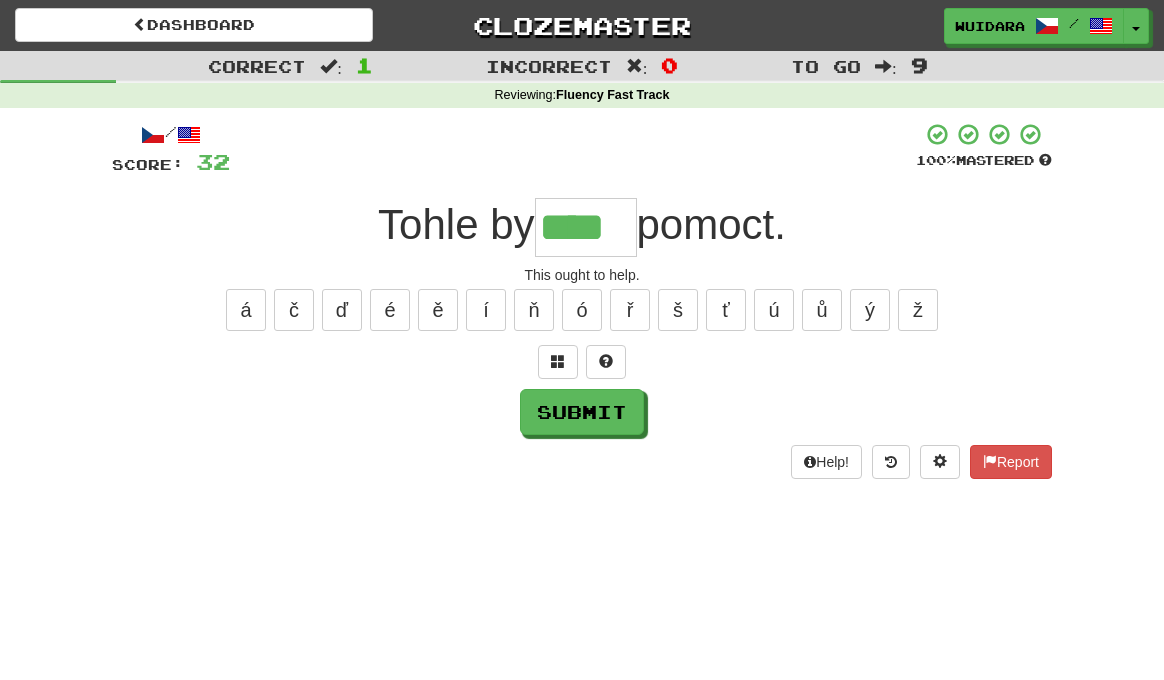 type on "****" 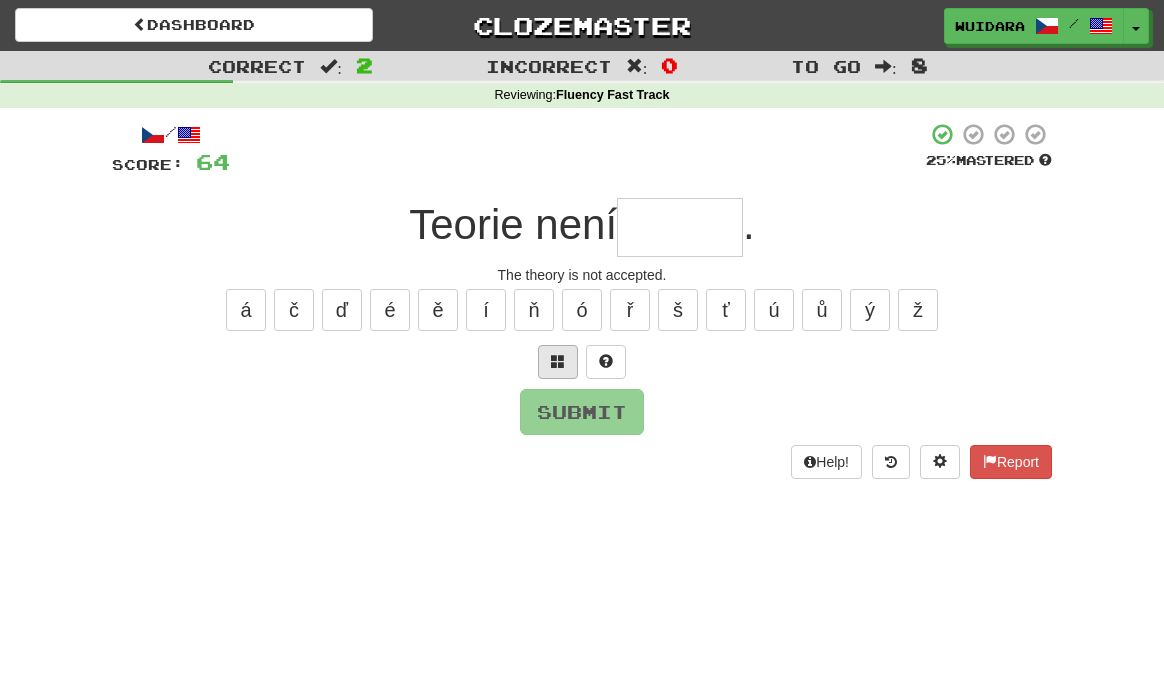 click at bounding box center [558, 362] 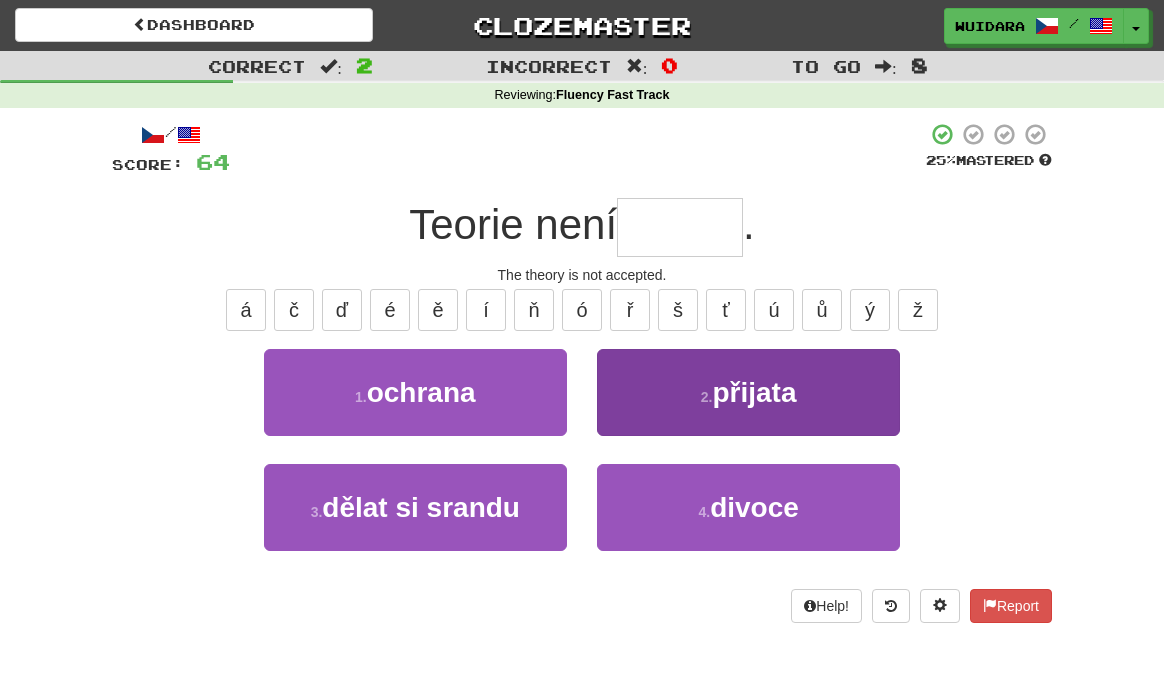 click on "2 .  přijata" at bounding box center (748, 392) 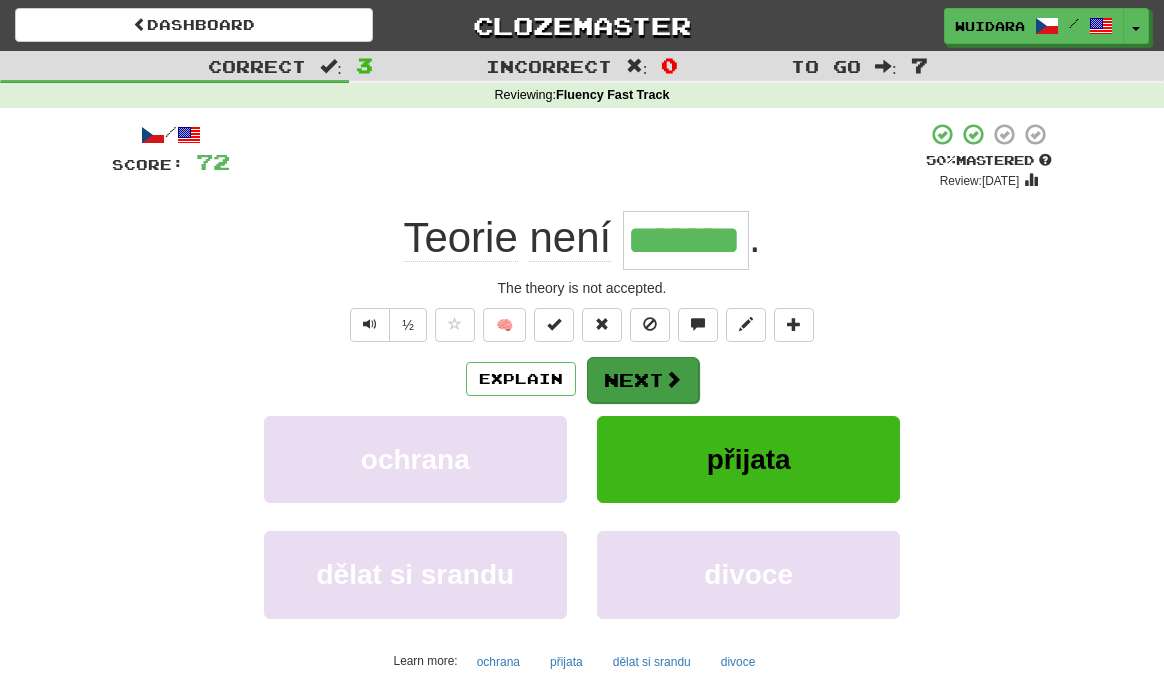 click on "Next" at bounding box center (643, 380) 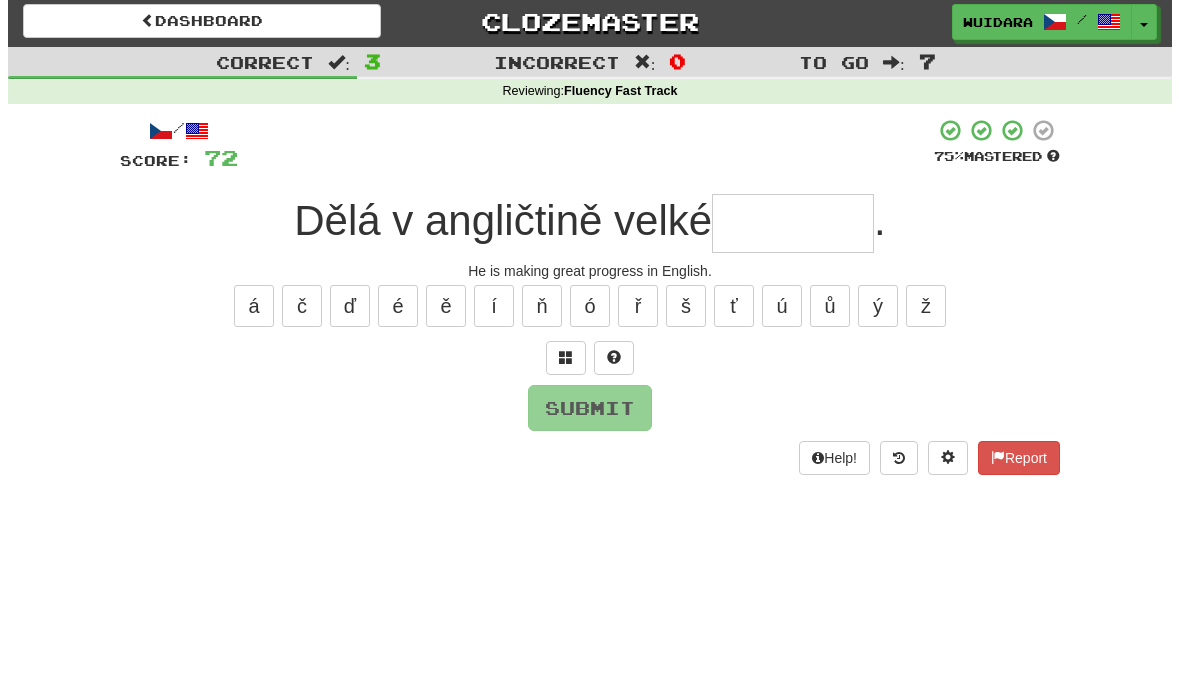 scroll, scrollTop: 10, scrollLeft: 0, axis: vertical 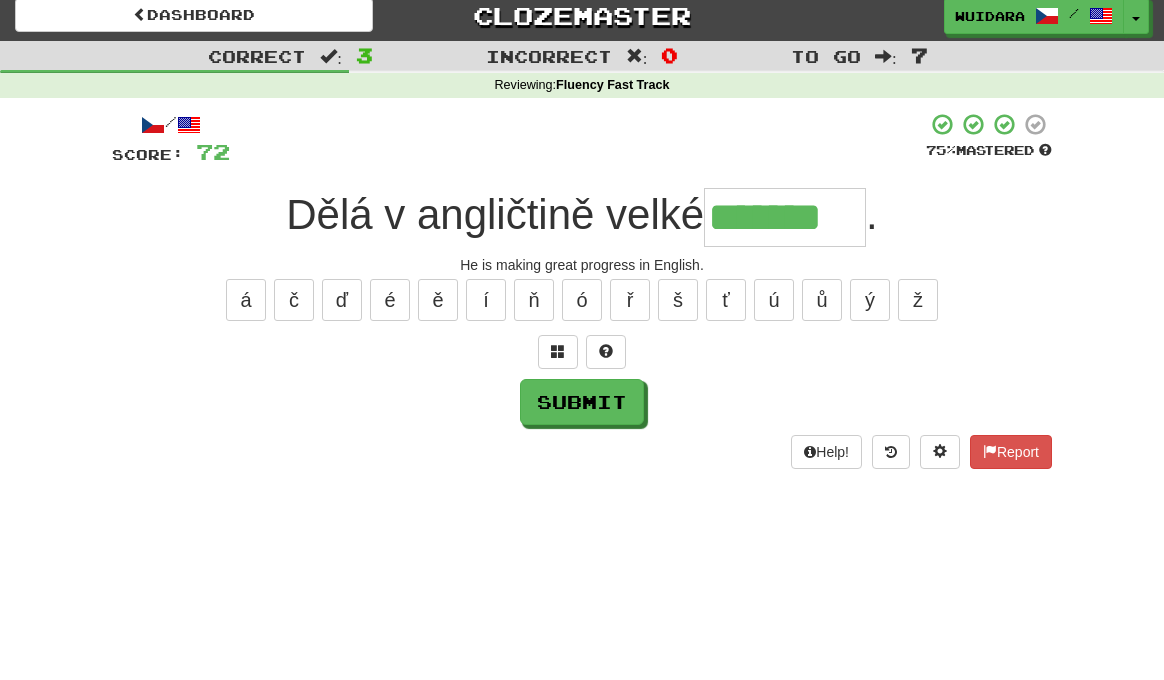 type on "*******" 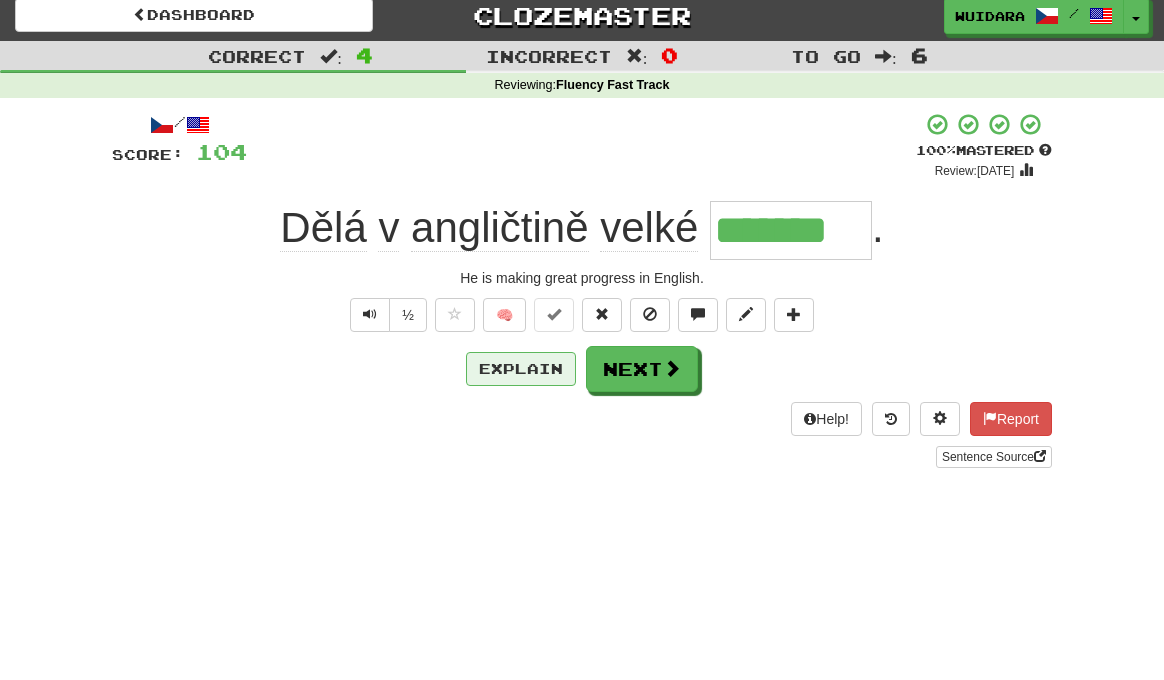 click on "Explain" at bounding box center [521, 369] 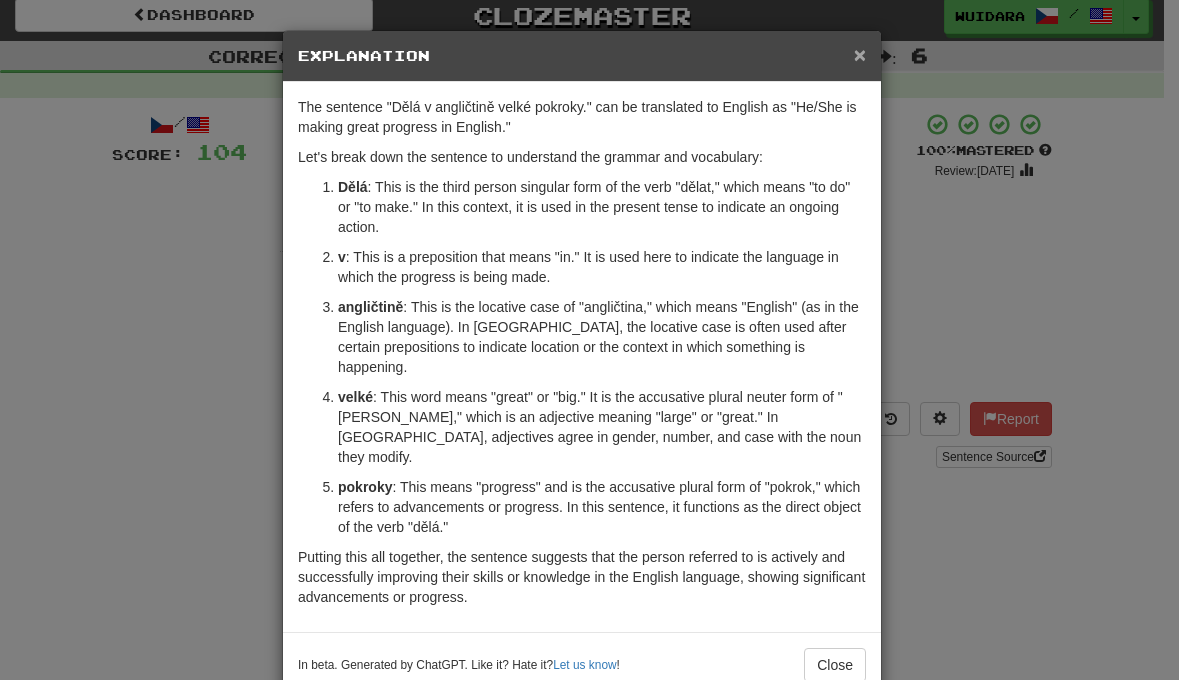 click on "×" at bounding box center (860, 54) 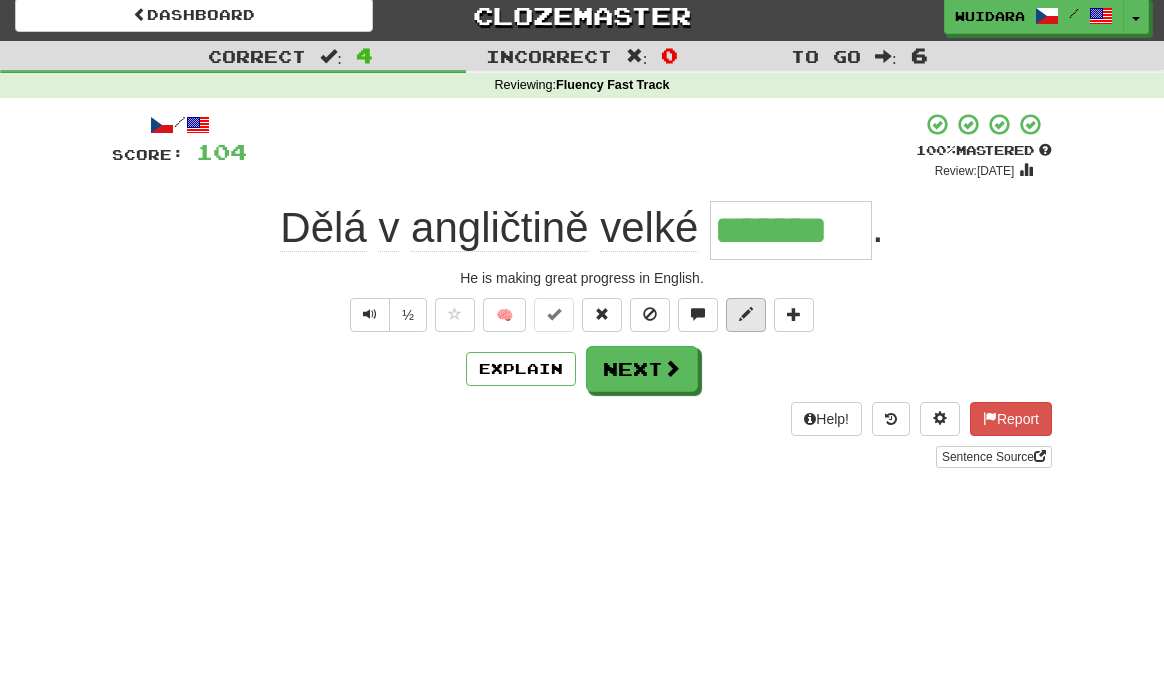 click at bounding box center (746, 315) 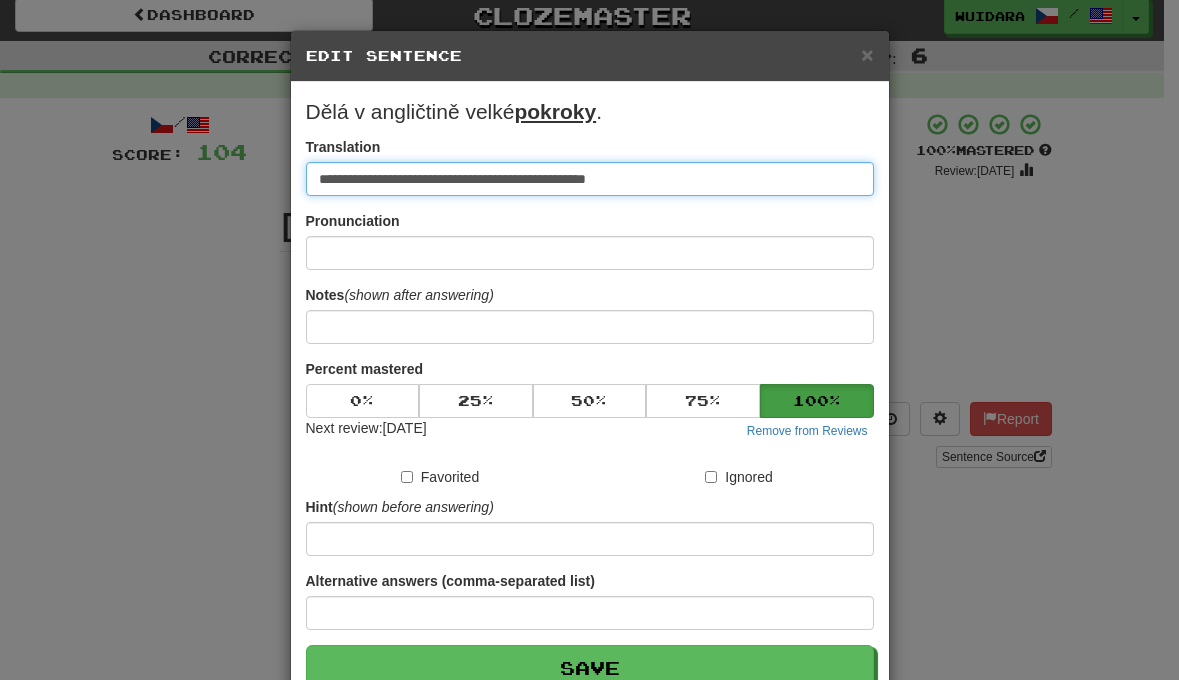 type on "**********" 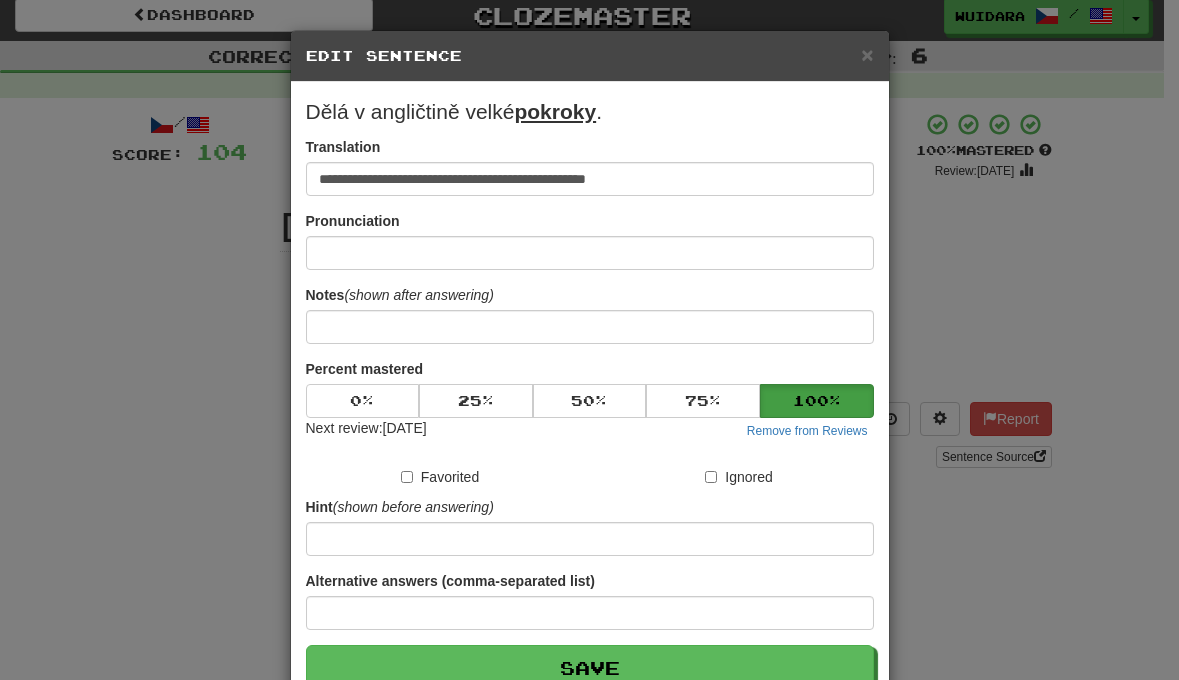 click on "**********" at bounding box center [590, 394] 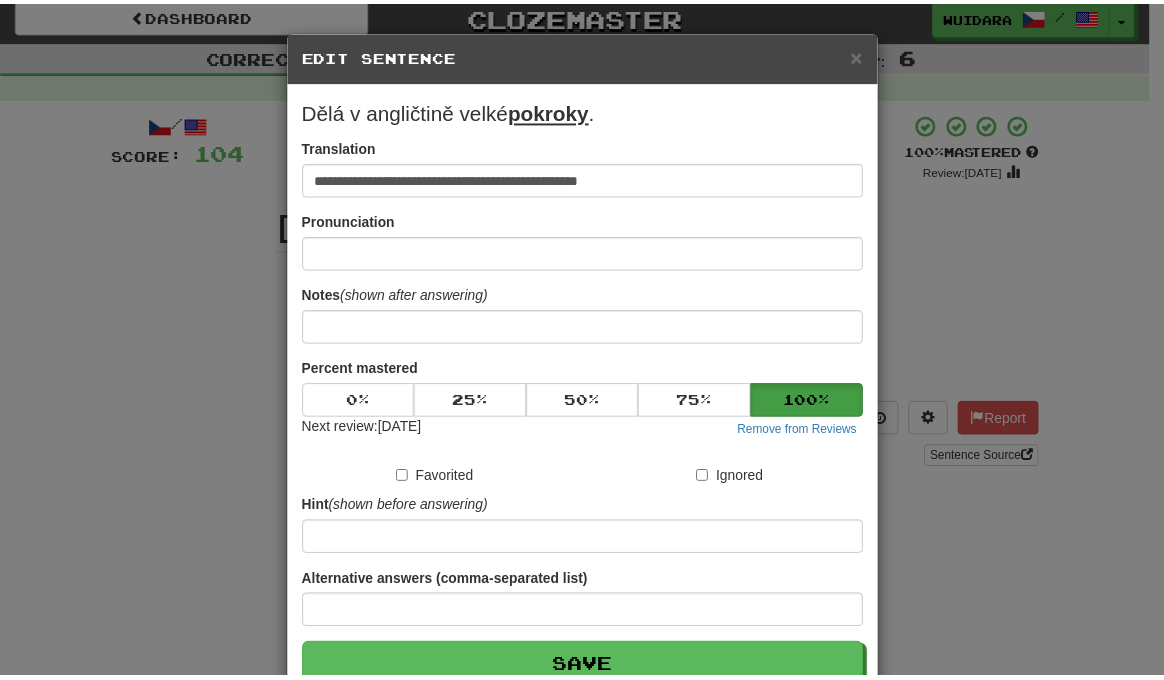 scroll, scrollTop: 49, scrollLeft: 0, axis: vertical 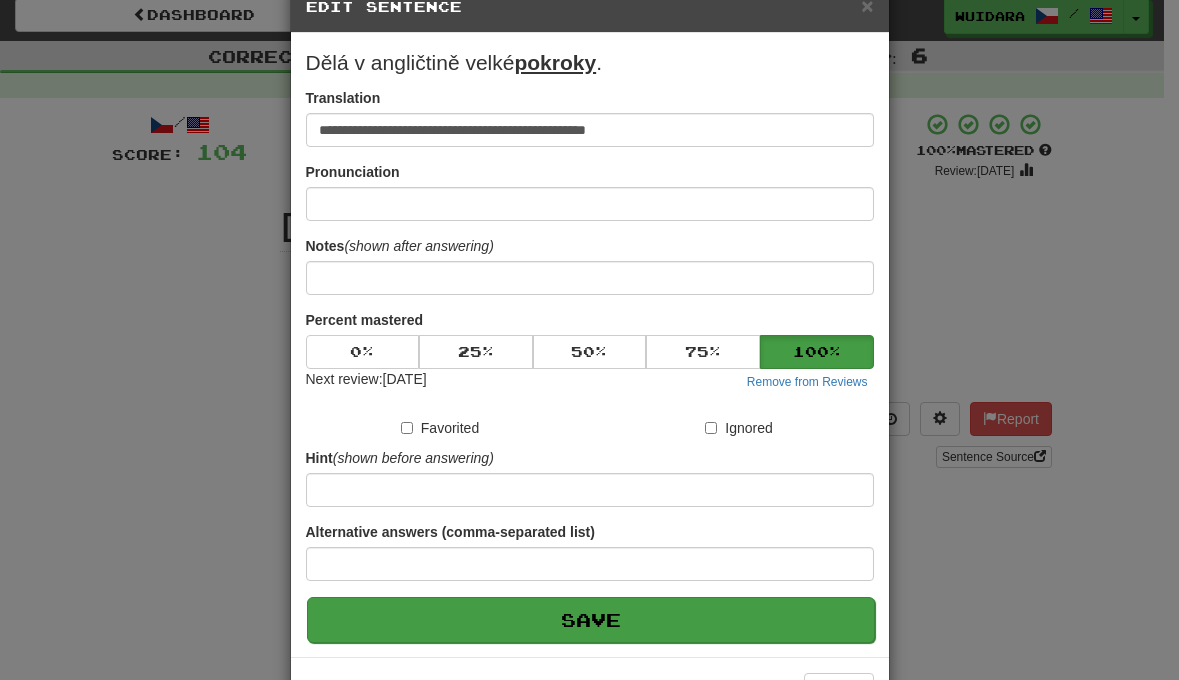click on "Save" at bounding box center [591, 620] 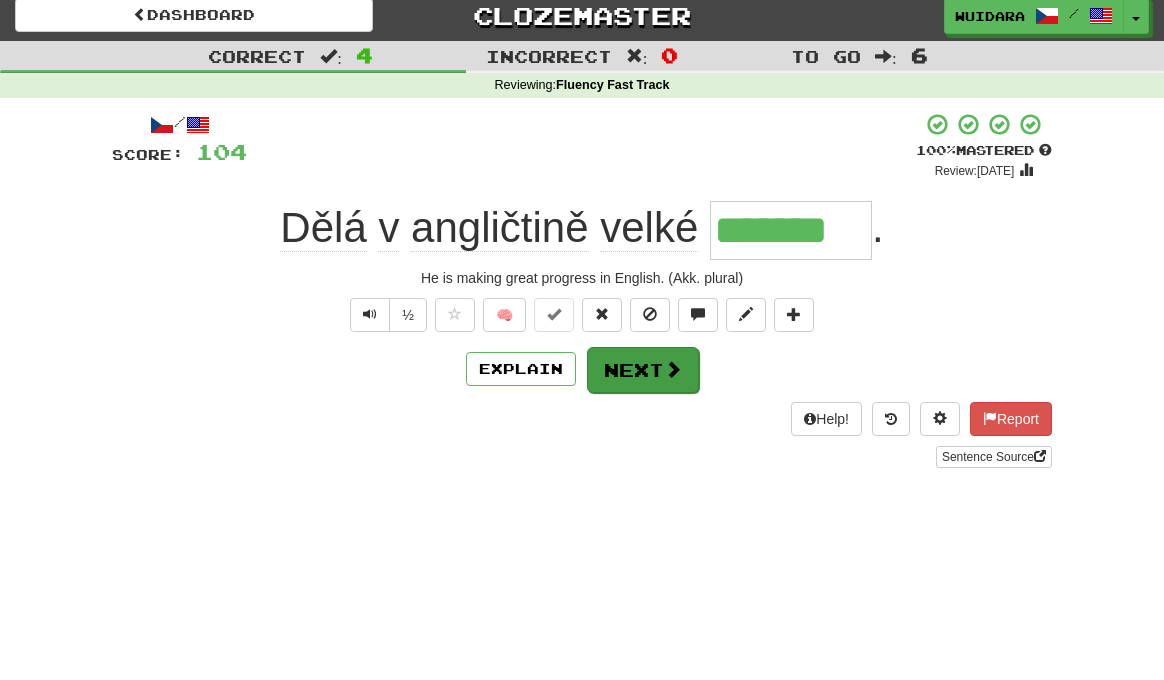 click on "Next" at bounding box center (643, 370) 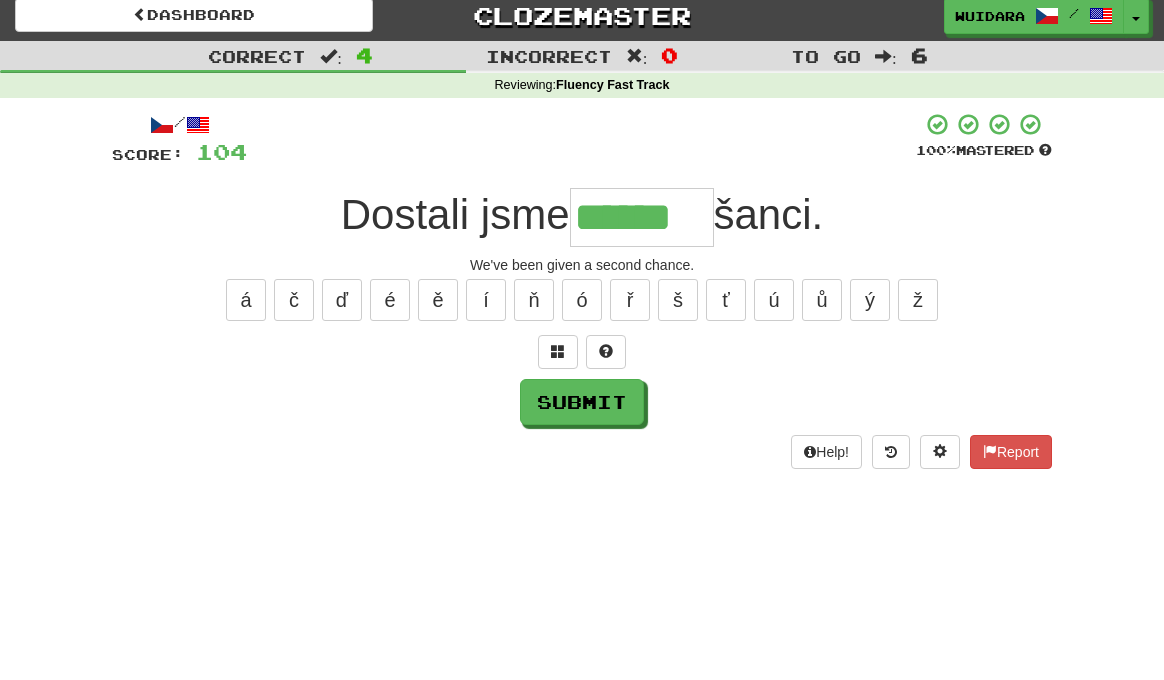 type on "******" 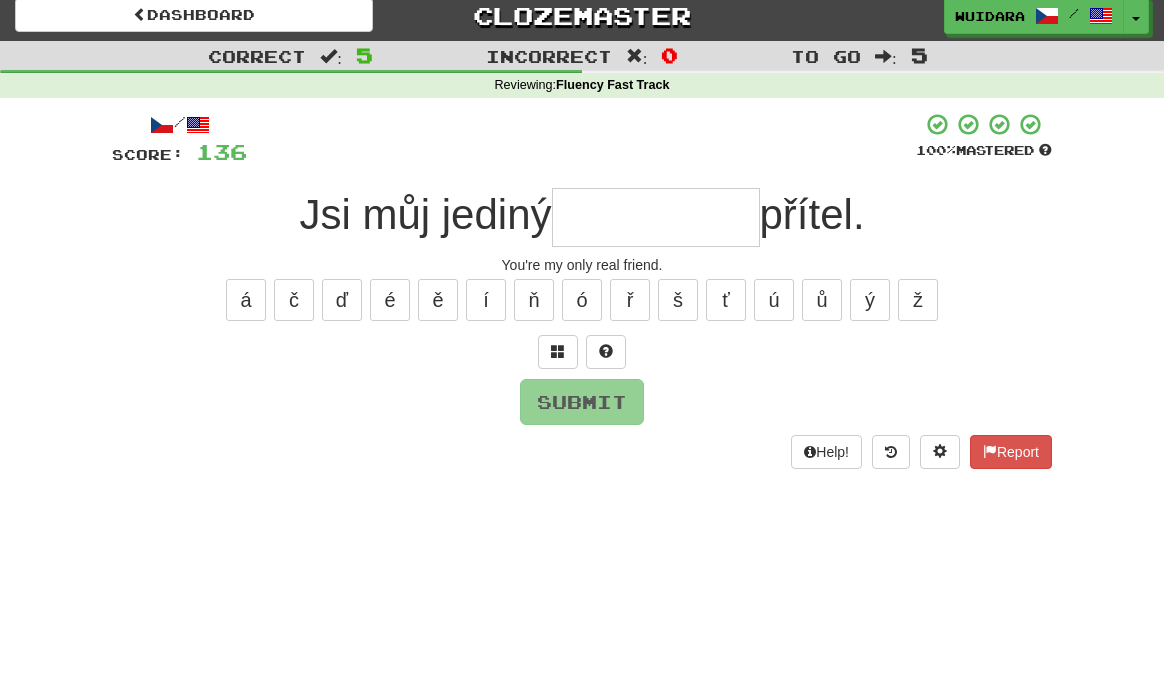 type on "*" 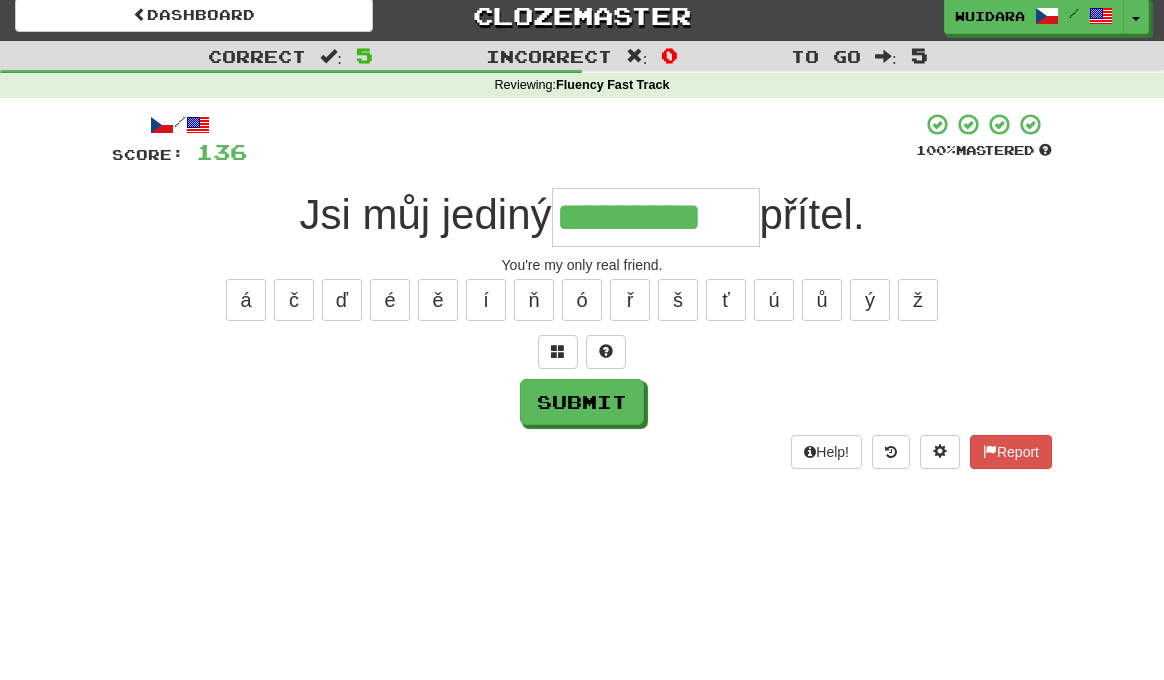 type on "*********" 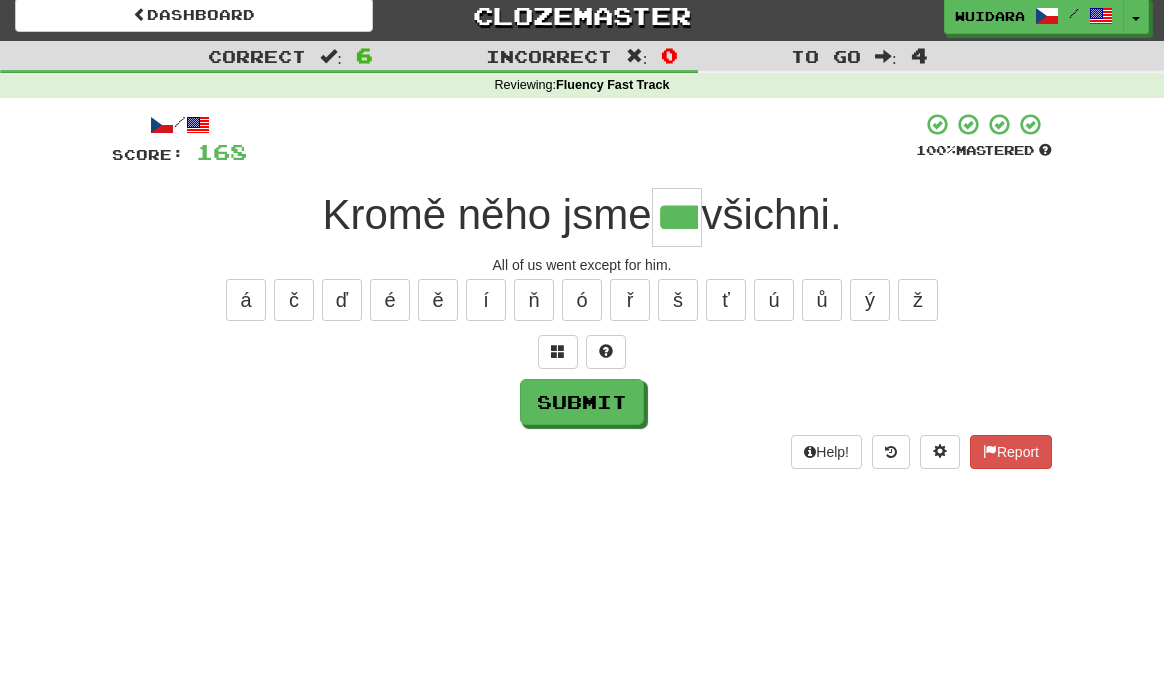 type on "***" 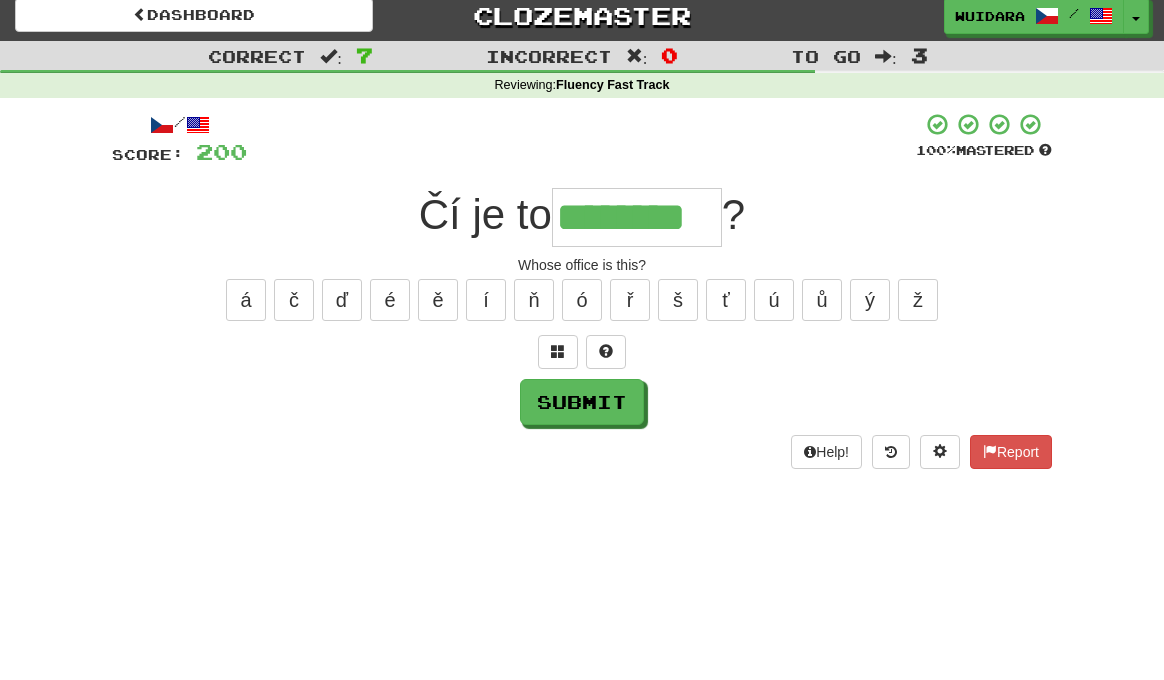 type on "********" 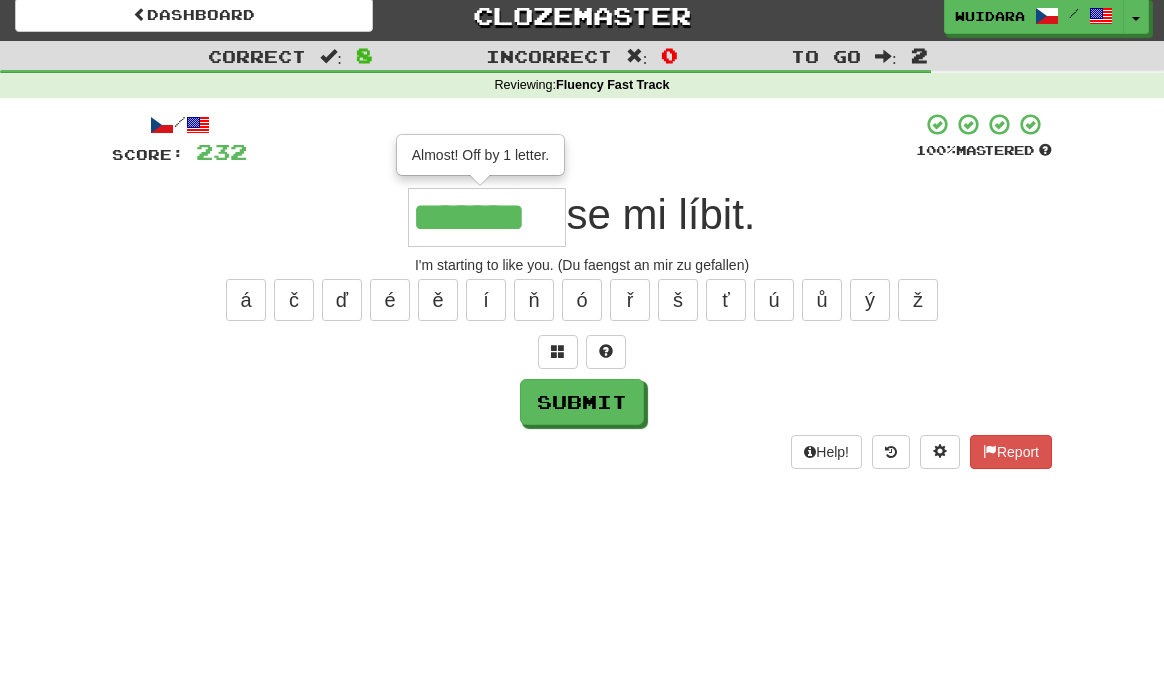type on "*******" 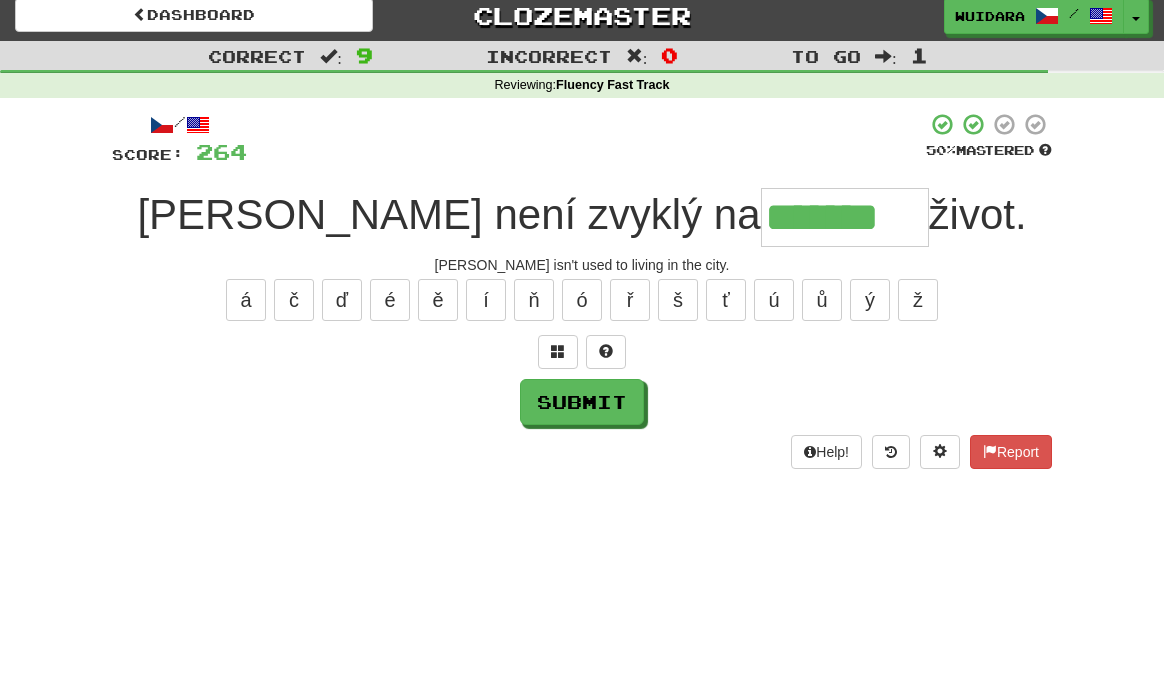 type on "*******" 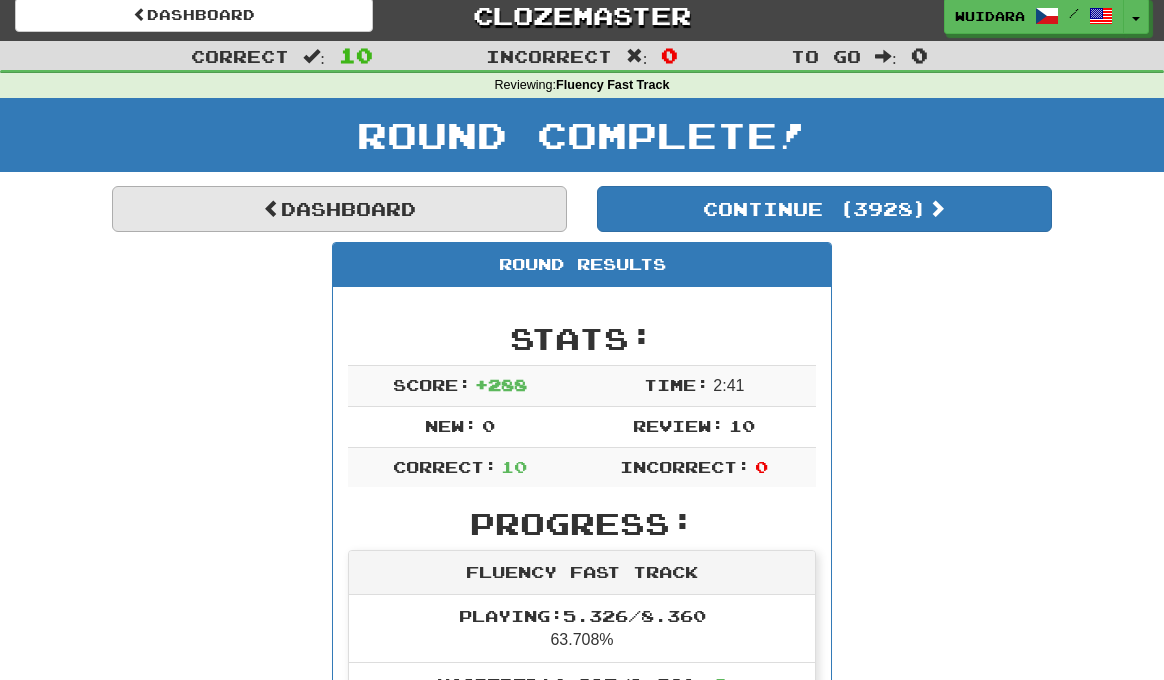 click on "Dashboard" at bounding box center [339, 209] 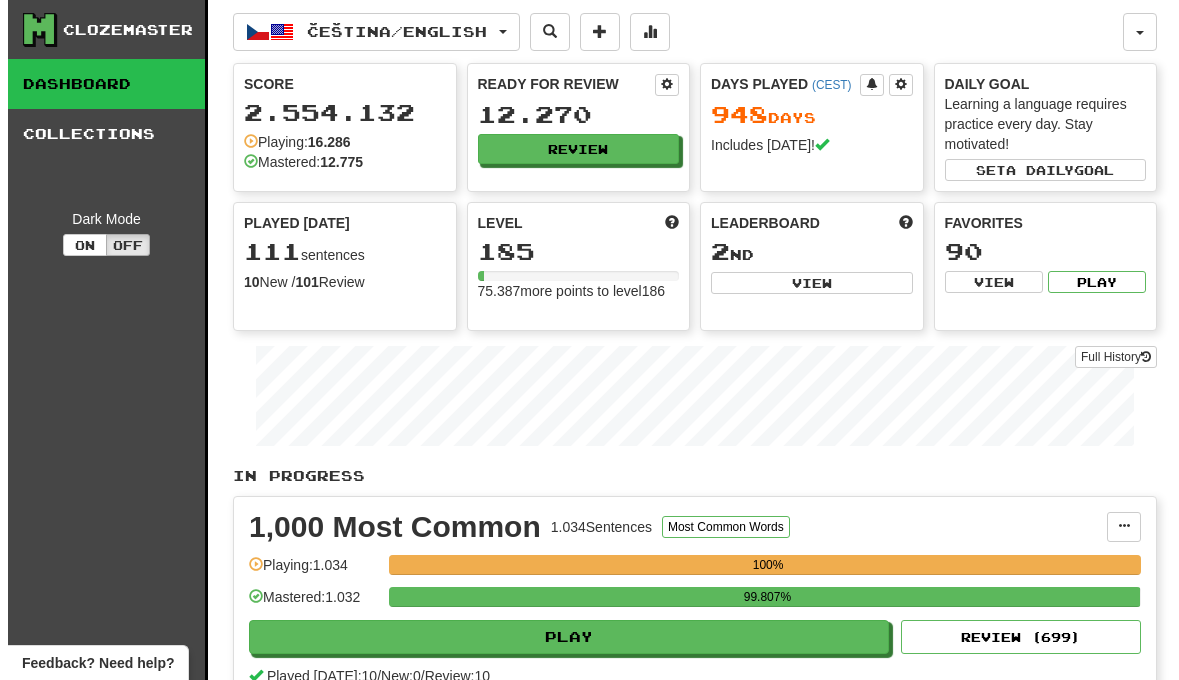 scroll, scrollTop: 0, scrollLeft: 0, axis: both 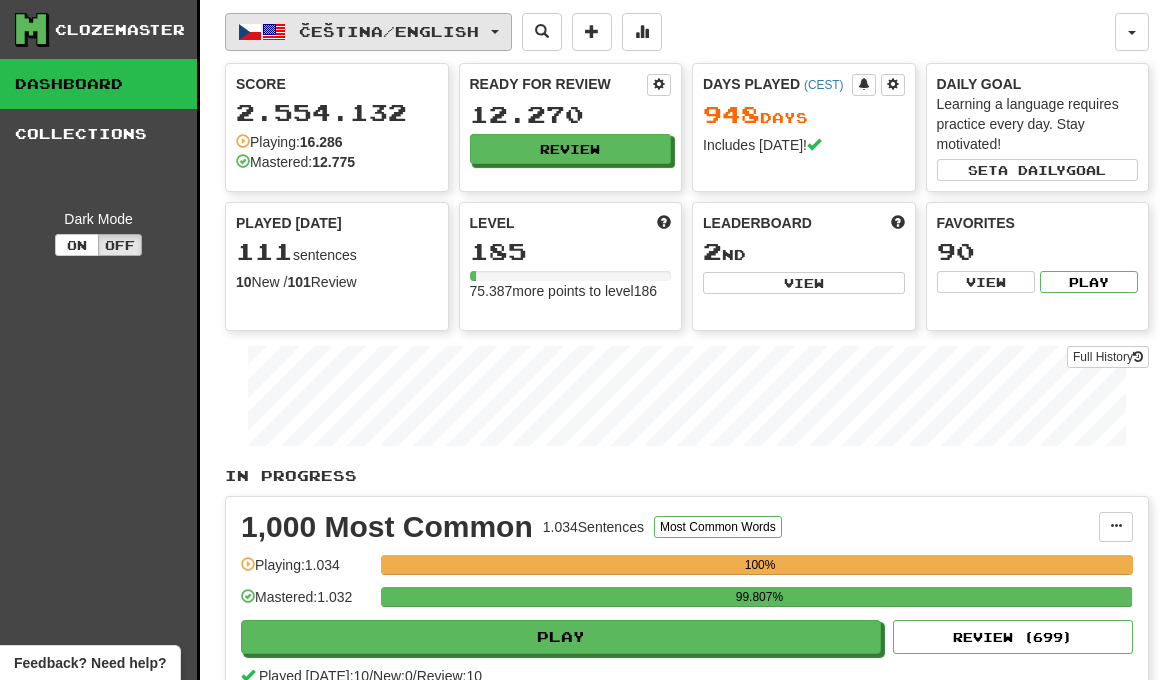 click on "Čeština  /  English" at bounding box center [389, 31] 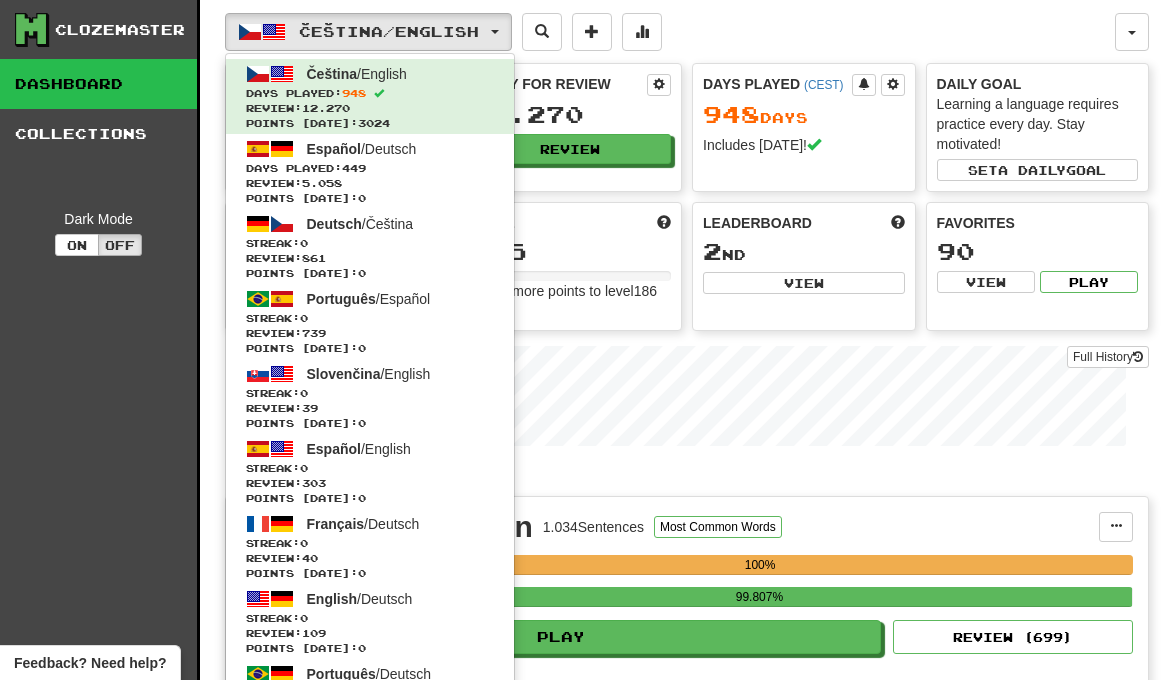 click on "Čeština  /  English Čeština  /  English Days Played:  948   Review:  12.270 Points [DATE]:  3024 Español  /  Deutsch Days Played:  449   Review:  5.058 Points [DATE]:  0 Deutsch  /  Čeština Streak:  0   Review:  861 Points [DATE]:  0 Português  /  Español Streak:  0   Review:  739 Points [DATE]:  0 Slovenčina  /  English Streak:  0   Review:  39 Points [DATE]:  0 Español  /  English Streak:  0   Review:  303 Points [DATE]:  0 Français  /  Deutsch Streak:  0   Review:  40 Points [DATE]:  0 English  /  Deutsch Streak:  0   Review:  109 Points [DATE]:  0 Português  /  Deutsch Streak:  0   Review:  40 Points [DATE]:  0 Română  /  English Streak:  0   Review:  20 Points [DATE]:  0 Latina  /  English Streak:  0   Review:  30 Points [DATE]:  0 Čeština  /  Français Streak:  0   Review:  0 Points [DATE]:  0 Deutsch  /  English Streak:  0   Review:  0 Points [DATE]:  0 English  /  Čeština Streak:  0   Review:  0 Points [DATE]:  0 Hrvatski  /  English Streak:  0   Review:  0 Points [DATE]:  0 Português  /  English" at bounding box center (670, 32) 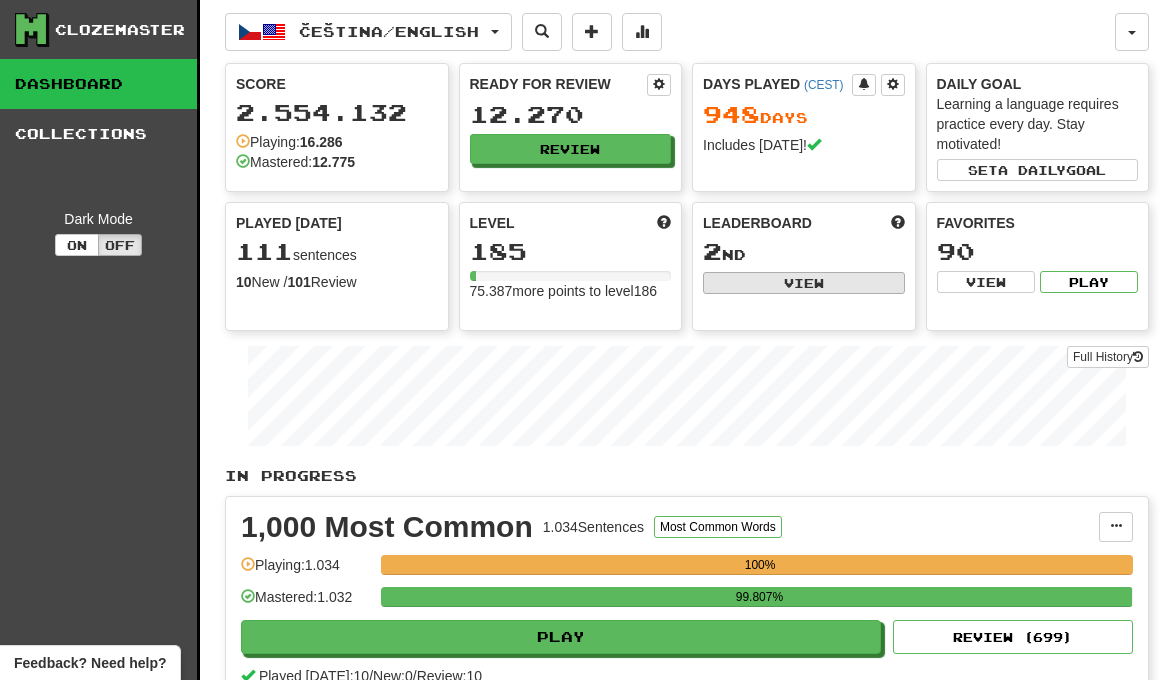 click on "View" at bounding box center (804, 283) 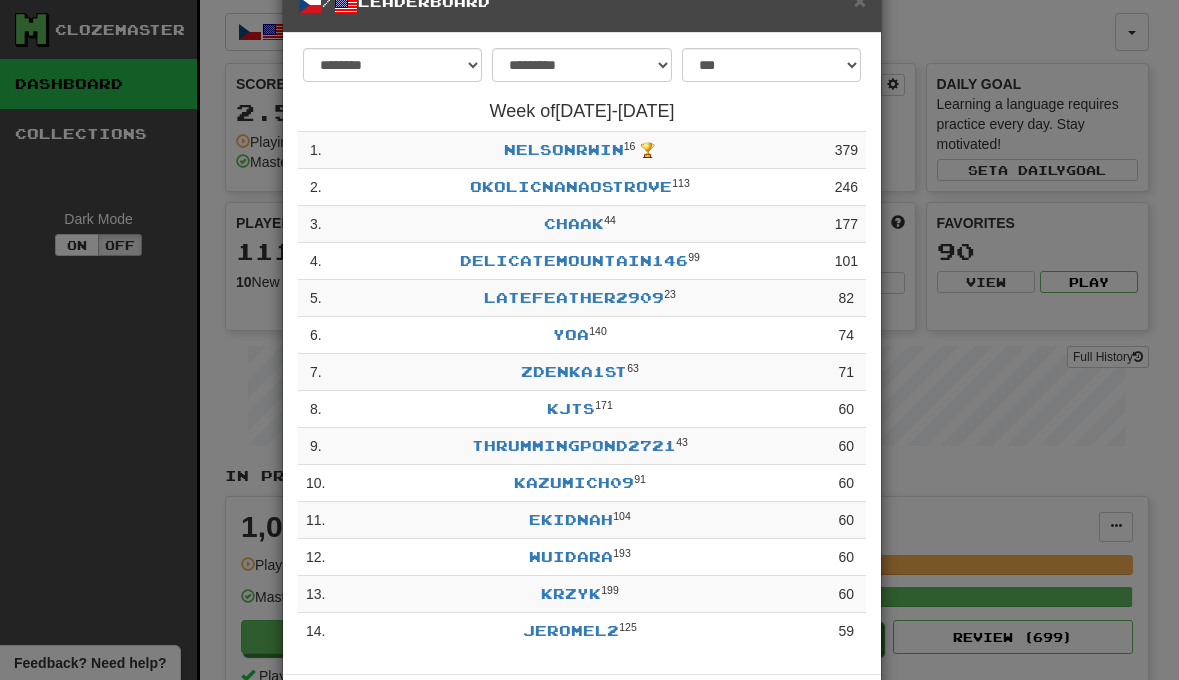 scroll, scrollTop: 58, scrollLeft: 0, axis: vertical 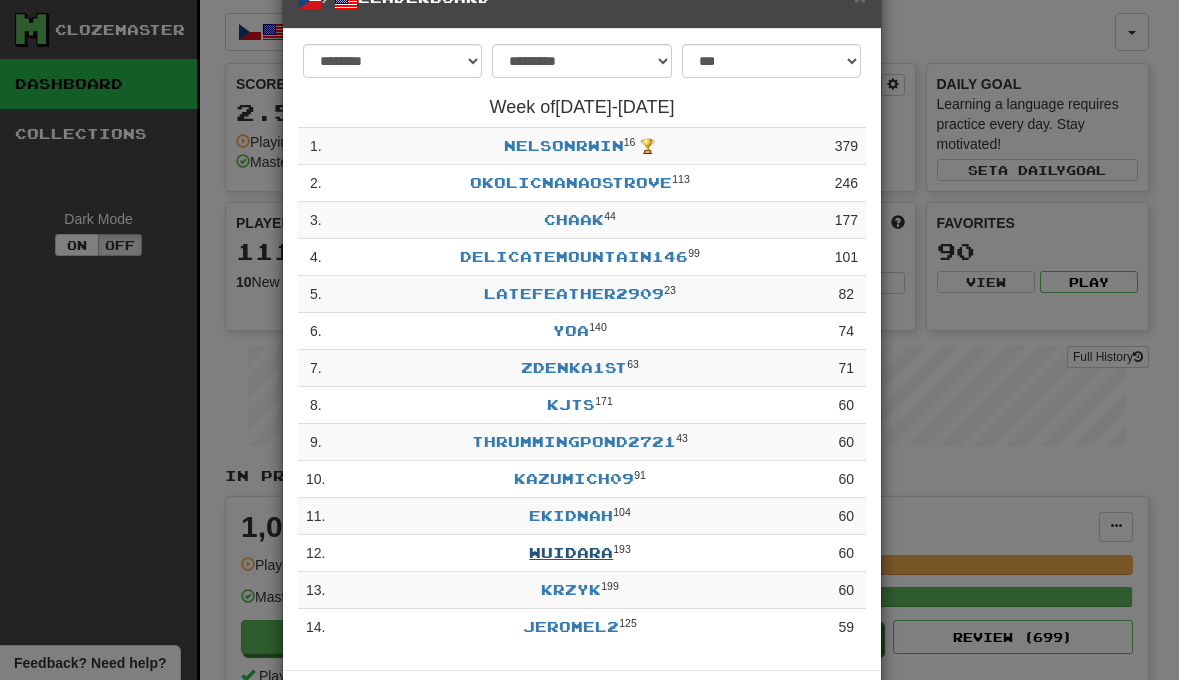click on "Wuidara" at bounding box center [571, 552] 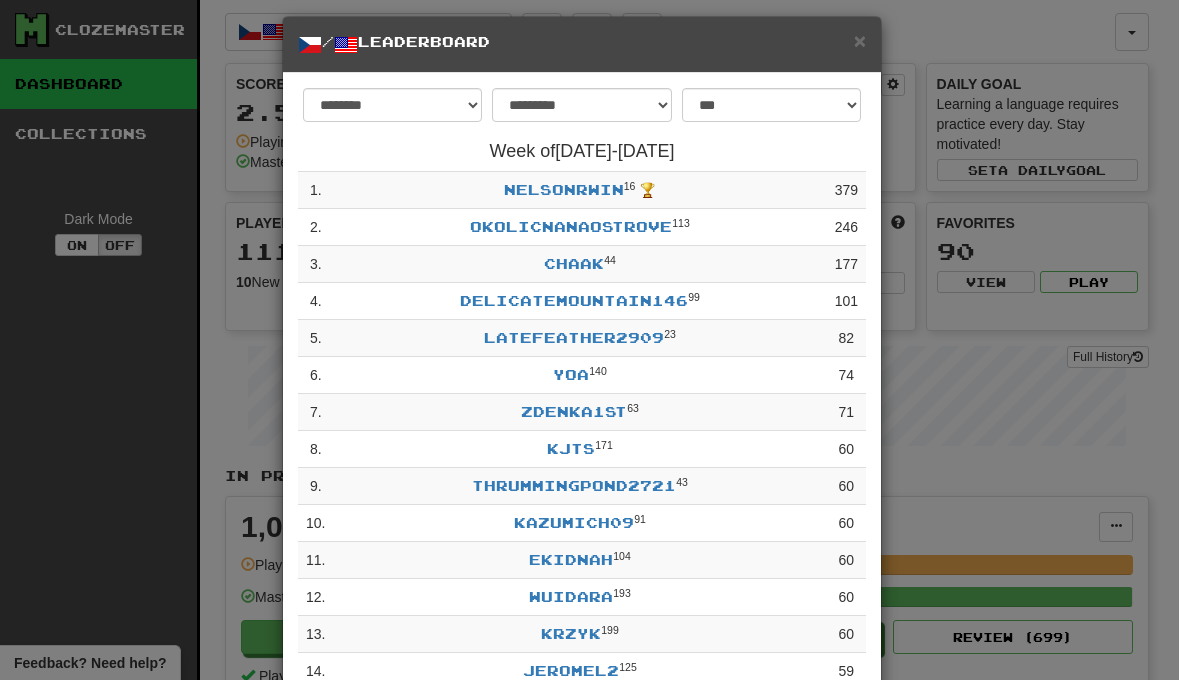 scroll, scrollTop: 10, scrollLeft: 0, axis: vertical 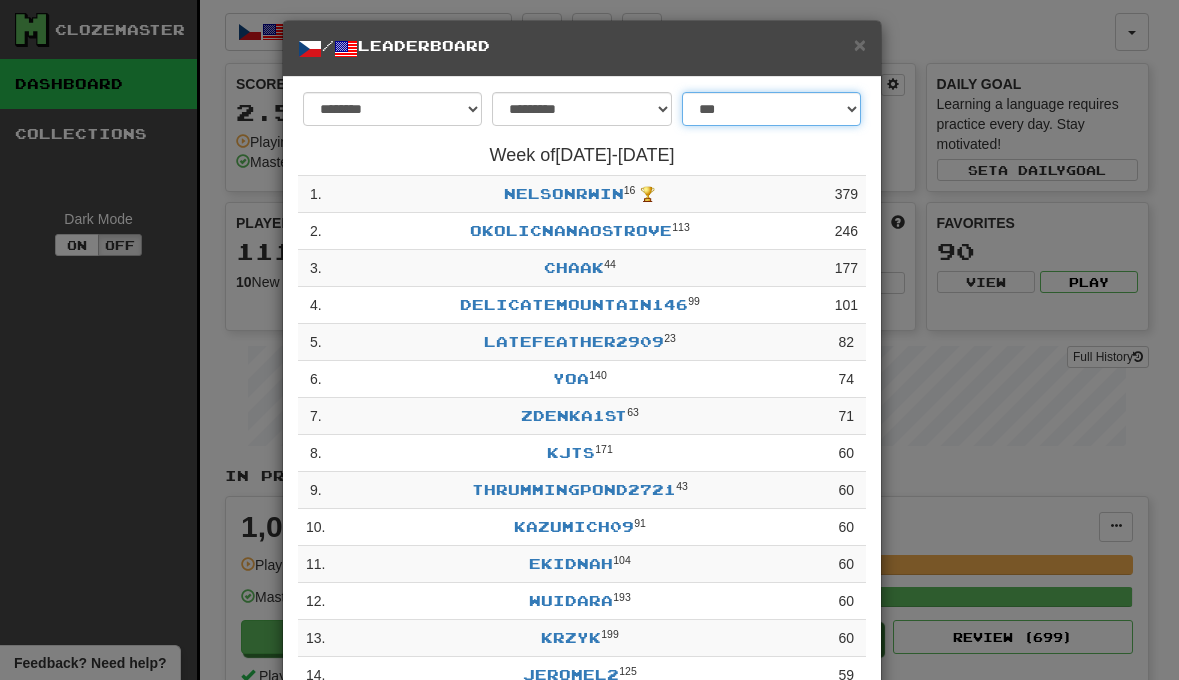 select on "**********" 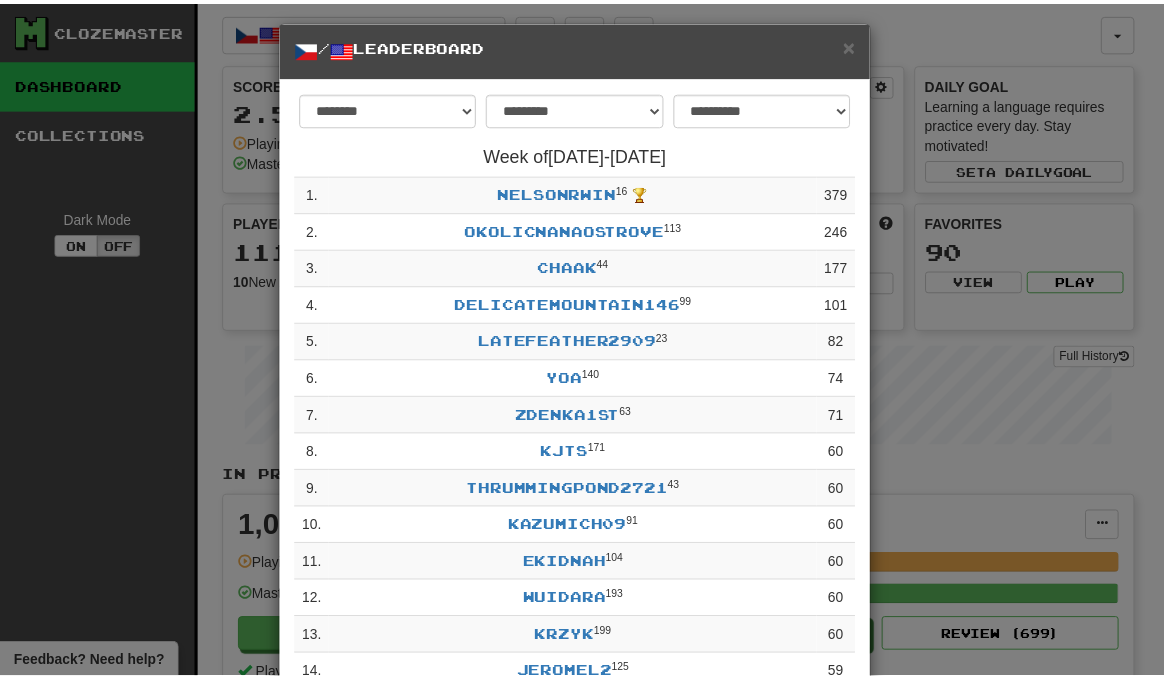 scroll, scrollTop: 0, scrollLeft: 0, axis: both 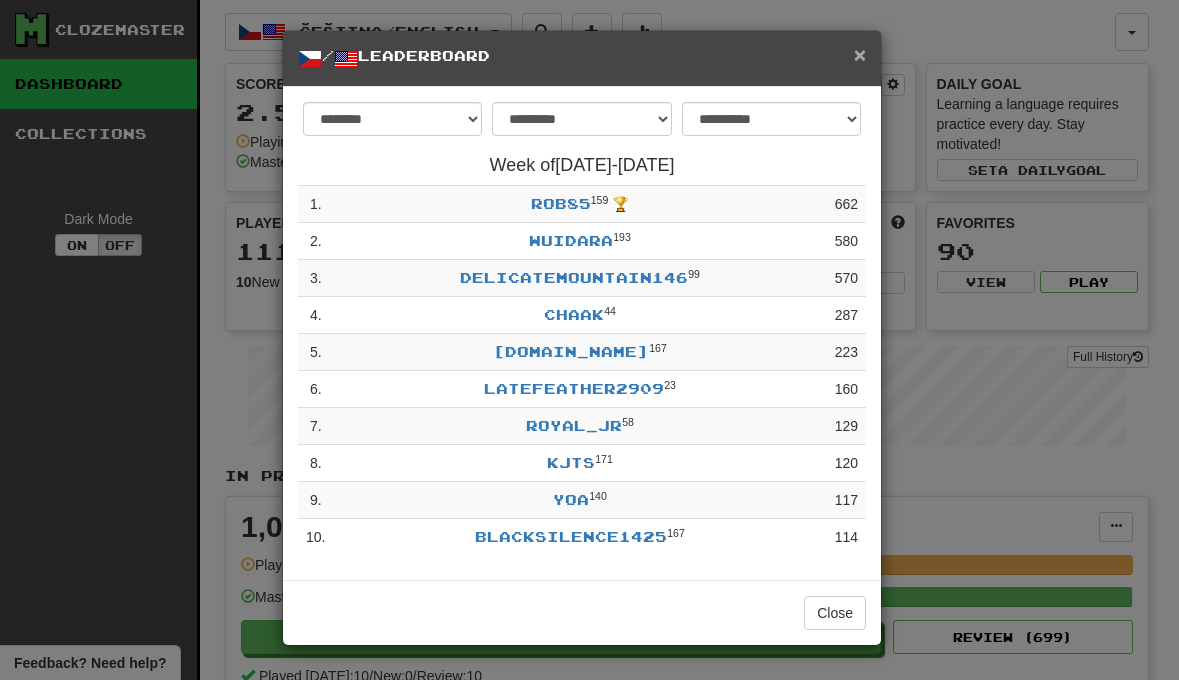click on "×" at bounding box center (860, 54) 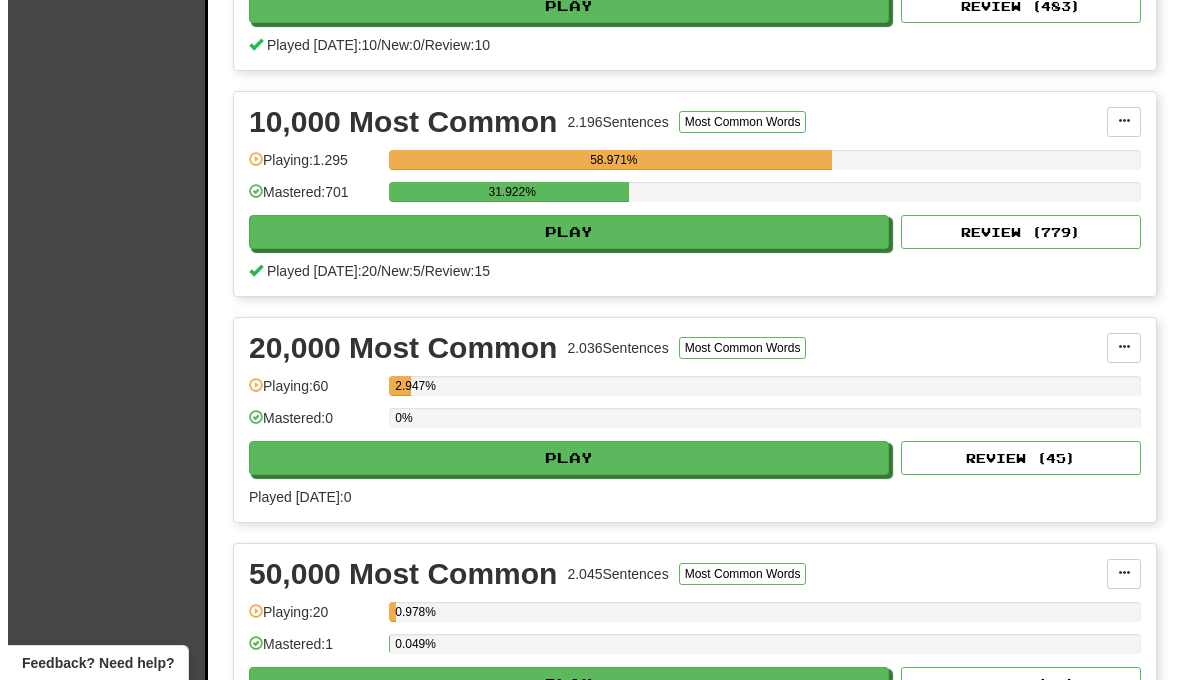 scroll, scrollTop: 1531, scrollLeft: 0, axis: vertical 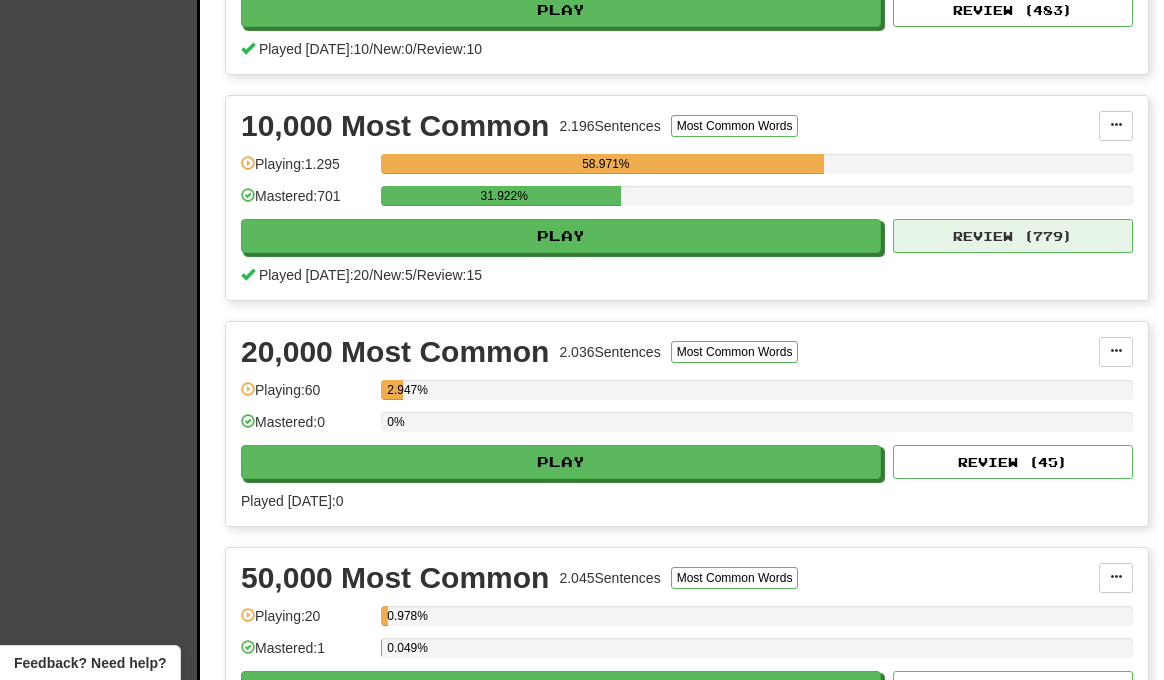 click on "Review ( 779 )" at bounding box center (1013, 236) 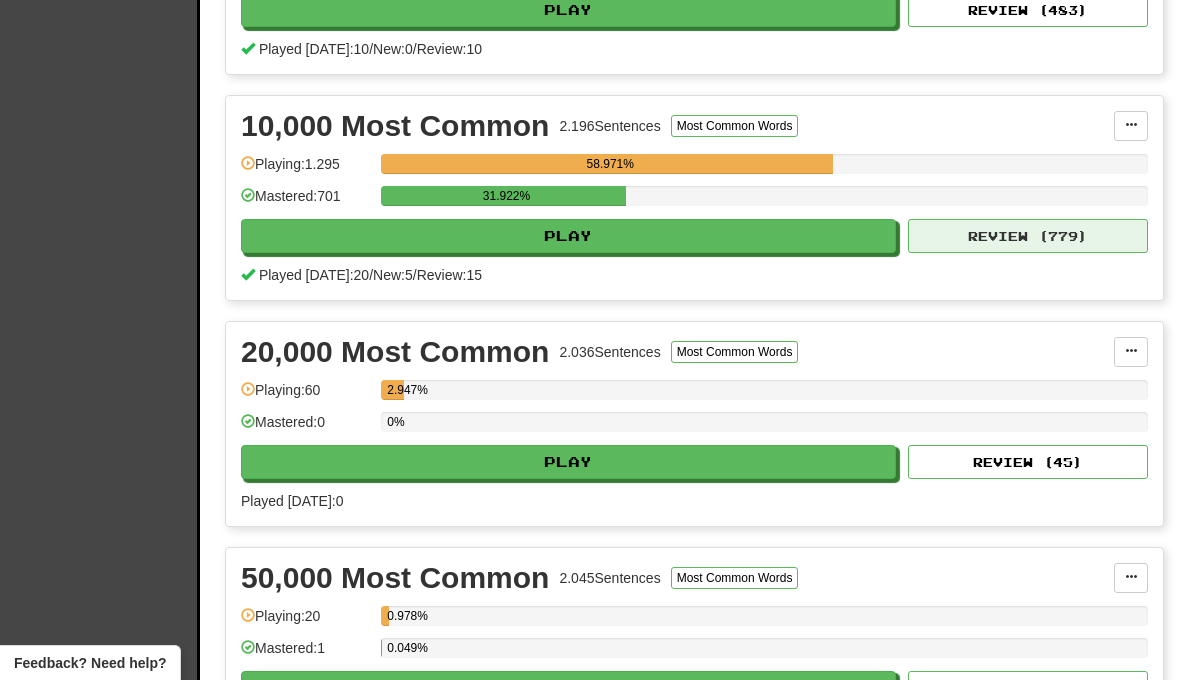 select on "**" 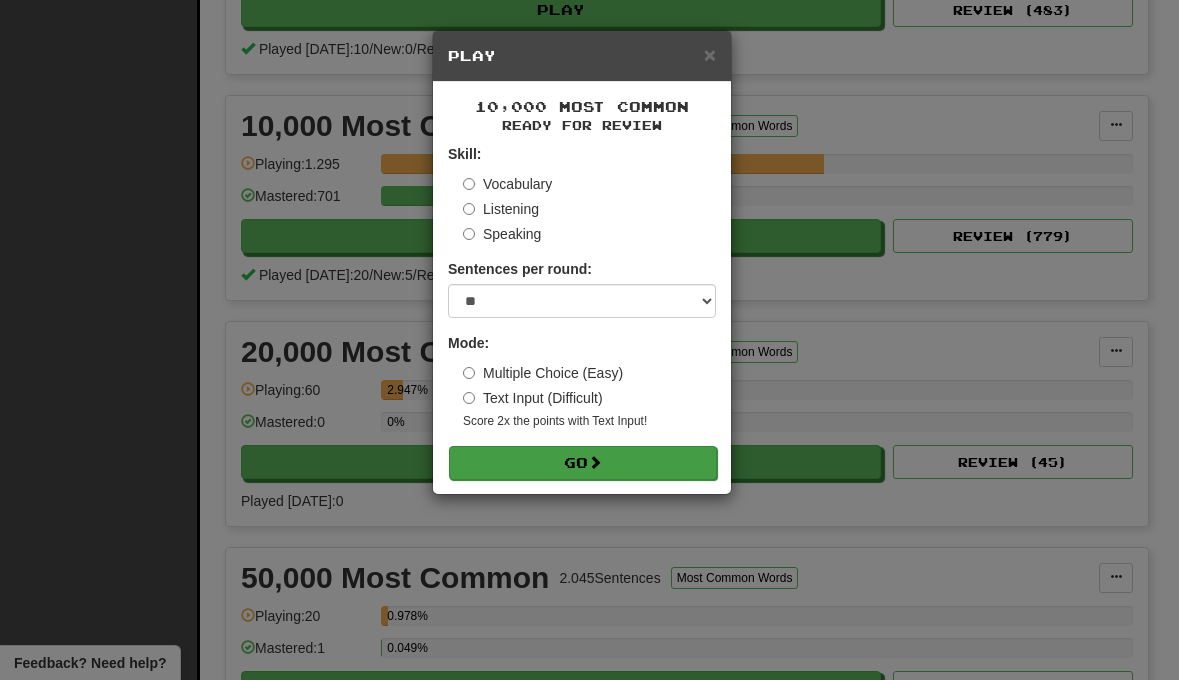 click on "Go" at bounding box center (583, 463) 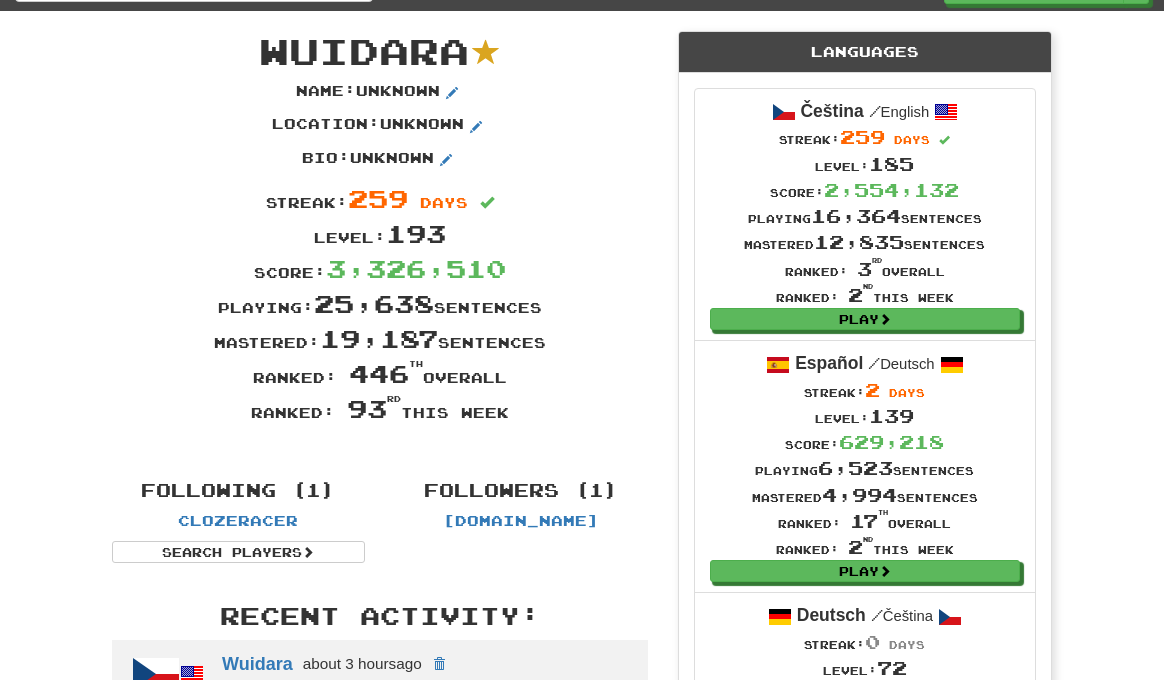 scroll, scrollTop: 36, scrollLeft: 0, axis: vertical 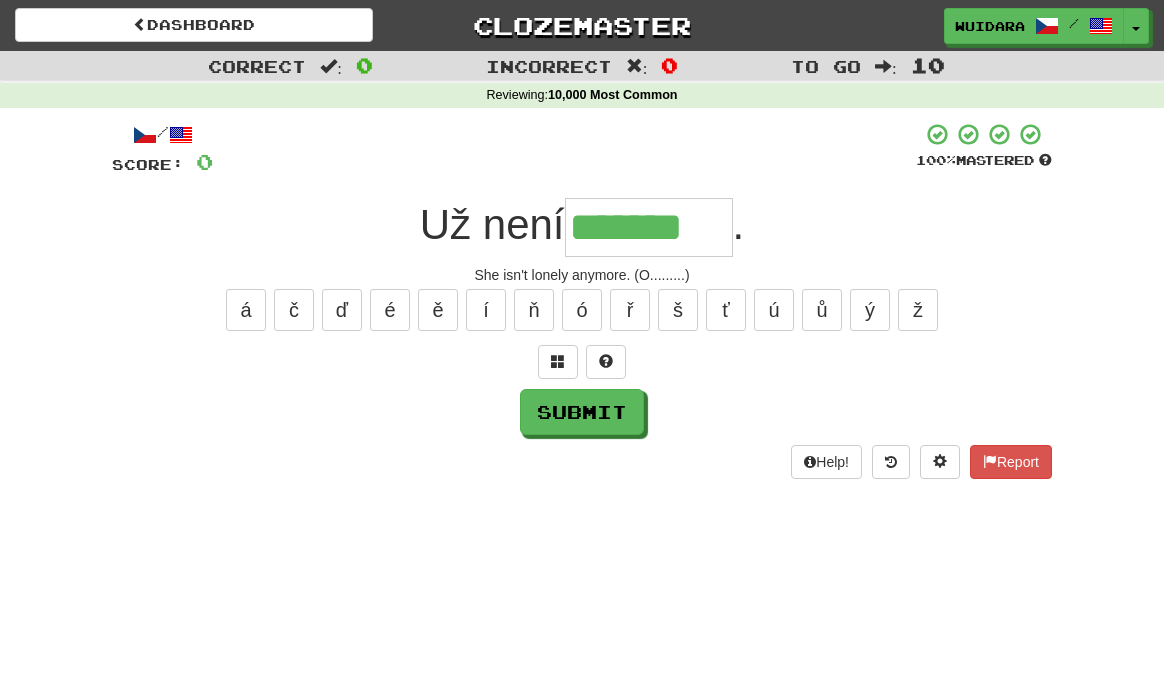 type on "*******" 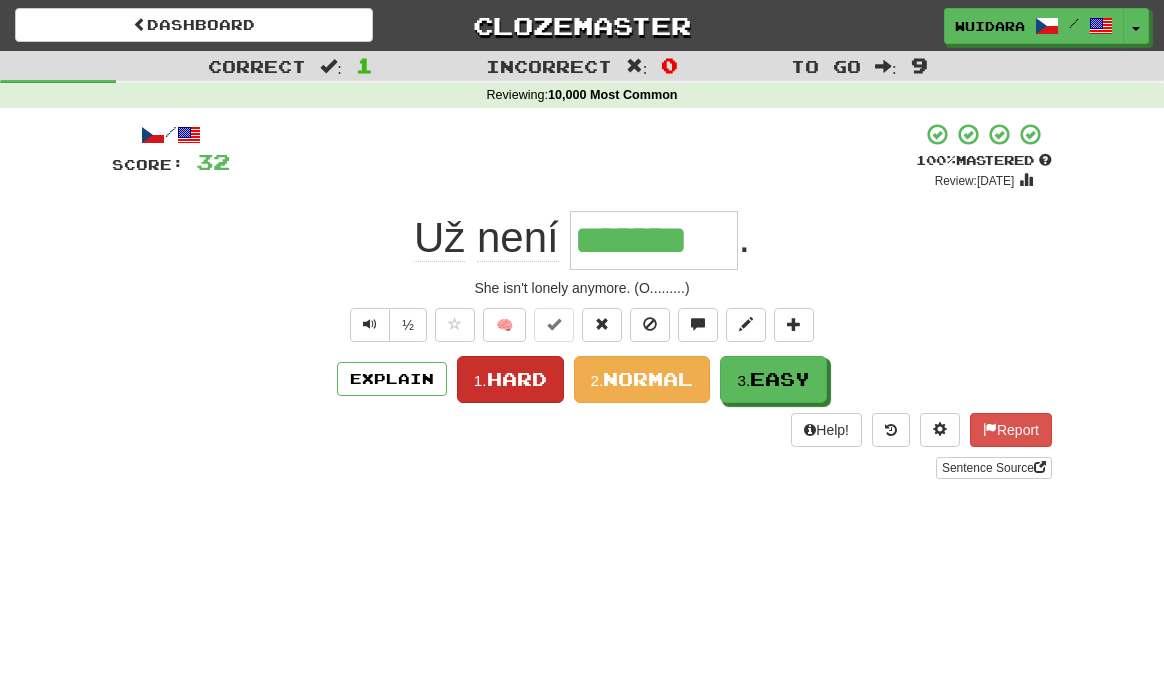click on "1.  Hard" at bounding box center [510, 379] 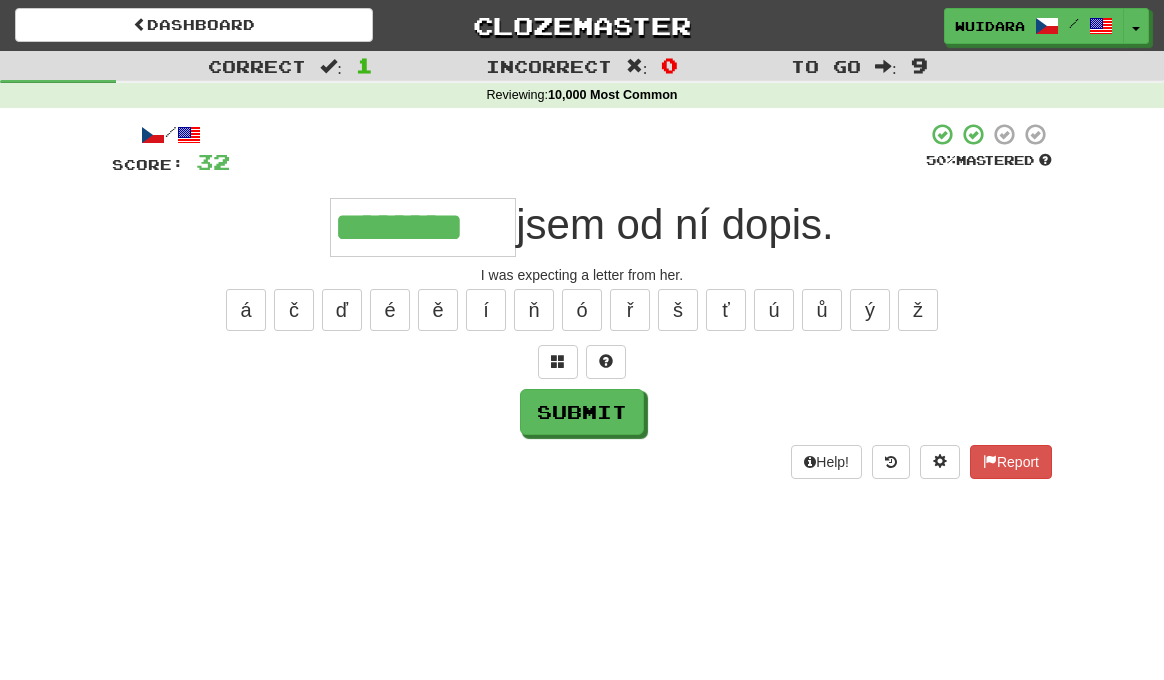 type on "********" 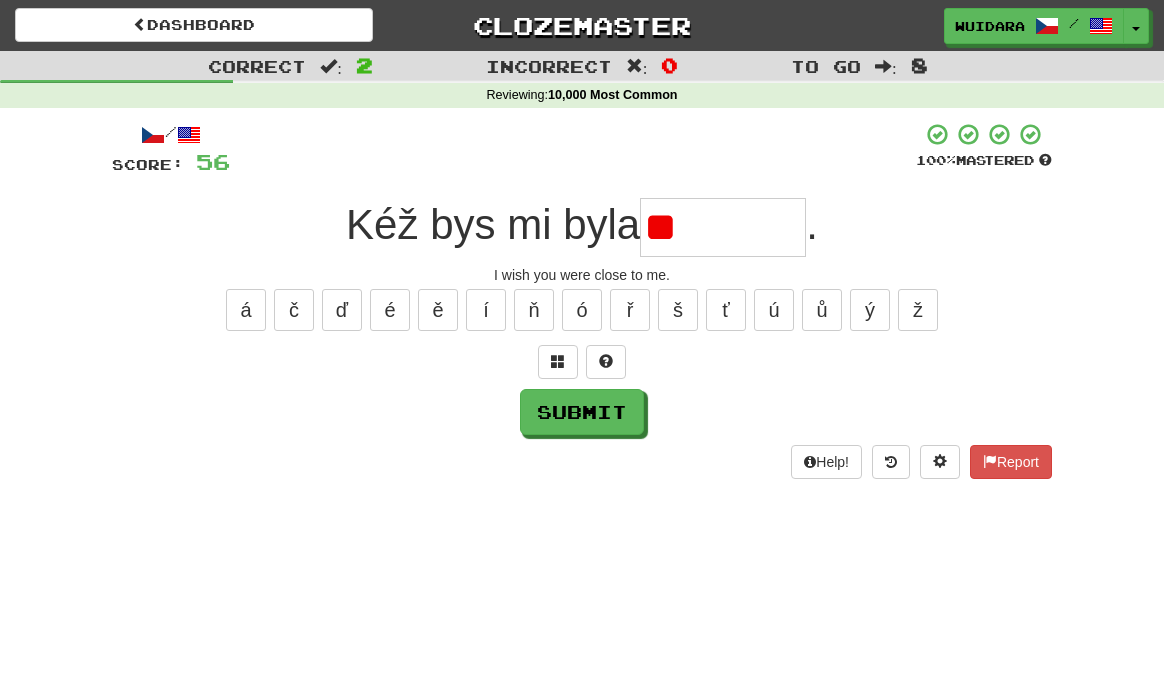type on "*" 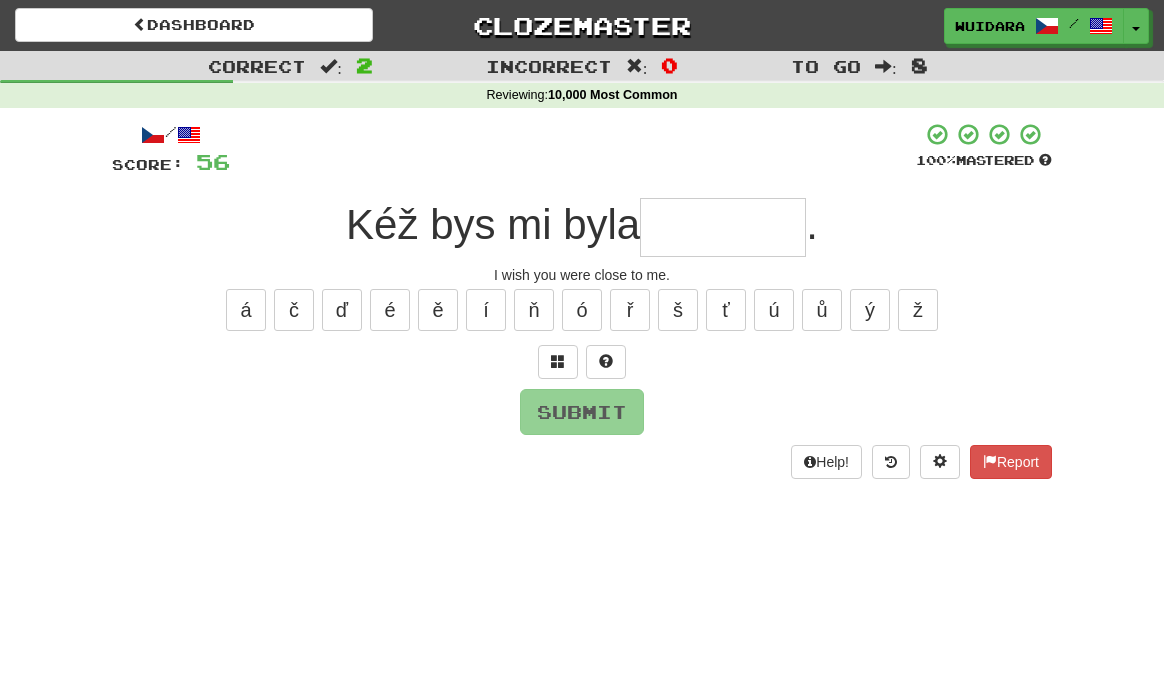 type on "*" 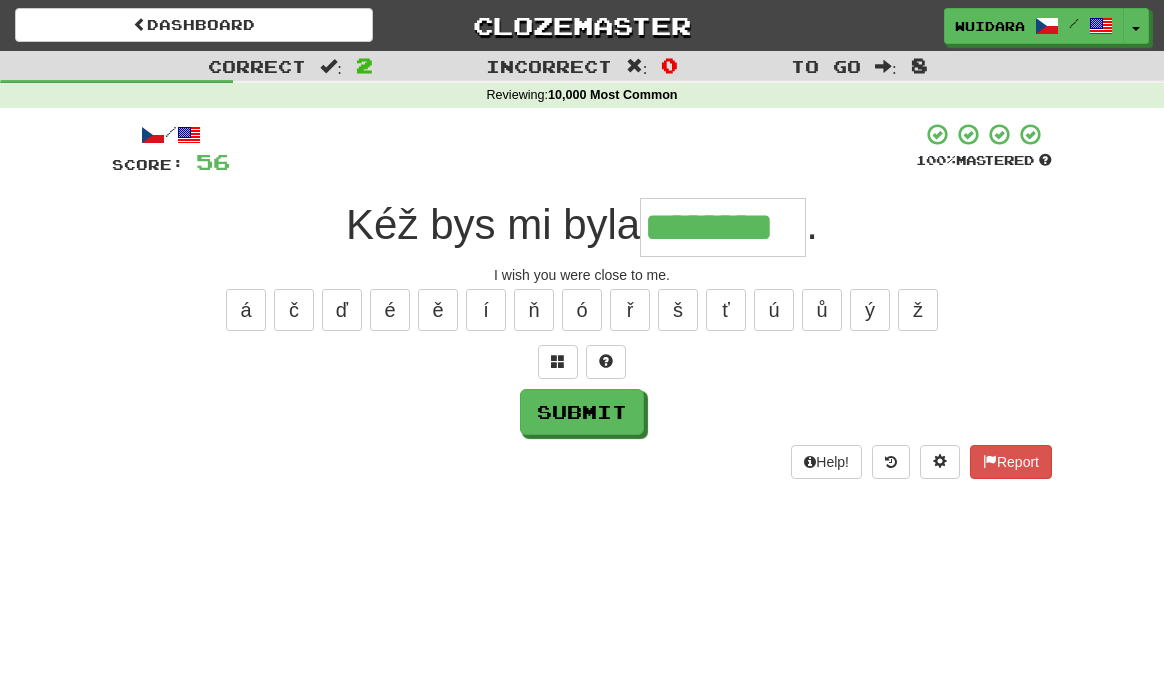 type on "********" 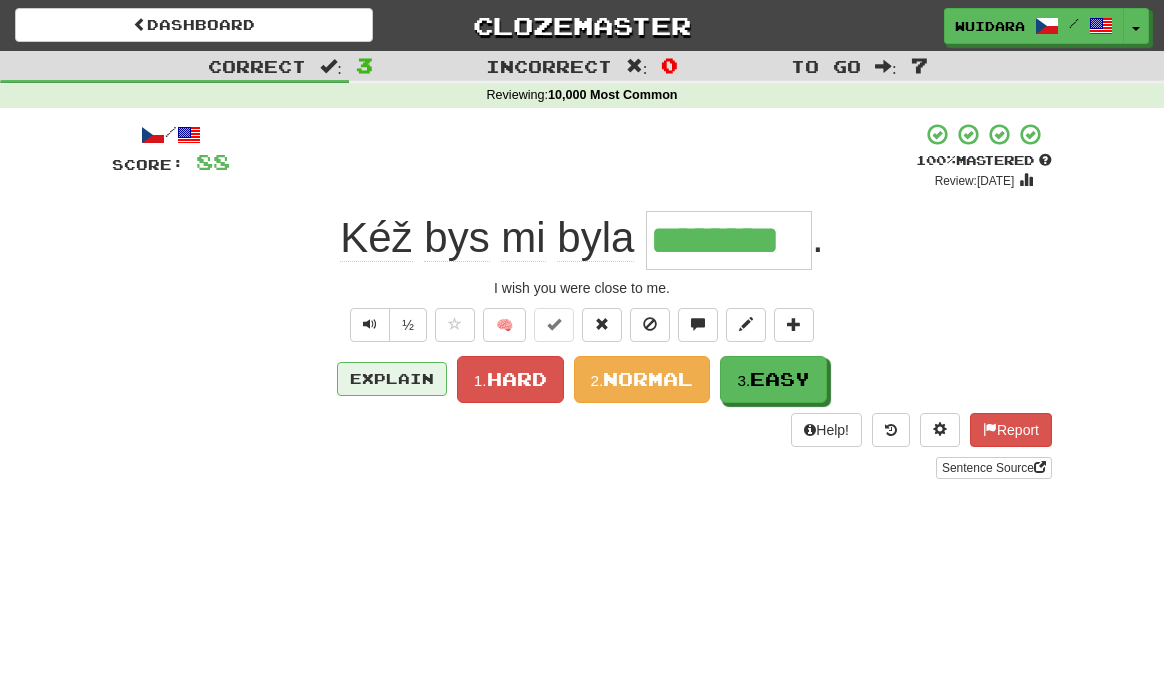 click on "Explain" at bounding box center [392, 379] 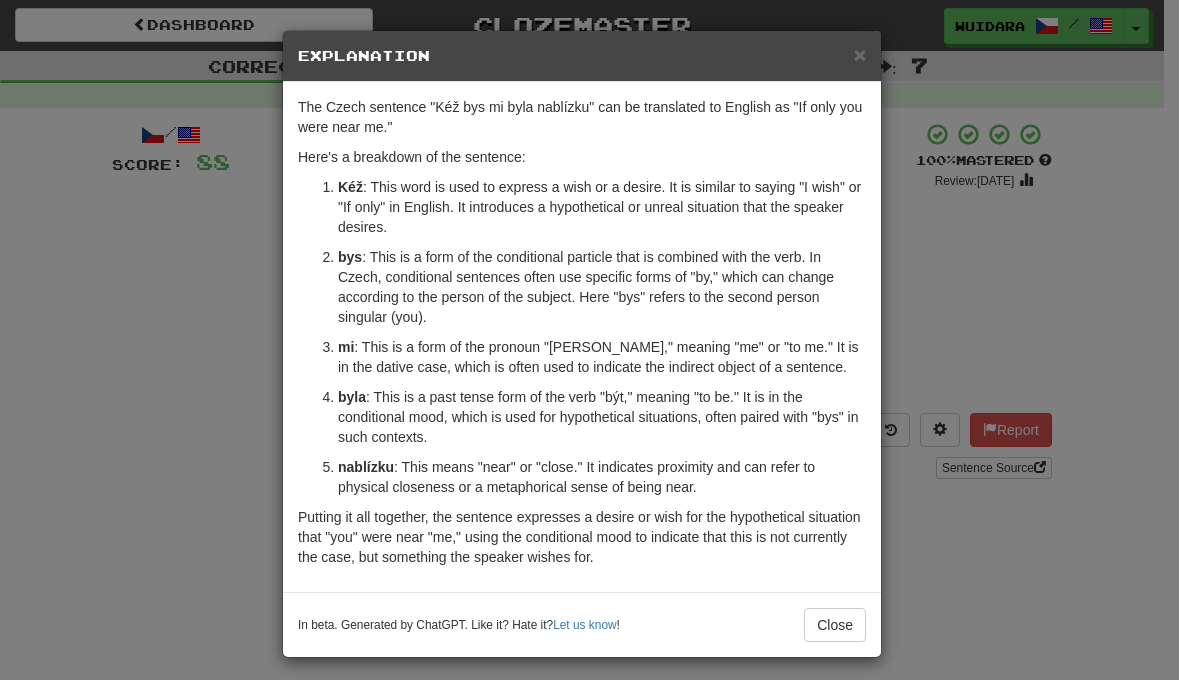 click on "× Explanation The Czech sentence "Kéž bys mi byla nablízku" can be translated to English as "If only you were near me."
Here's a breakdown of the sentence:
Kéž : This word is used to express a wish or a desire. It is similar to saying "I wish" or "If only" in English. It introduces a hypothetical or unreal situation that the speaker desires.
bys : This is a form of the conditional particle that is combined with the verb. In Czech, conditional sentences often use specific forms of "by," which can change according to the person of the subject. Here "bys" refers to the second person singular (you).
mi : This is a form of the pronoun "já," meaning "me" or "to me." It is in the dative case, which is often used to indicate the indirect object of a sentence.
byla : This is a past tense form of the verb "být," meaning "to be." It is in the conditional mood, which is used for hypothetical situations, often paired with "bys" in such contexts.
nablízku
Let us know ! Close" at bounding box center (589, 340) 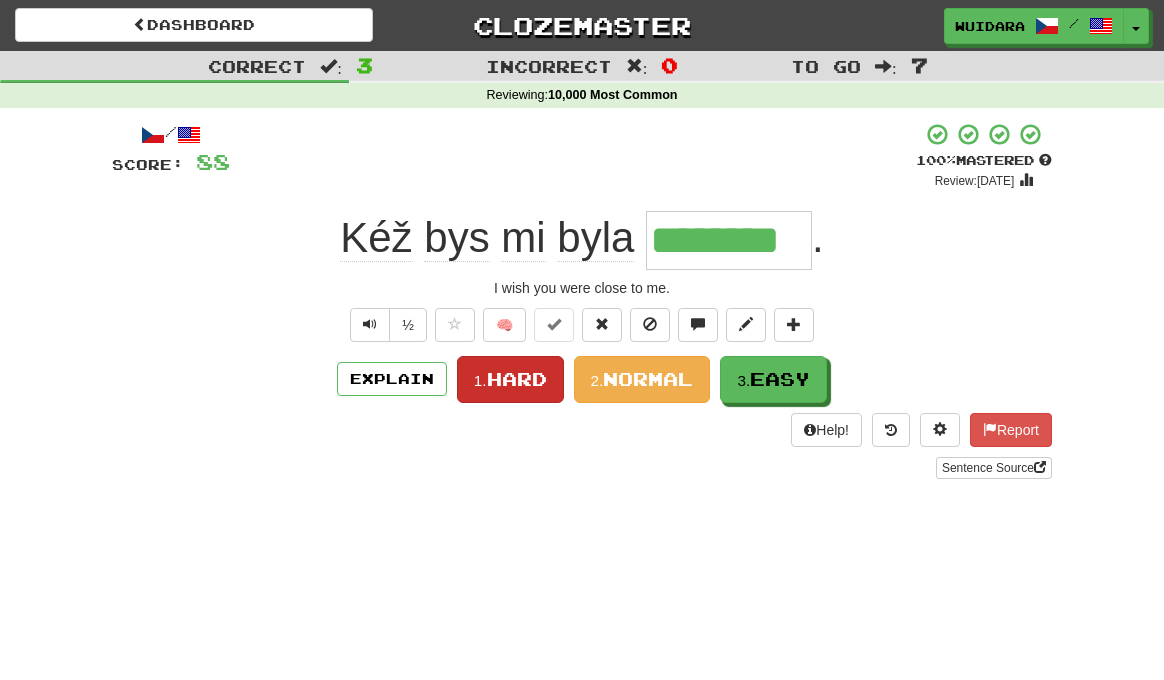 click on "Hard" at bounding box center [517, 379] 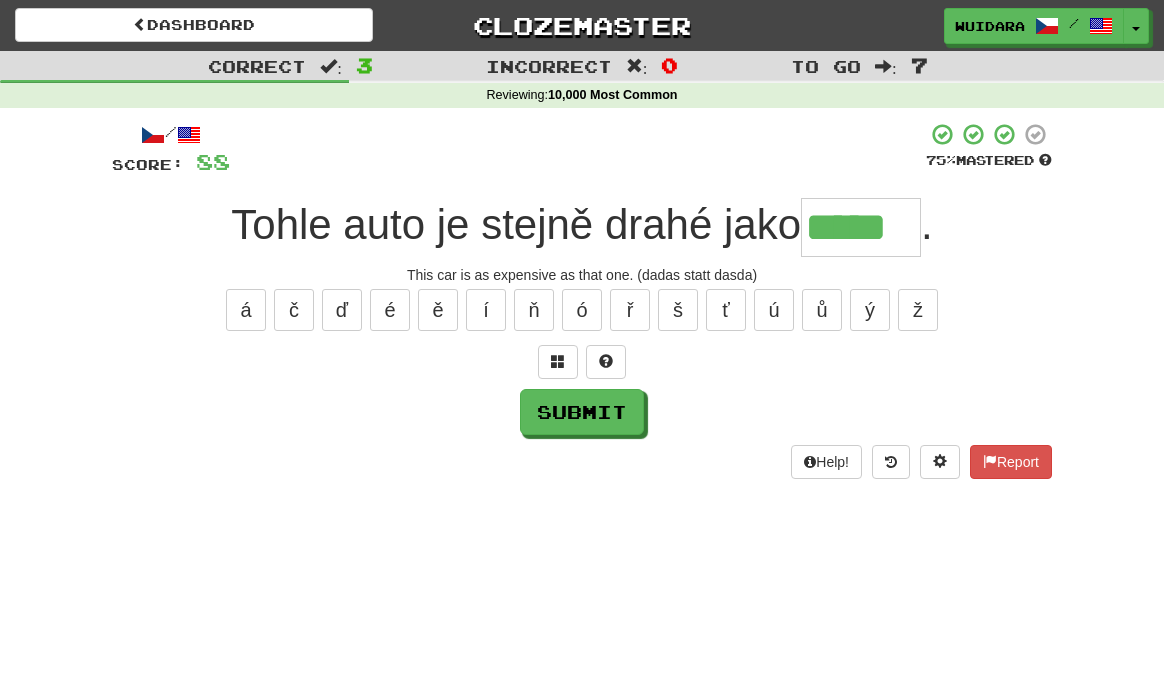 type on "*****" 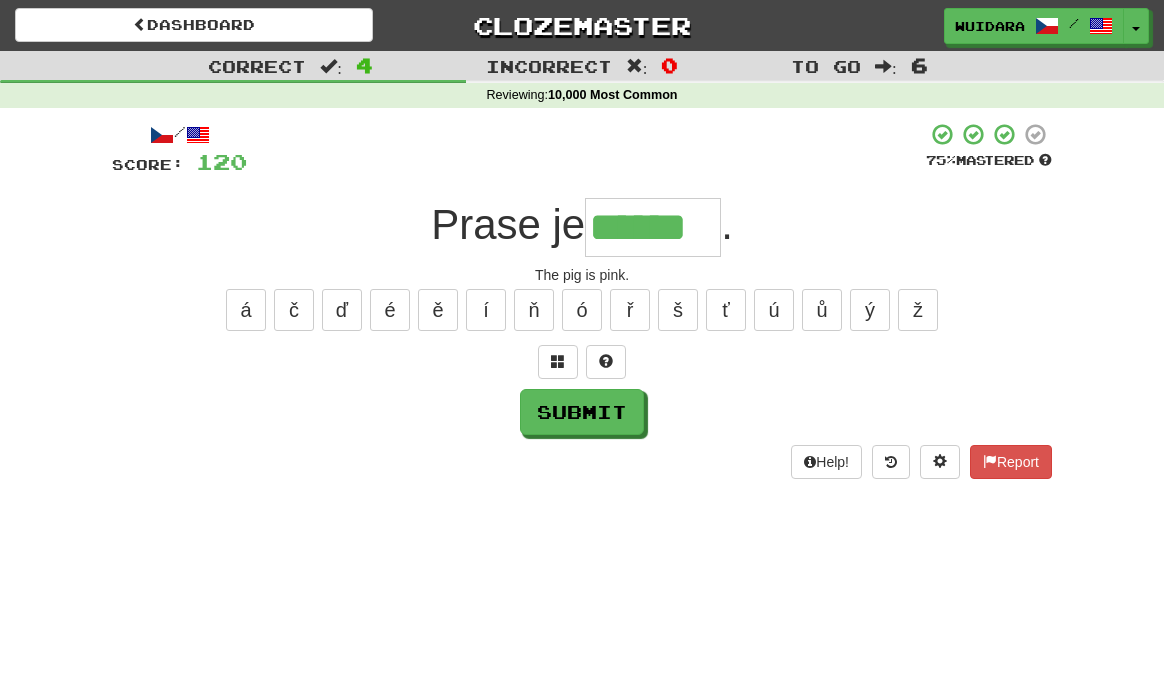 type on "******" 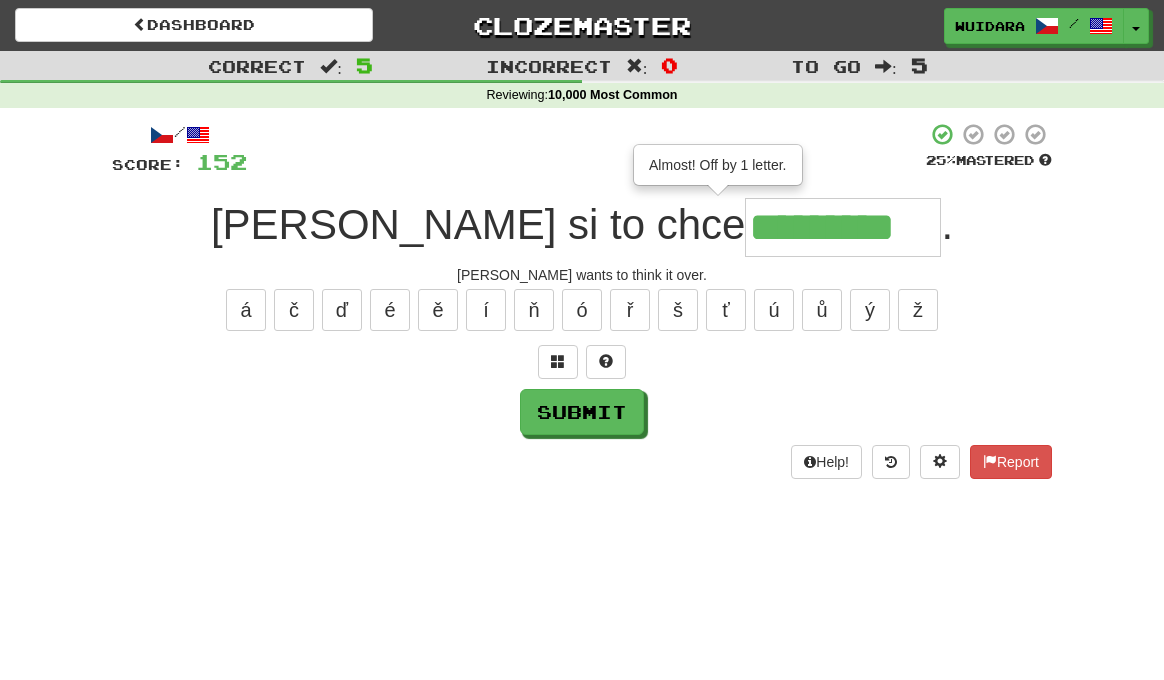 type on "*********" 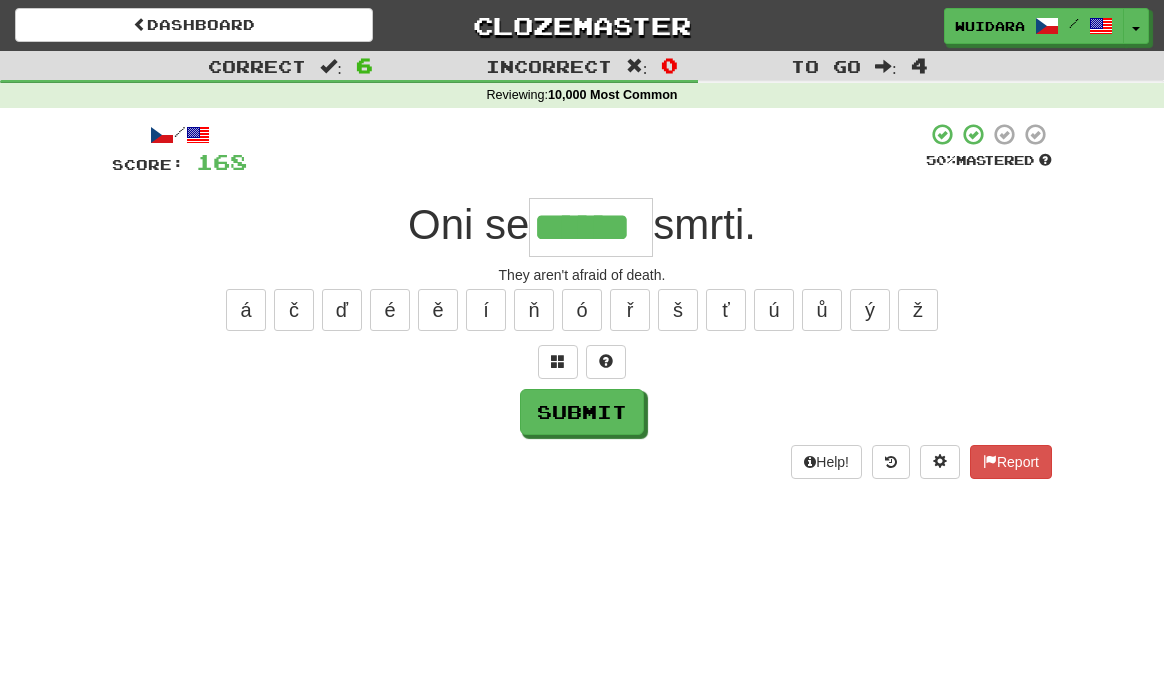 type on "******" 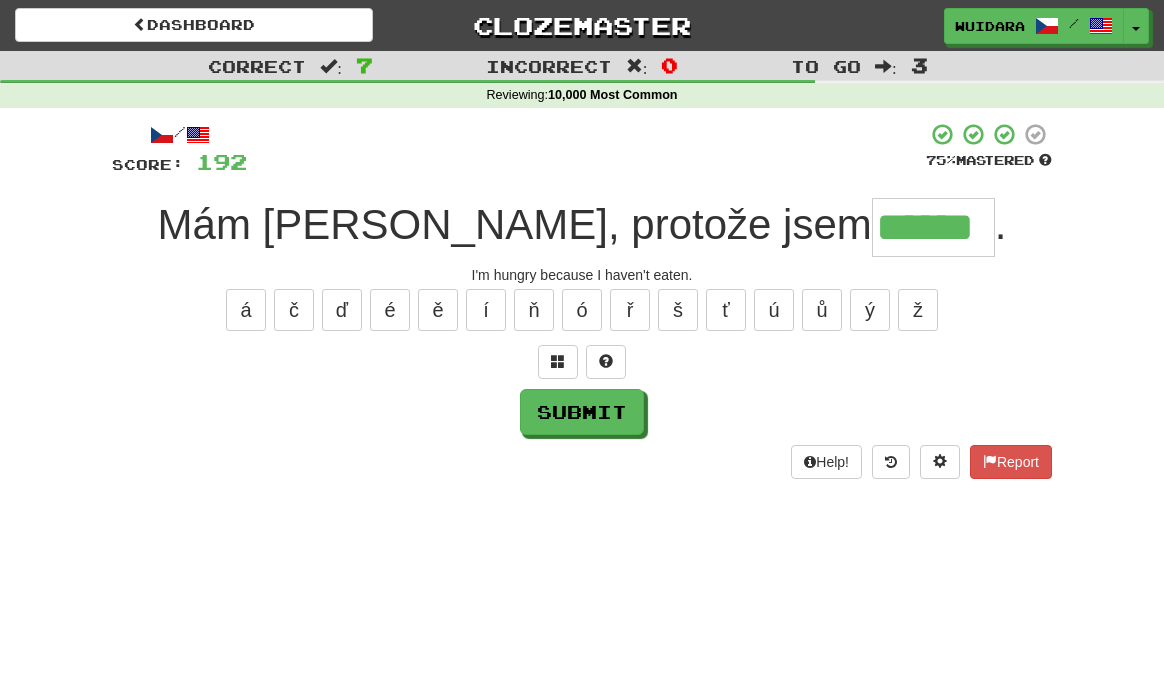 type on "******" 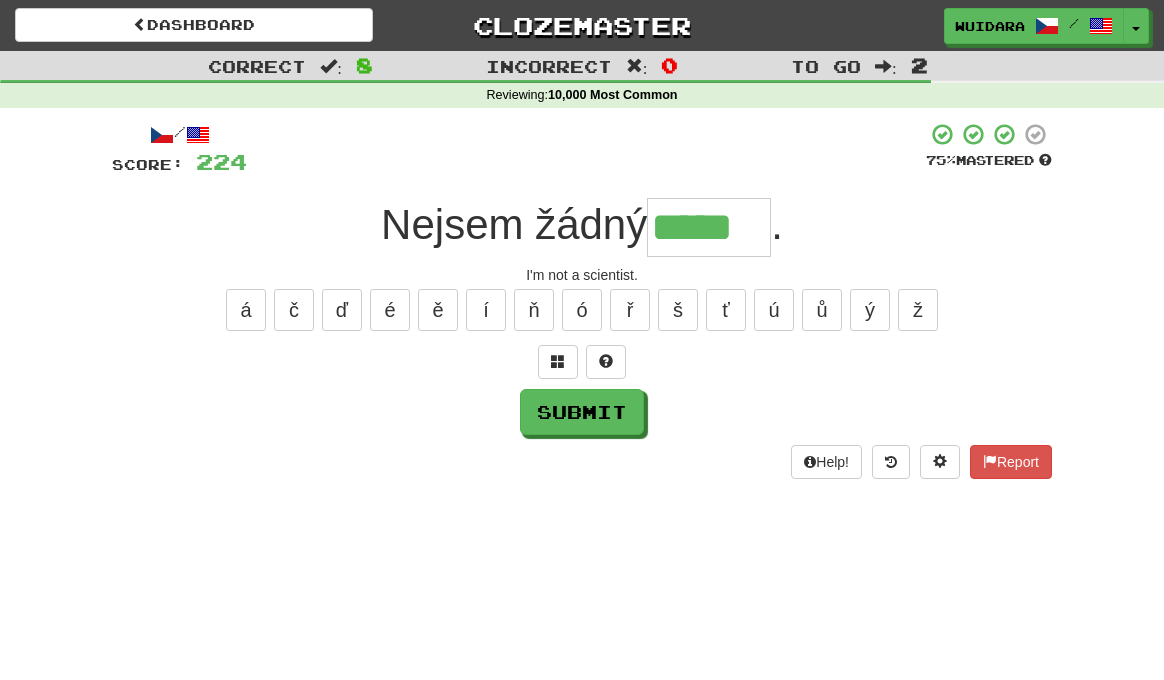 type on "*****" 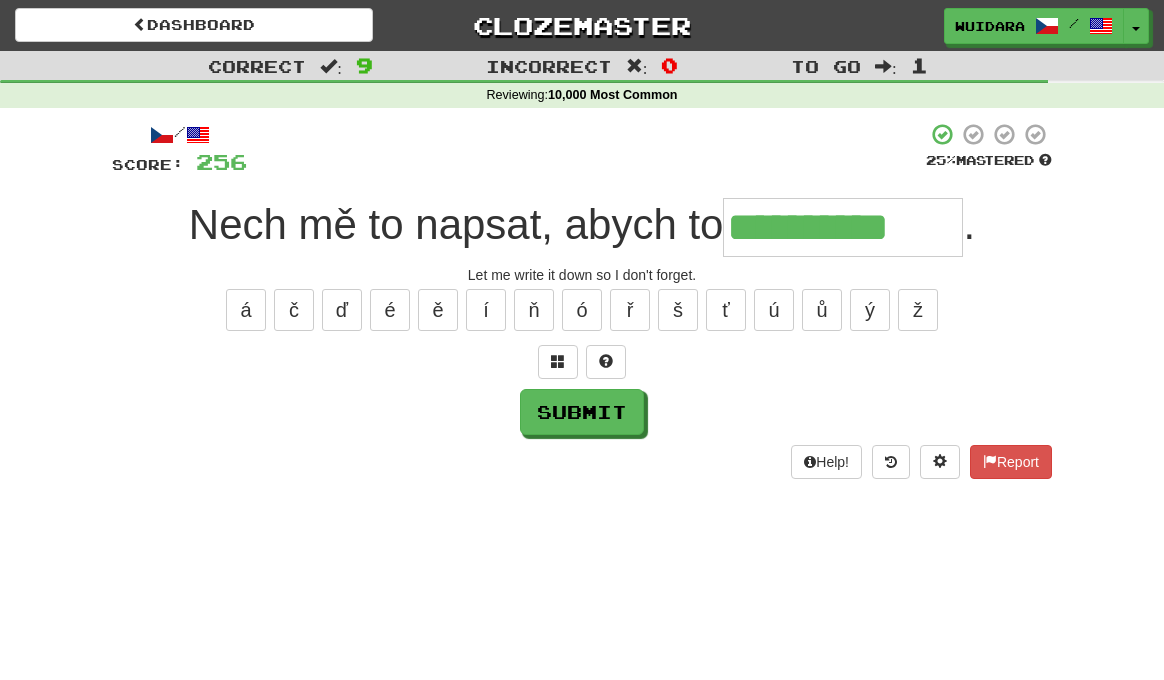 type on "**********" 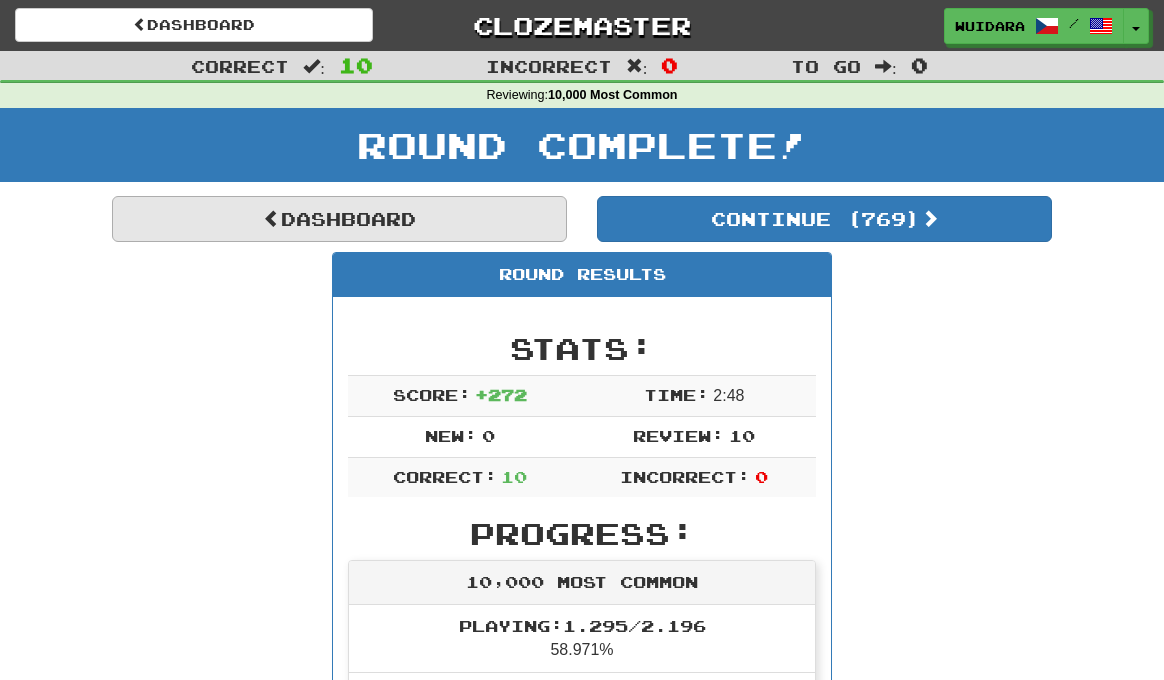 click on "Dashboard" at bounding box center (339, 219) 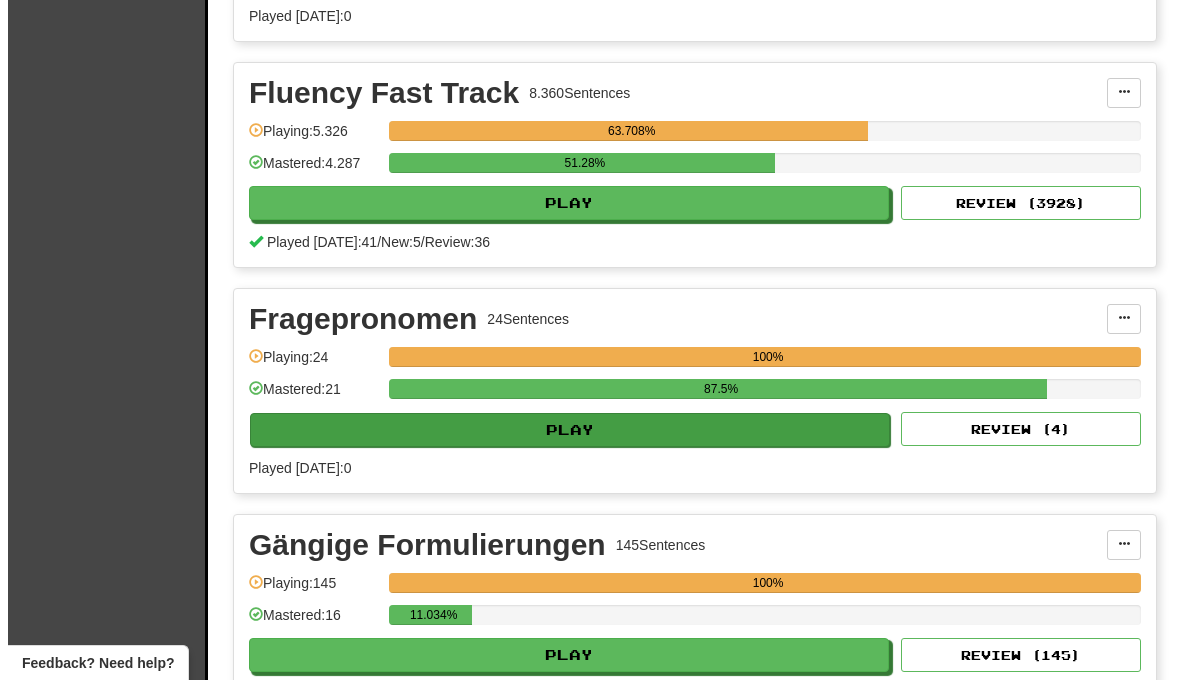 scroll, scrollTop: 3150, scrollLeft: 0, axis: vertical 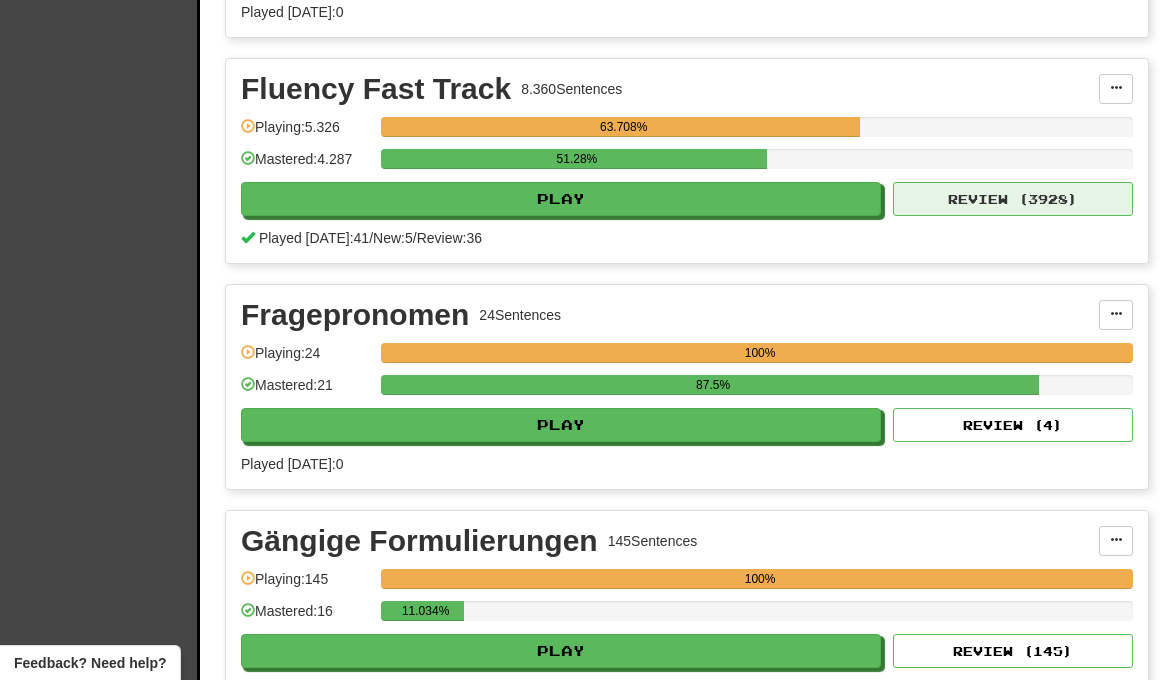 click on "Review ( 3928 )" at bounding box center (1013, 199) 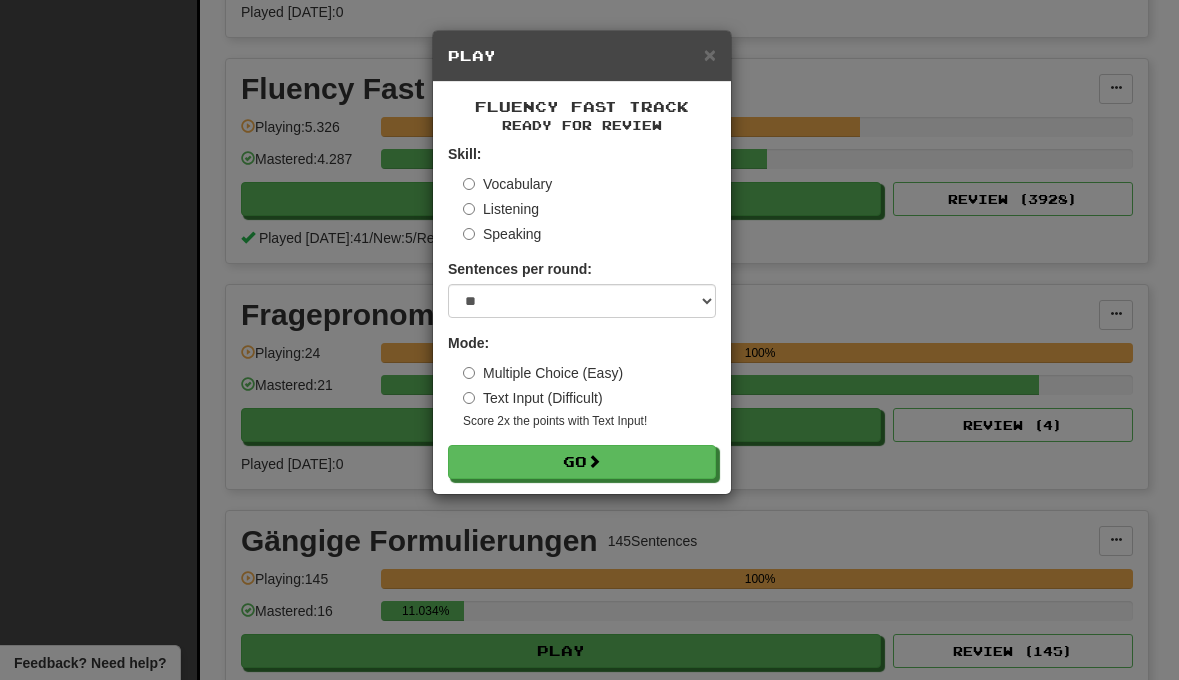 drag, startPoint x: 675, startPoint y: 450, endPoint x: 655, endPoint y: 430, distance: 28.284271 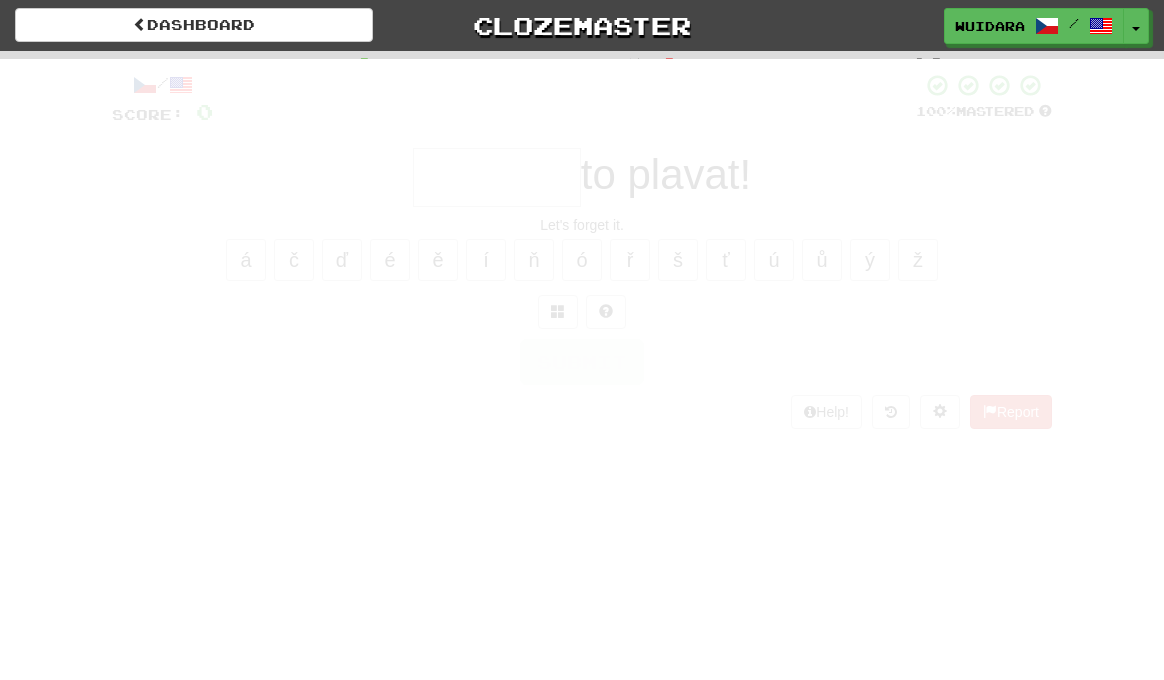 scroll, scrollTop: 0, scrollLeft: 0, axis: both 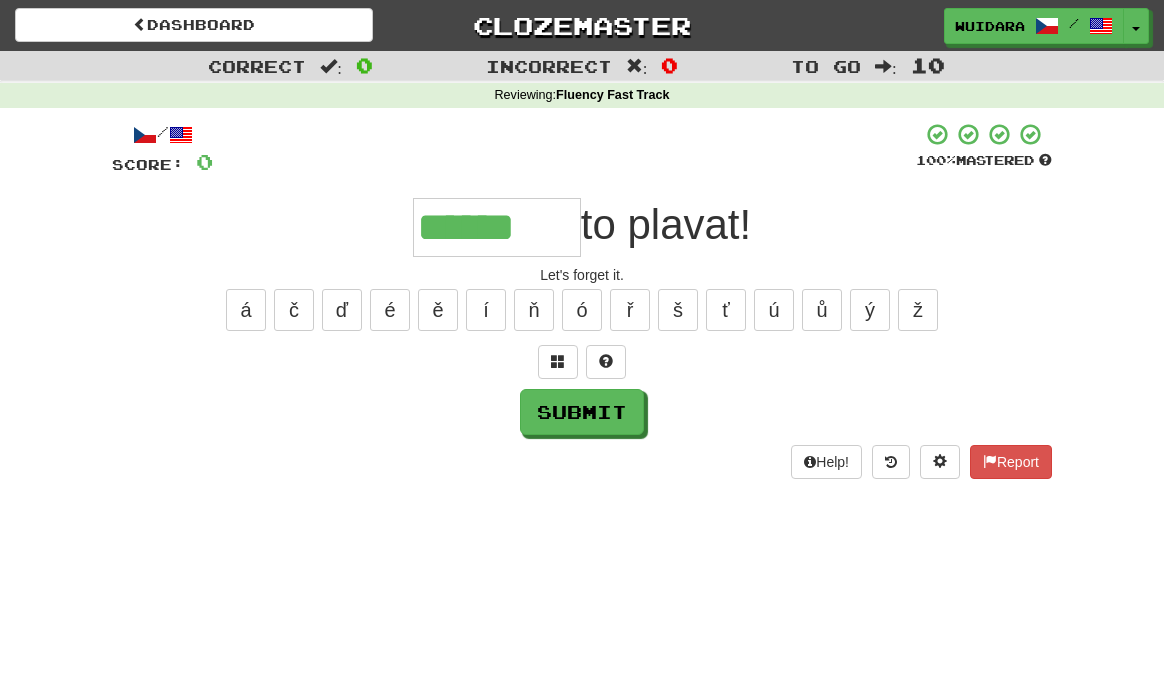 type on "******" 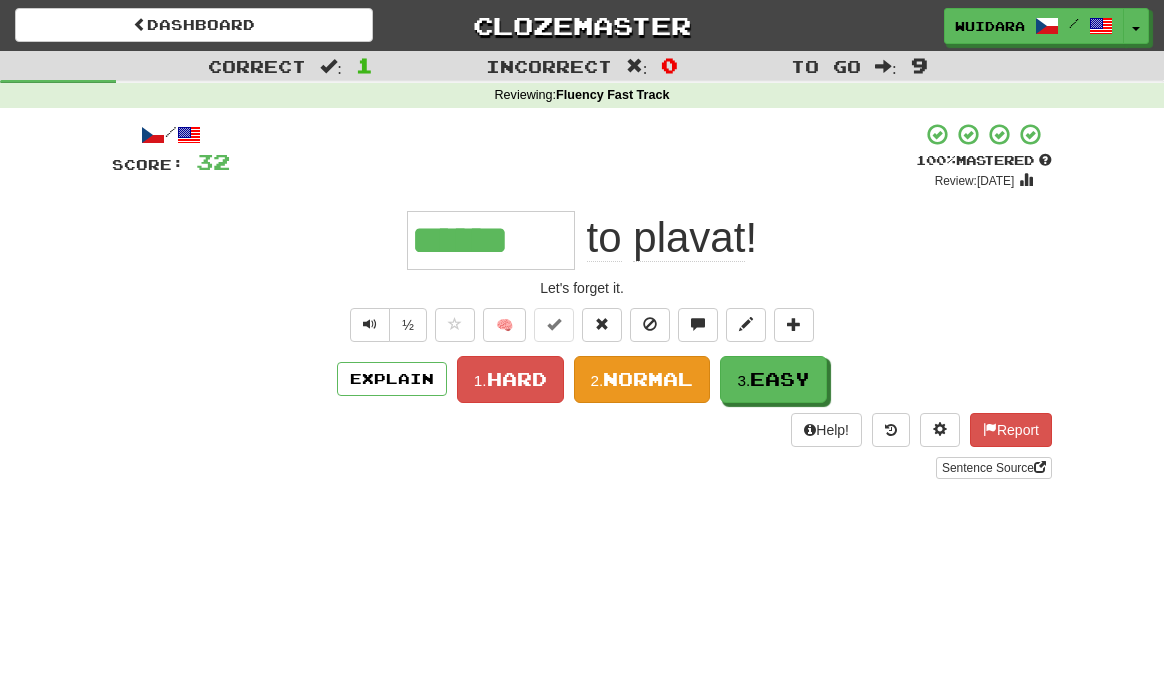 click on "Normal" at bounding box center (648, 379) 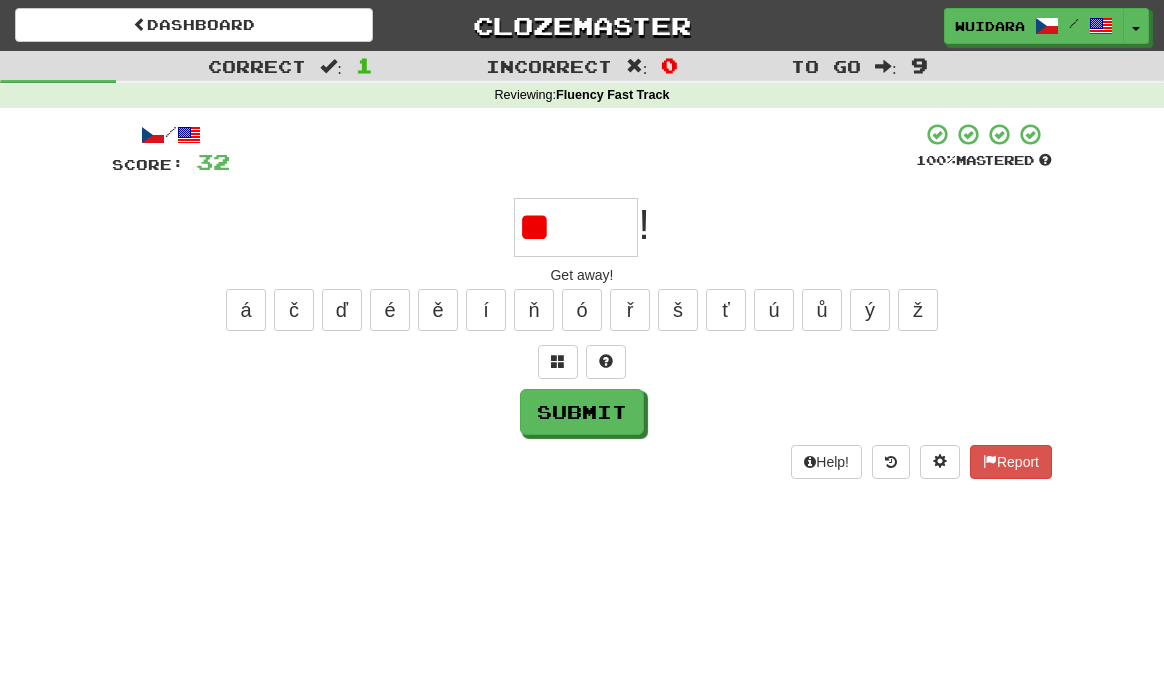 type on "*" 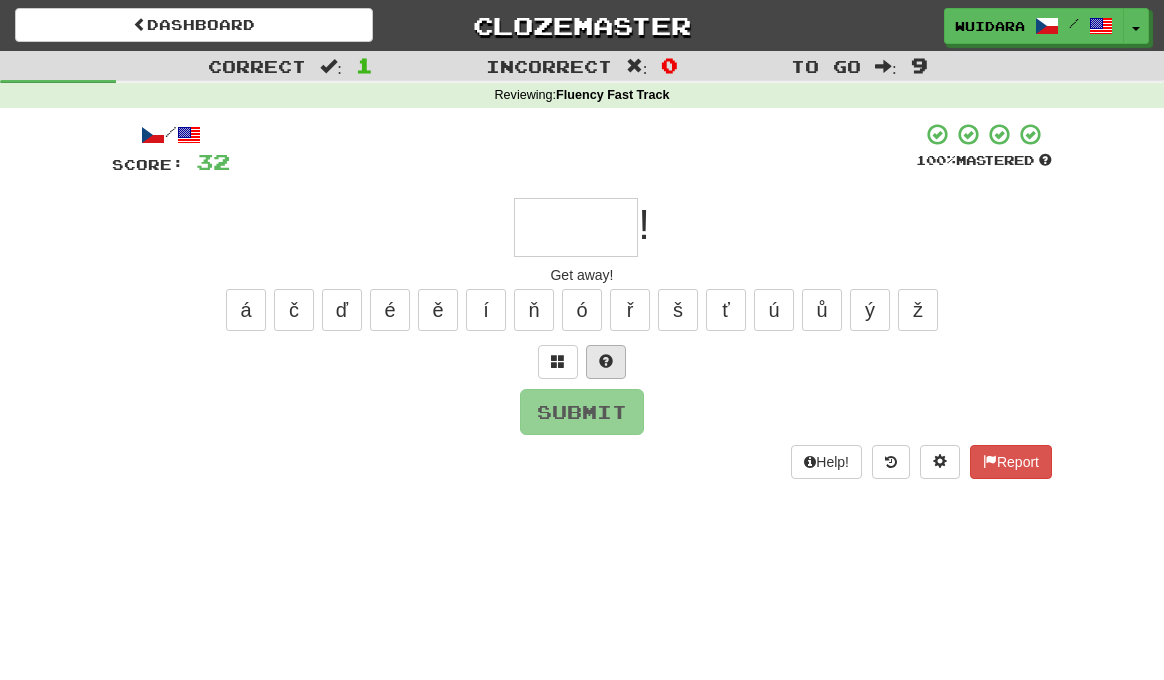 type on "*" 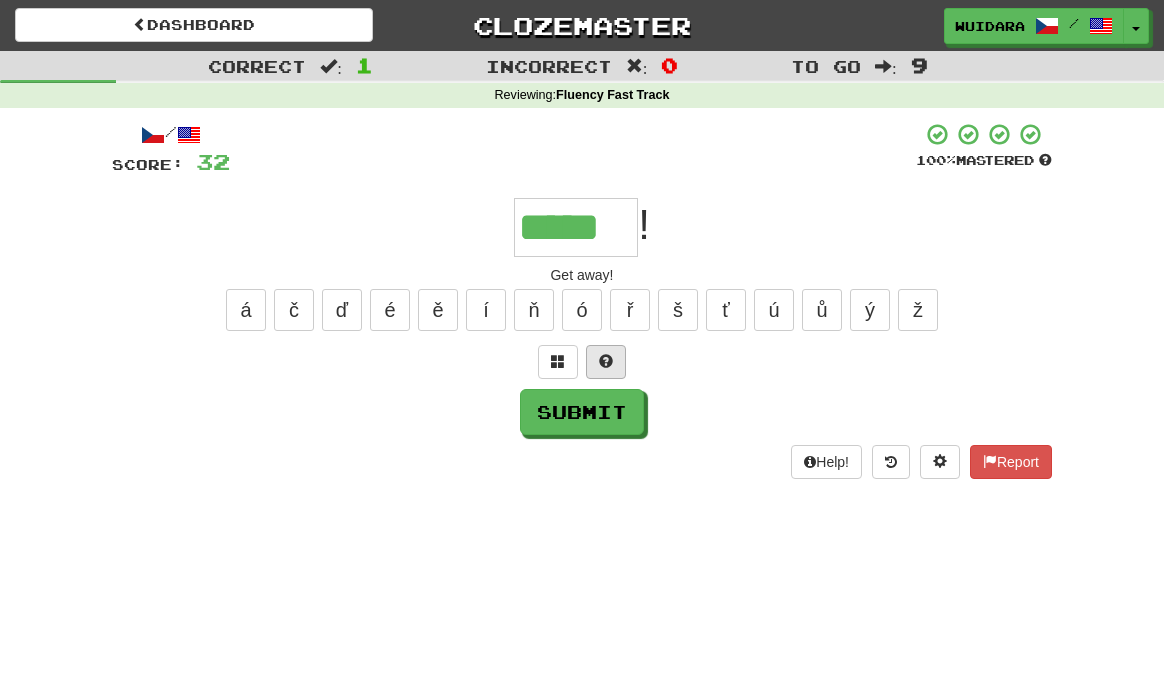 type on "*****" 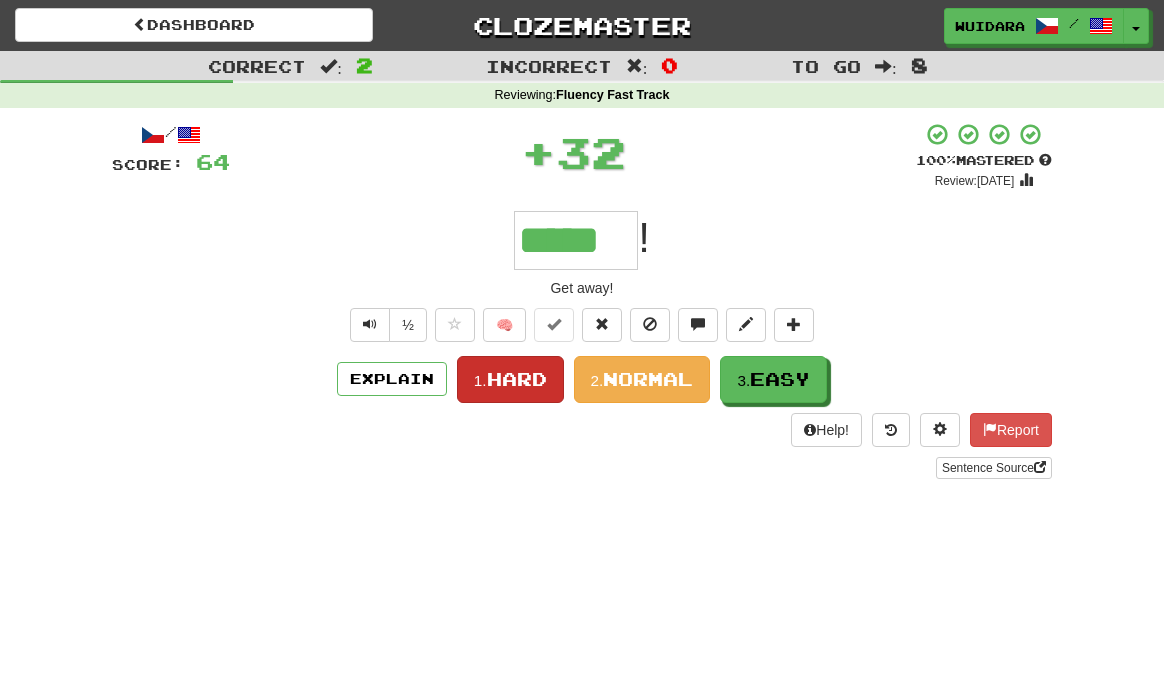 click on "Hard" at bounding box center (517, 379) 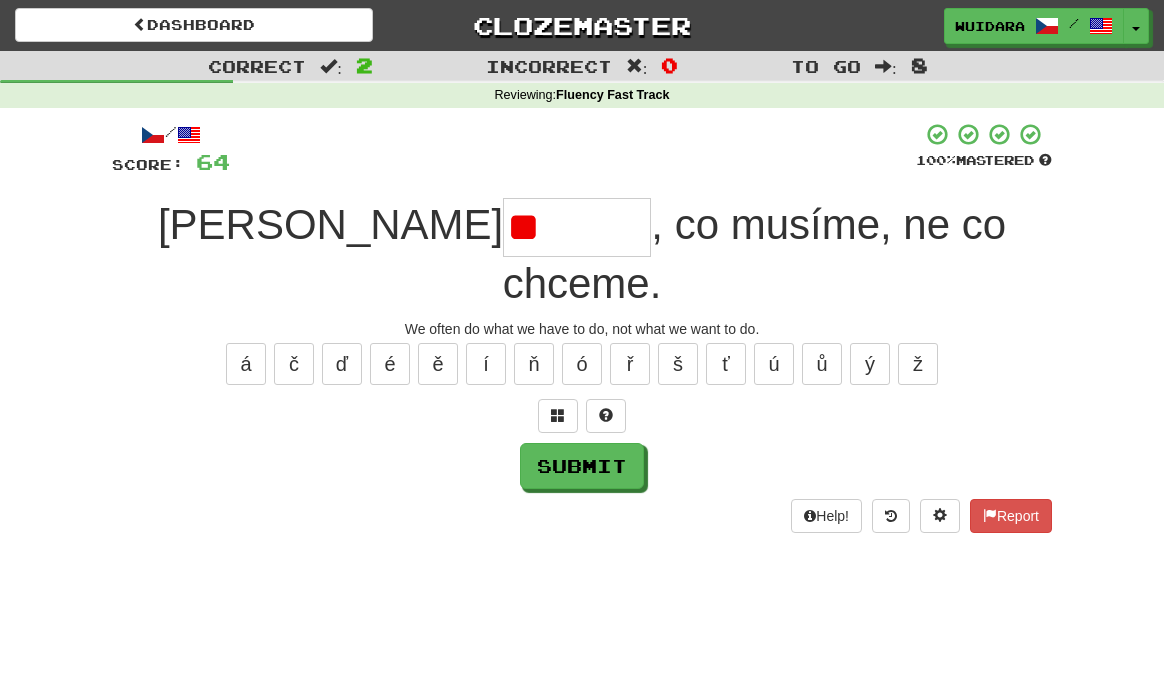 type on "*" 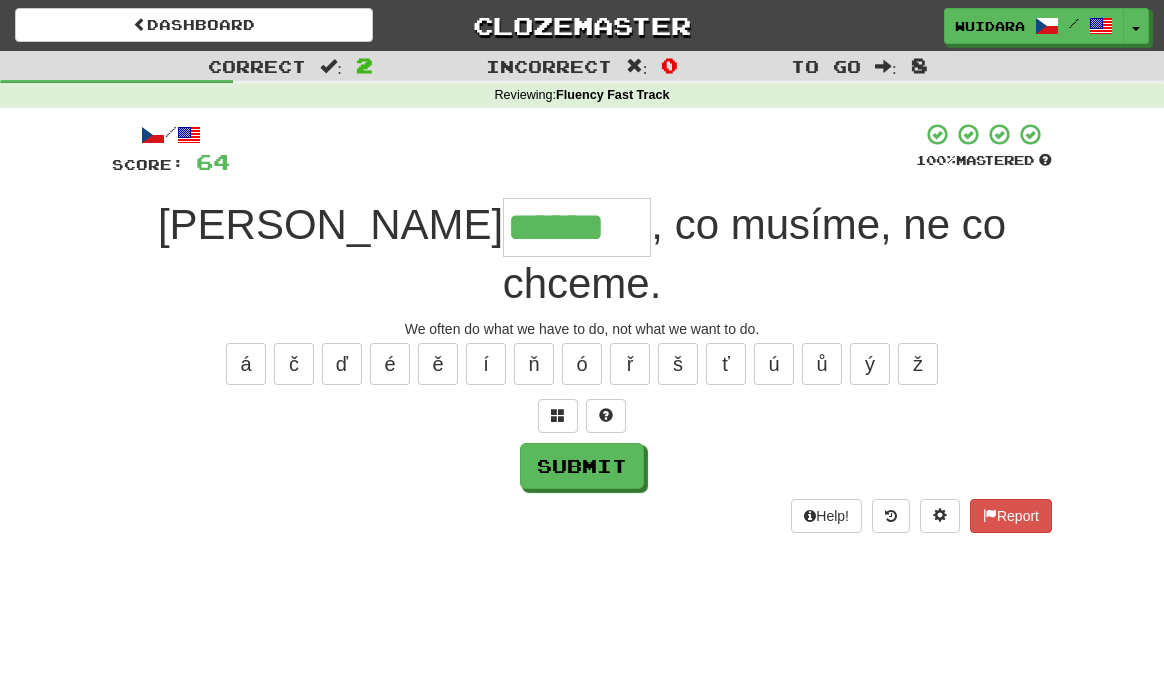 type on "******" 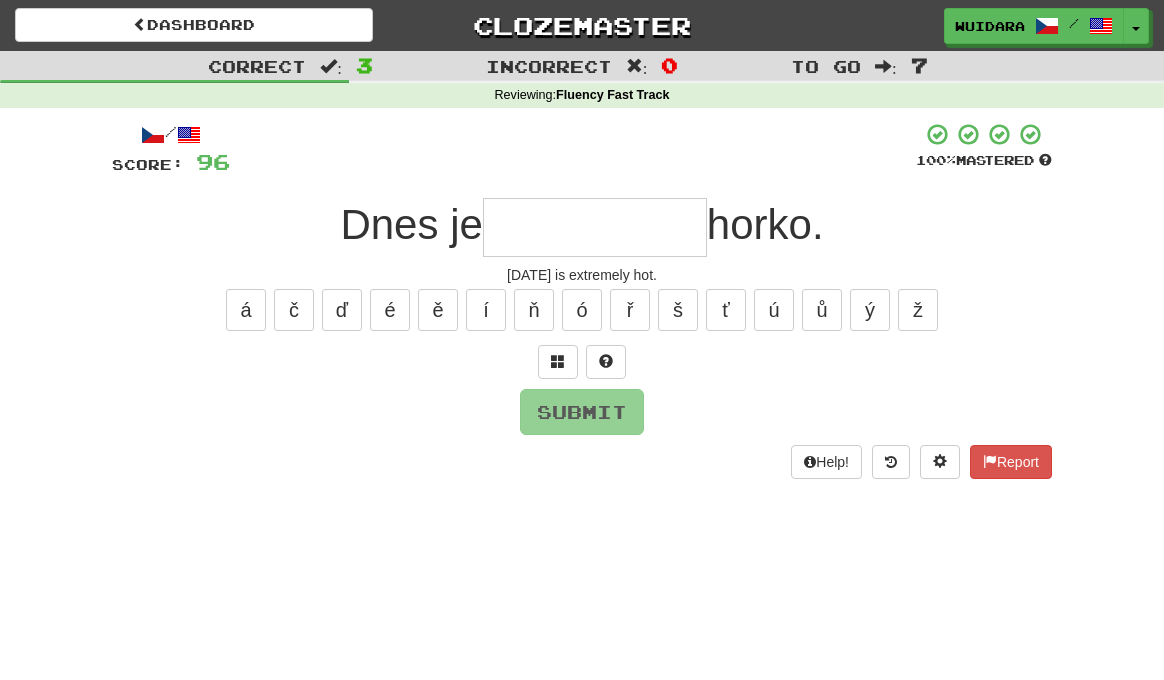 type on "*" 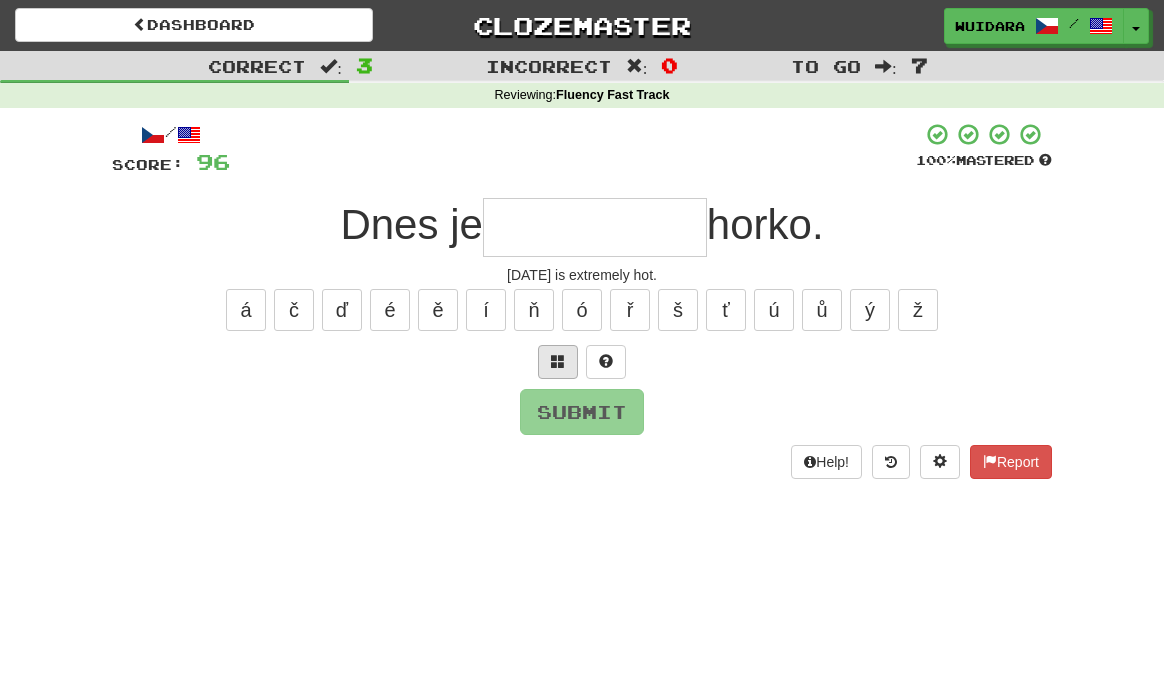 click at bounding box center (558, 362) 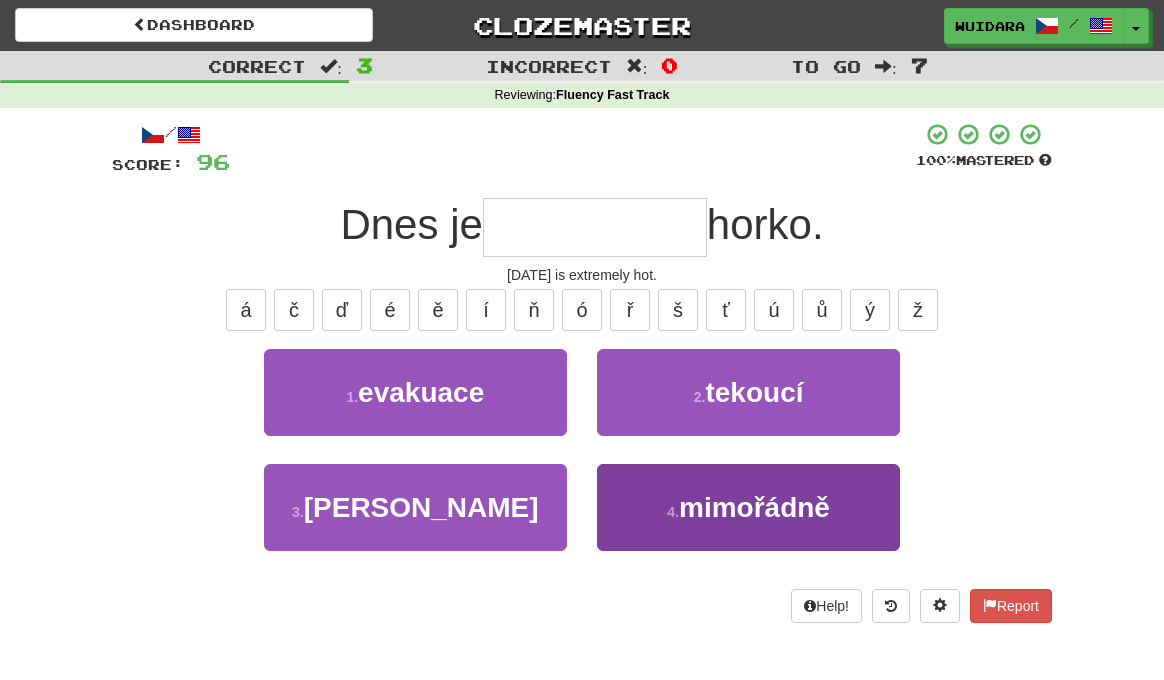 click on "4 .  mimořádně" at bounding box center (748, 507) 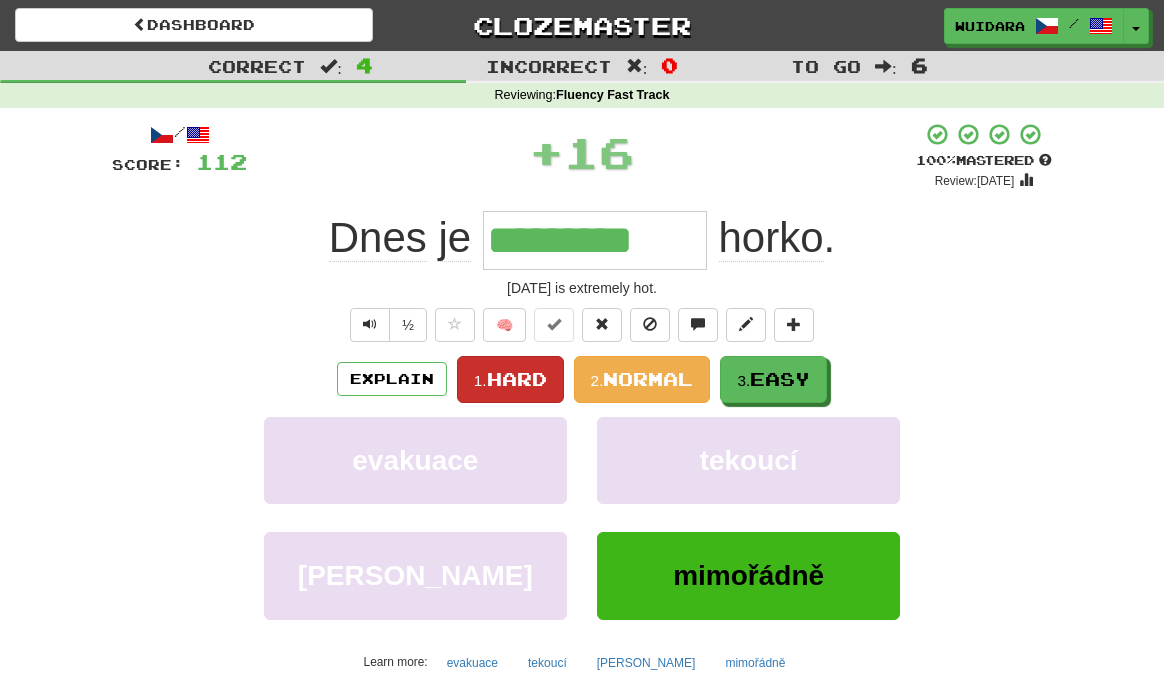 click on "Hard" at bounding box center (517, 379) 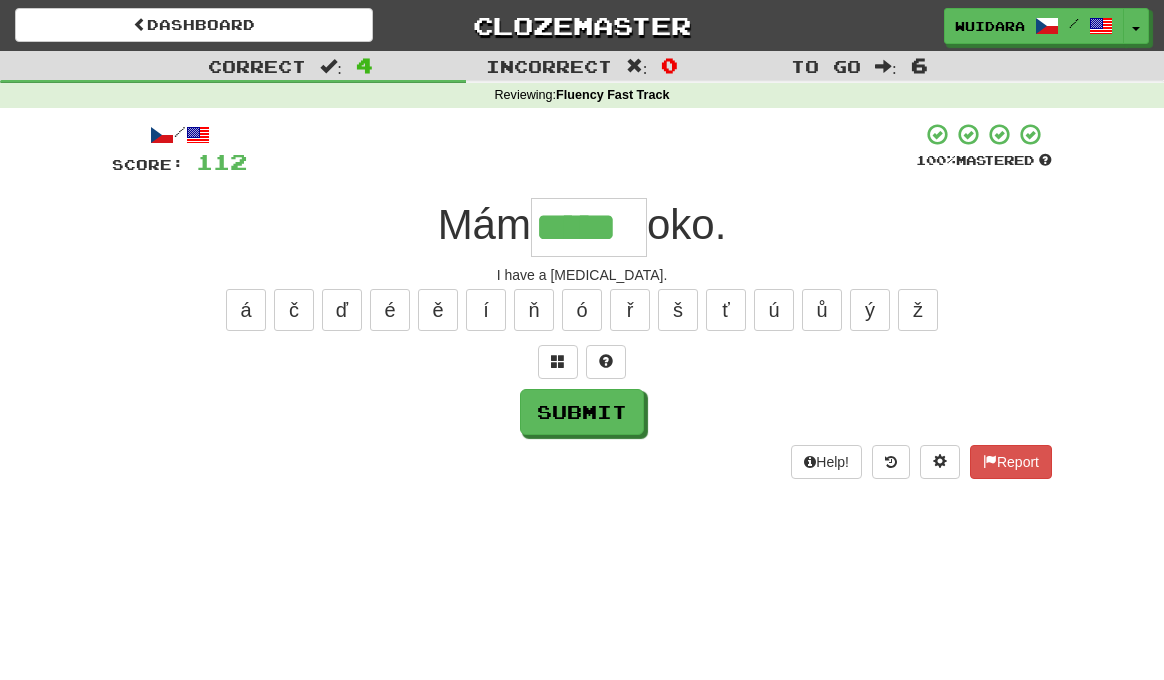 type on "*****" 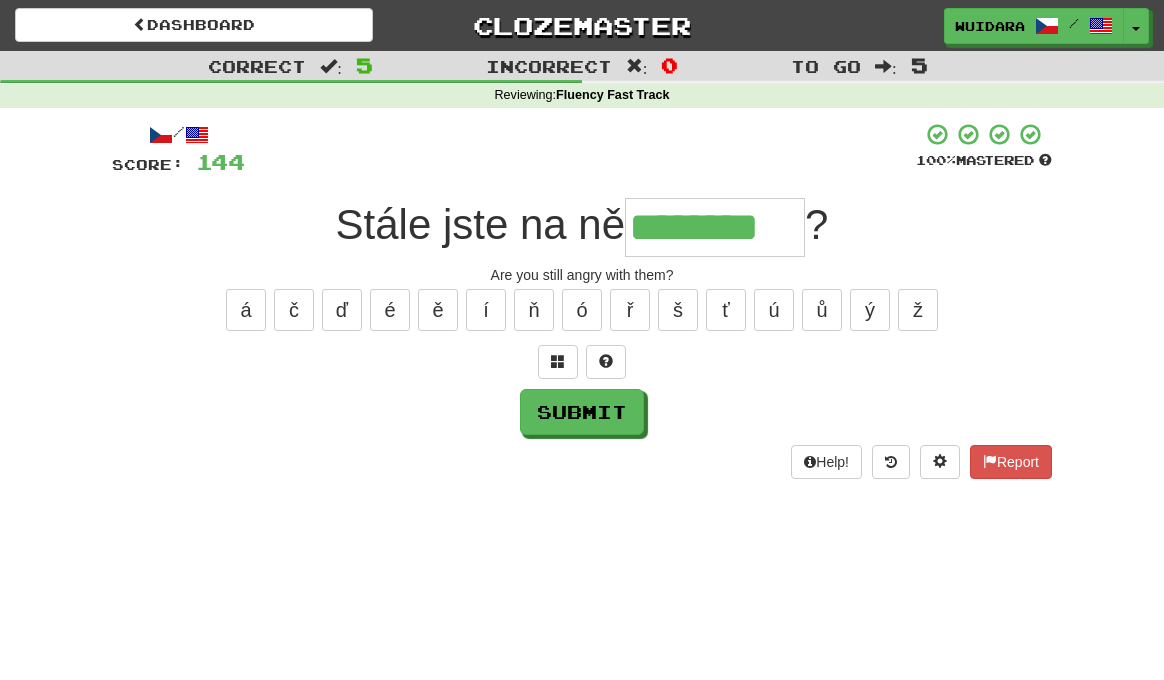 type on "********" 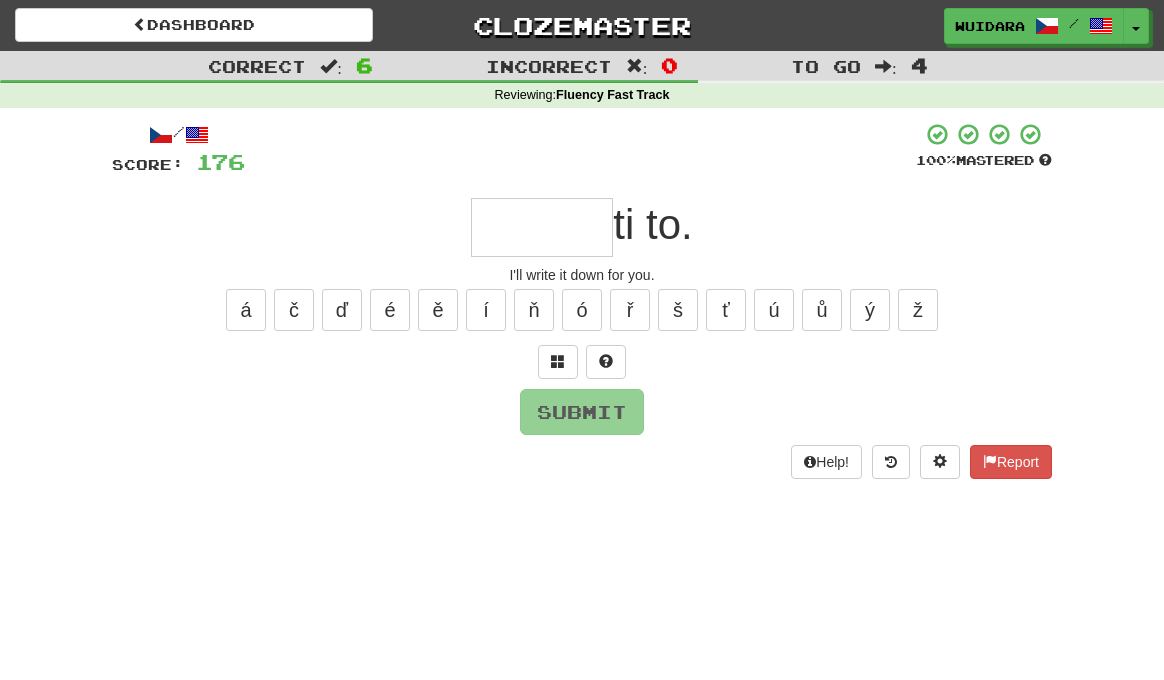 type on "*" 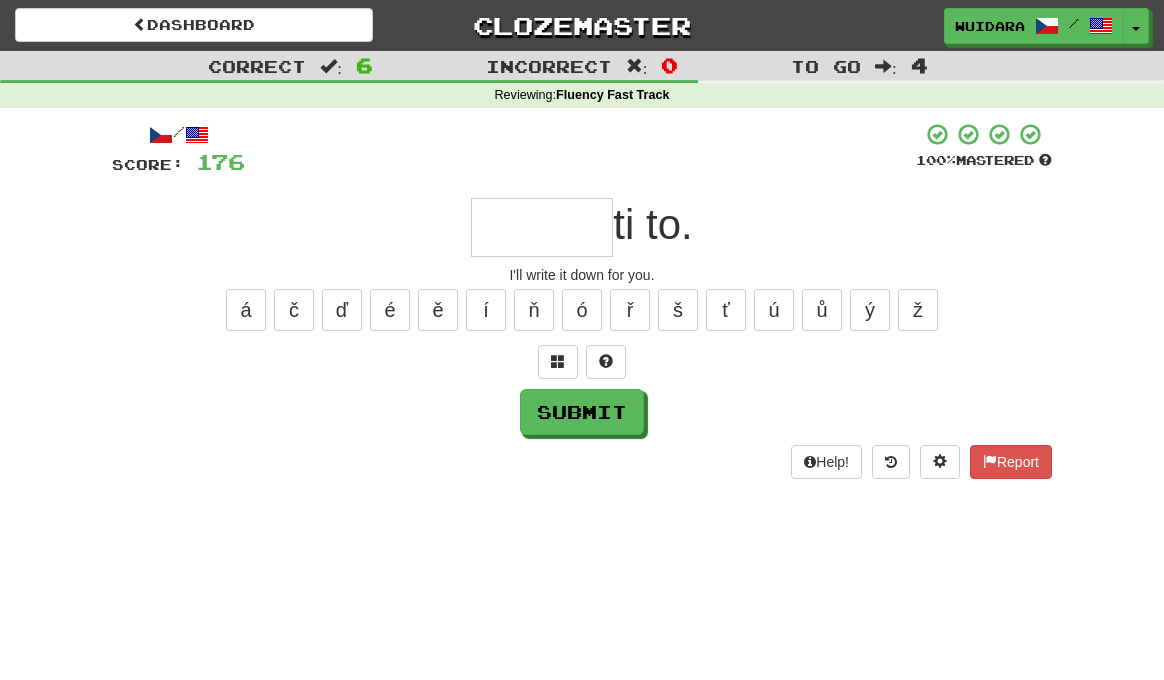type on "*" 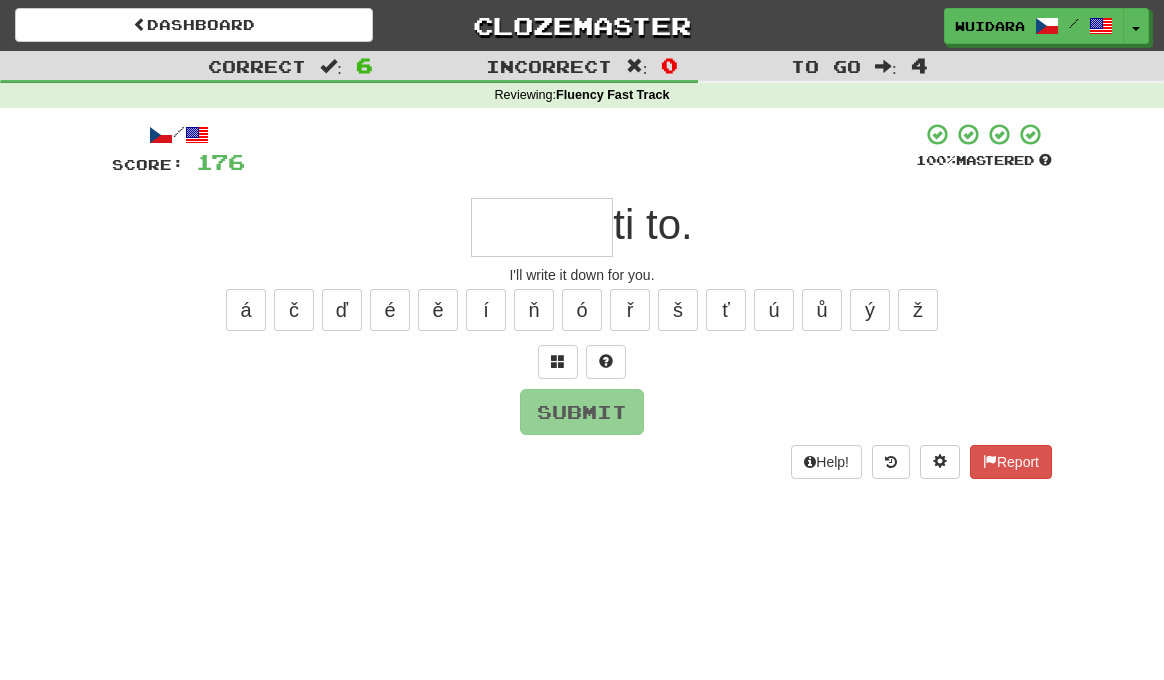 type on "*" 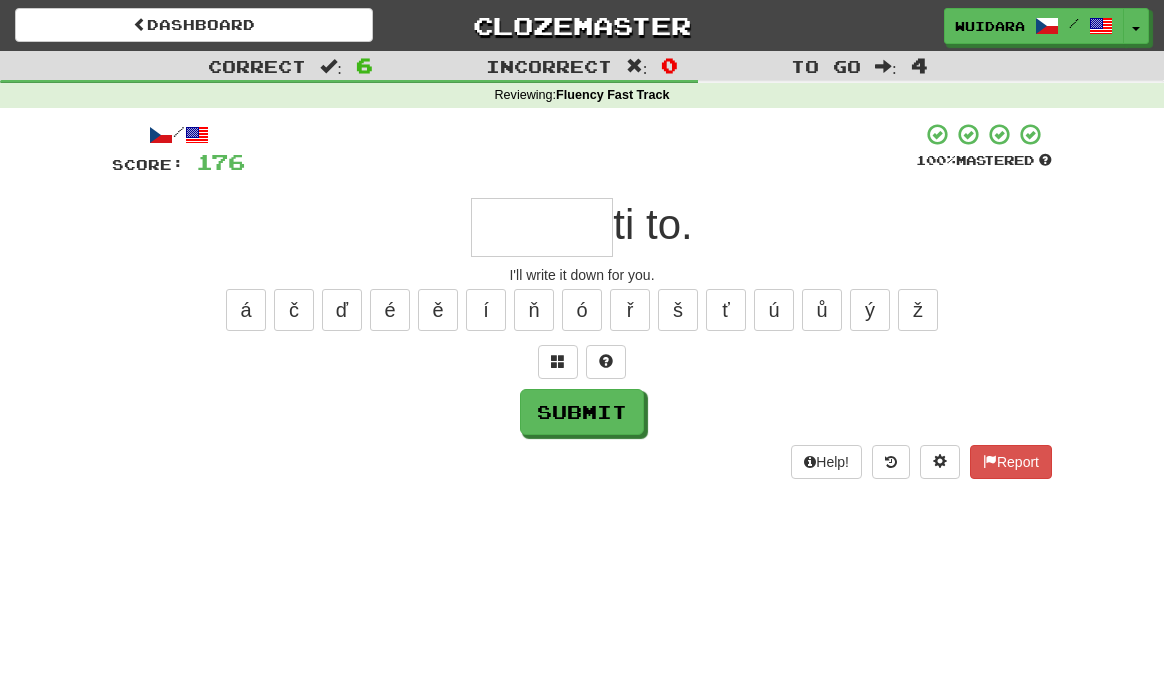type on "*" 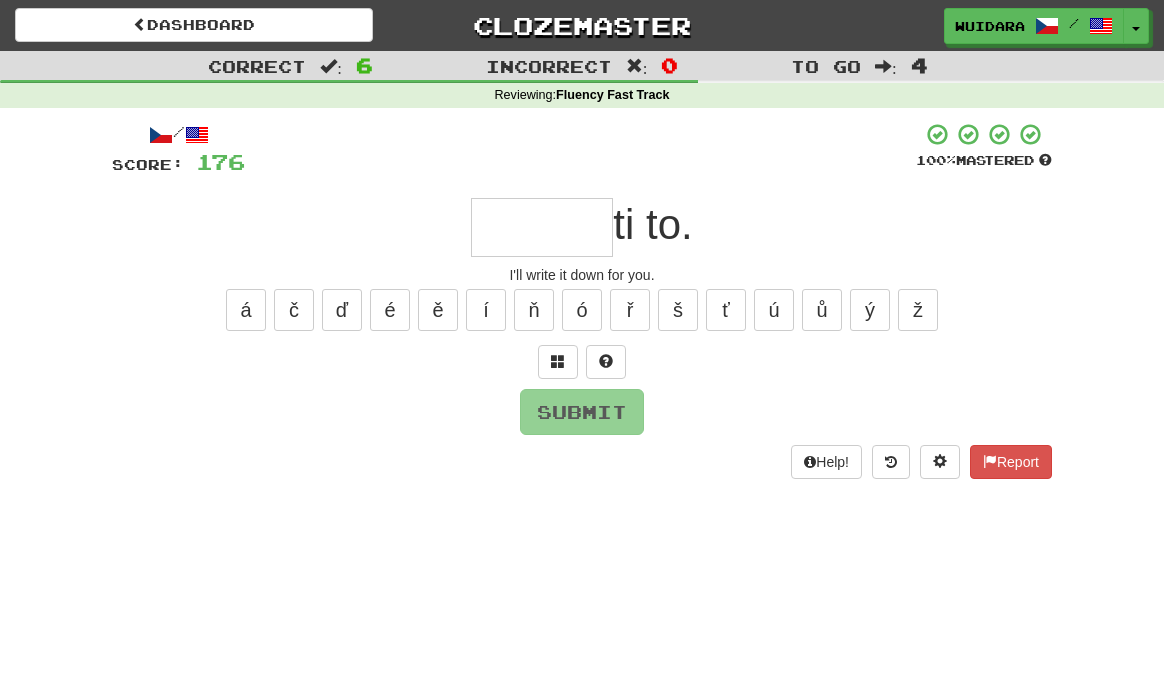 type on "*" 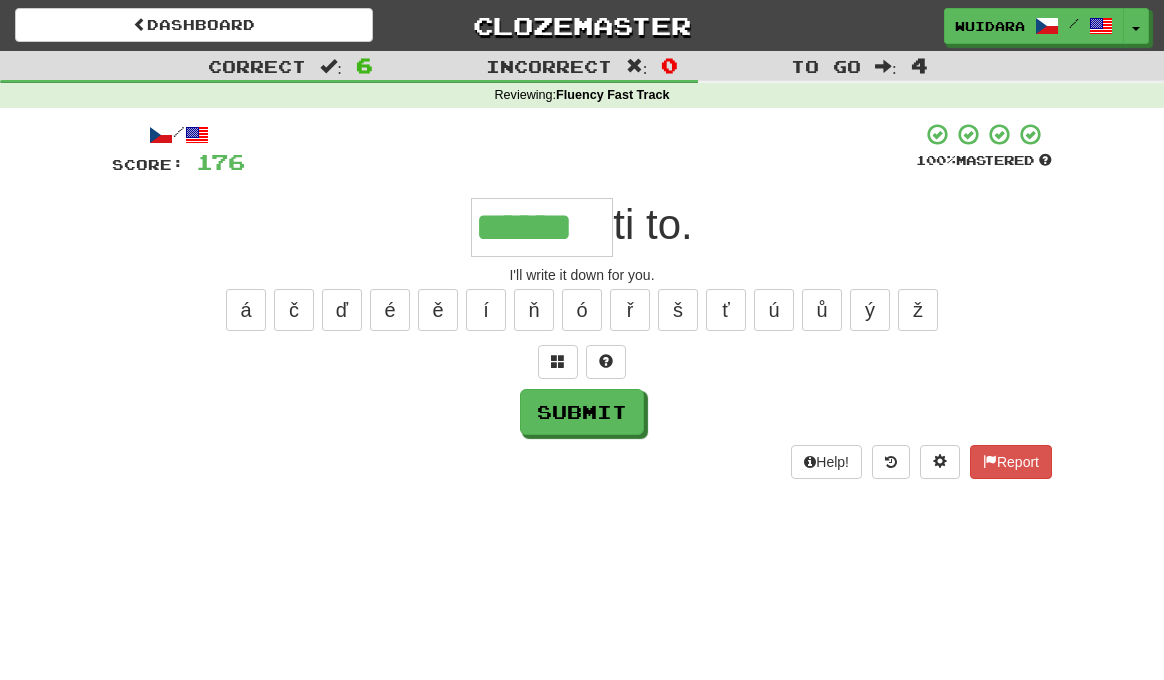 type on "******" 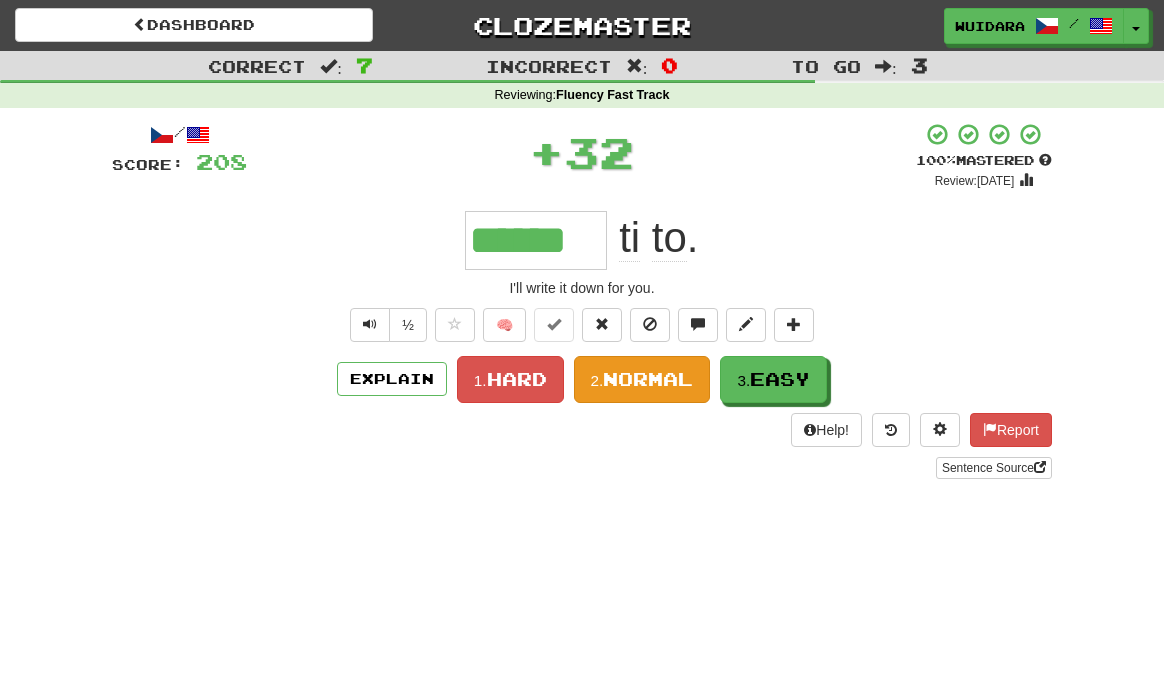 click on "Normal" at bounding box center (648, 379) 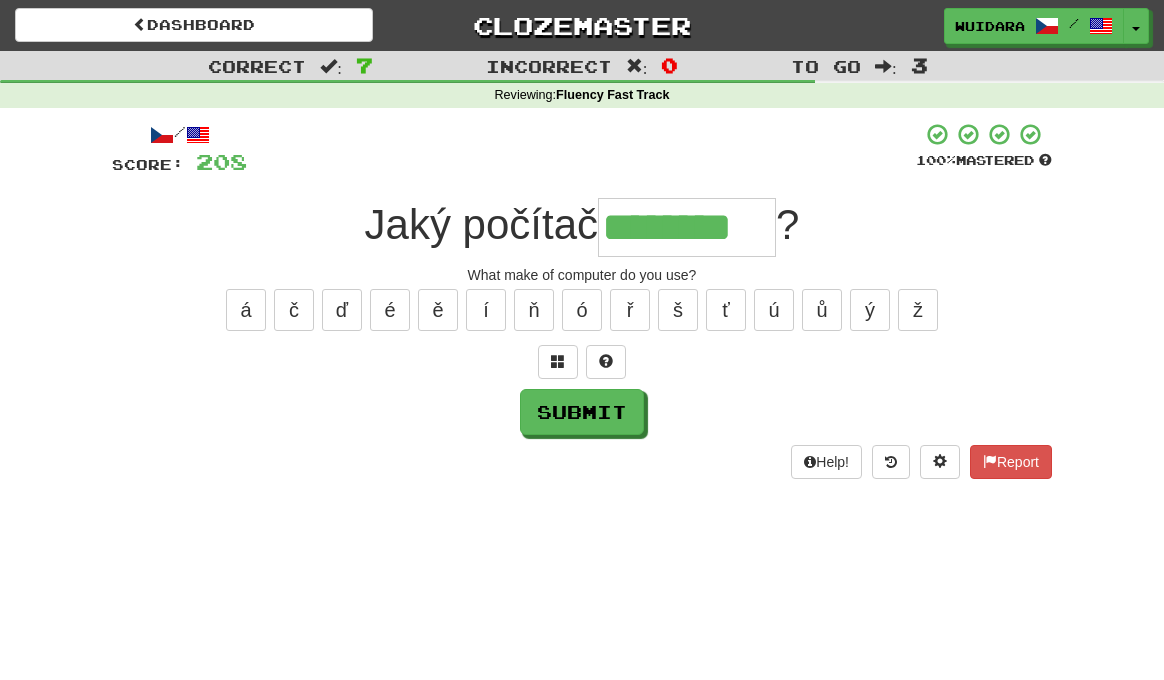 type on "********" 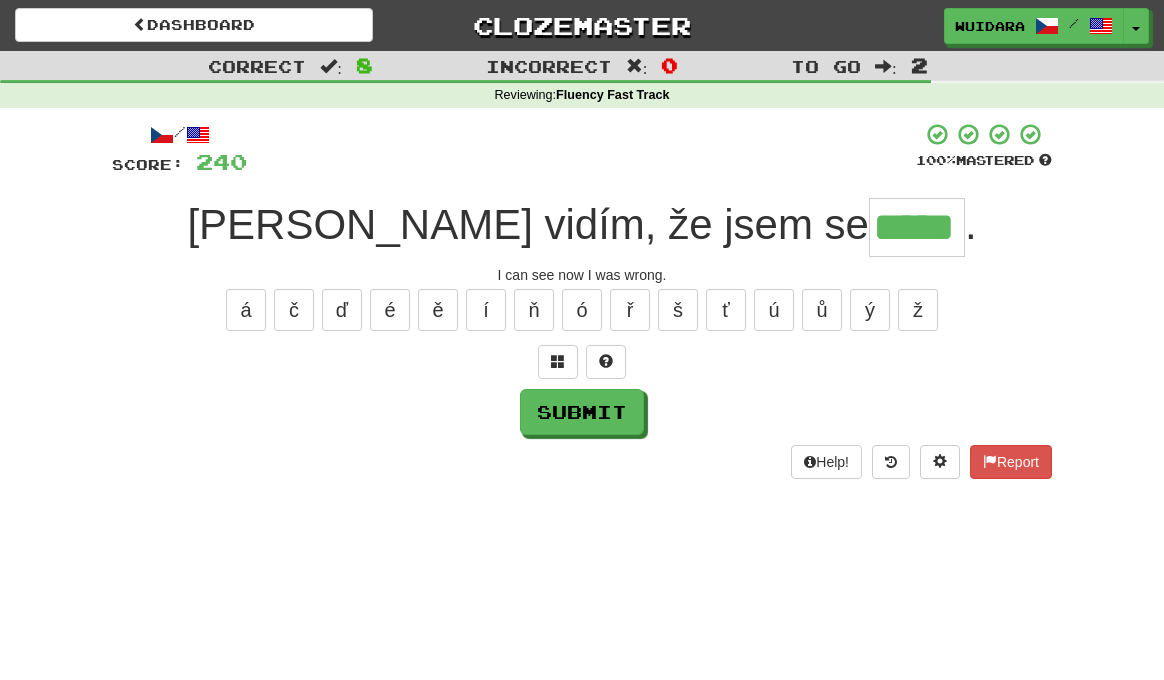 type on "*****" 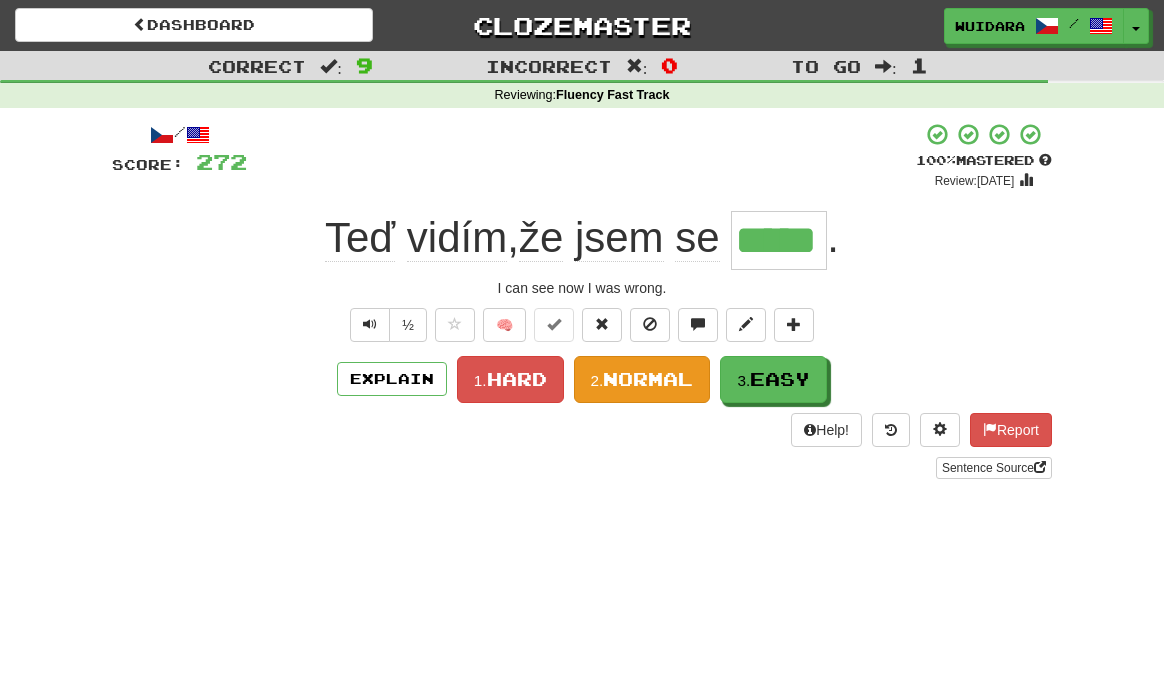 click on "Normal" at bounding box center (648, 379) 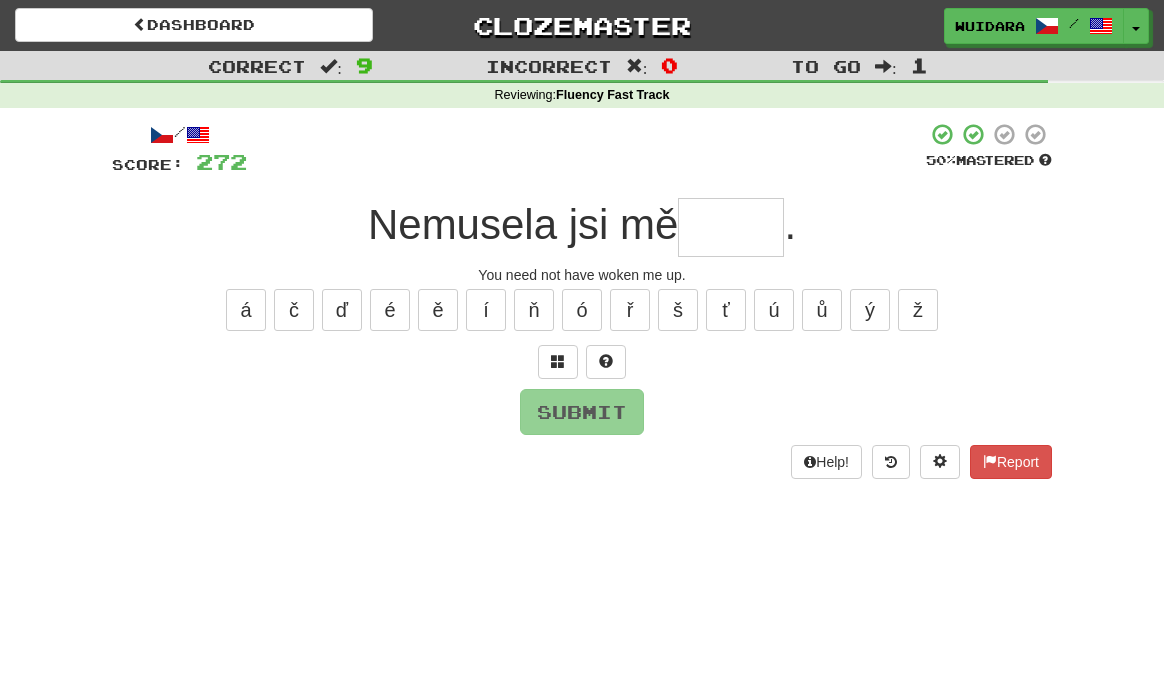 type on "*" 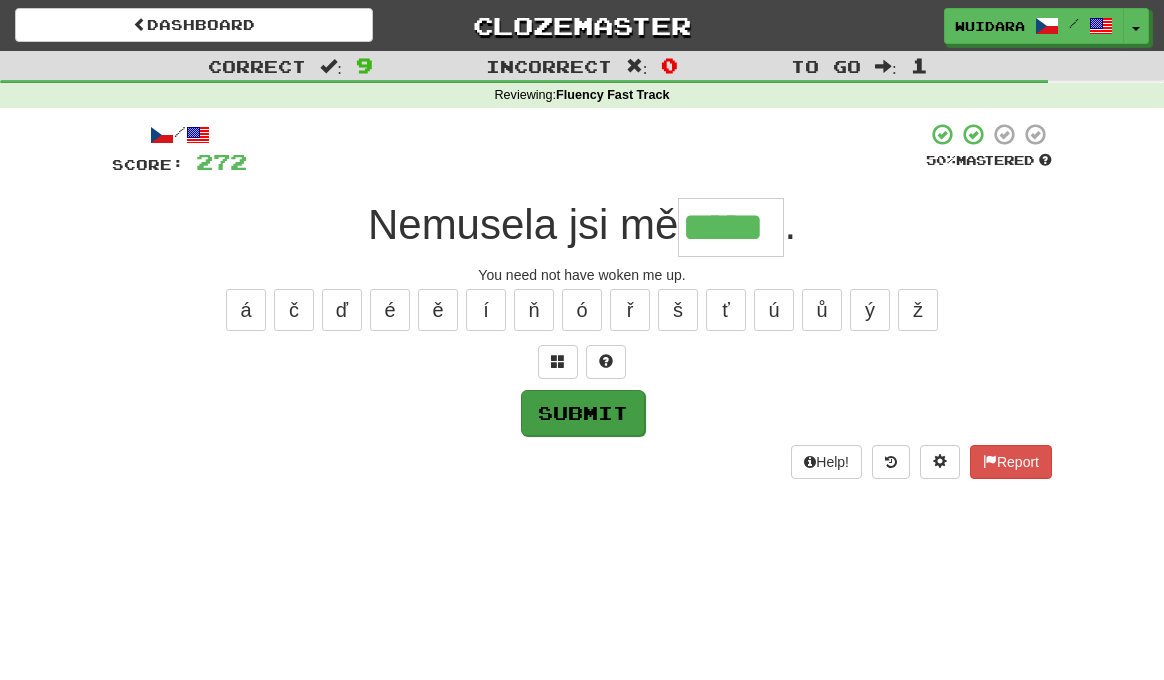 type on "*****" 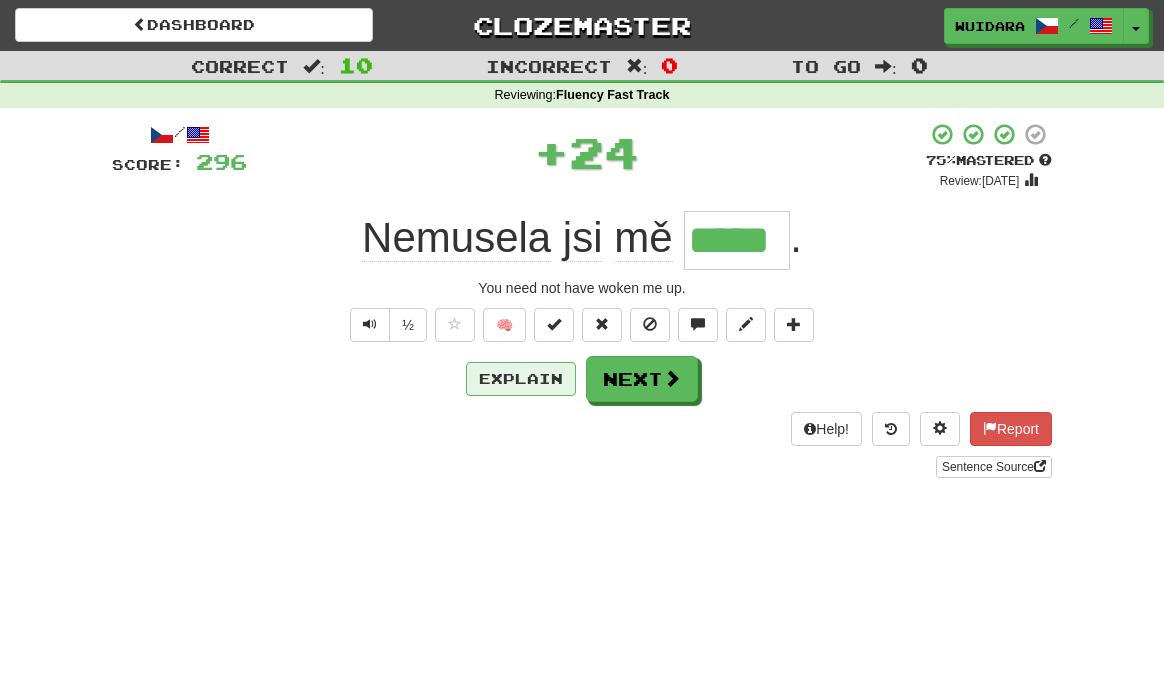 click on "Explain" at bounding box center (521, 379) 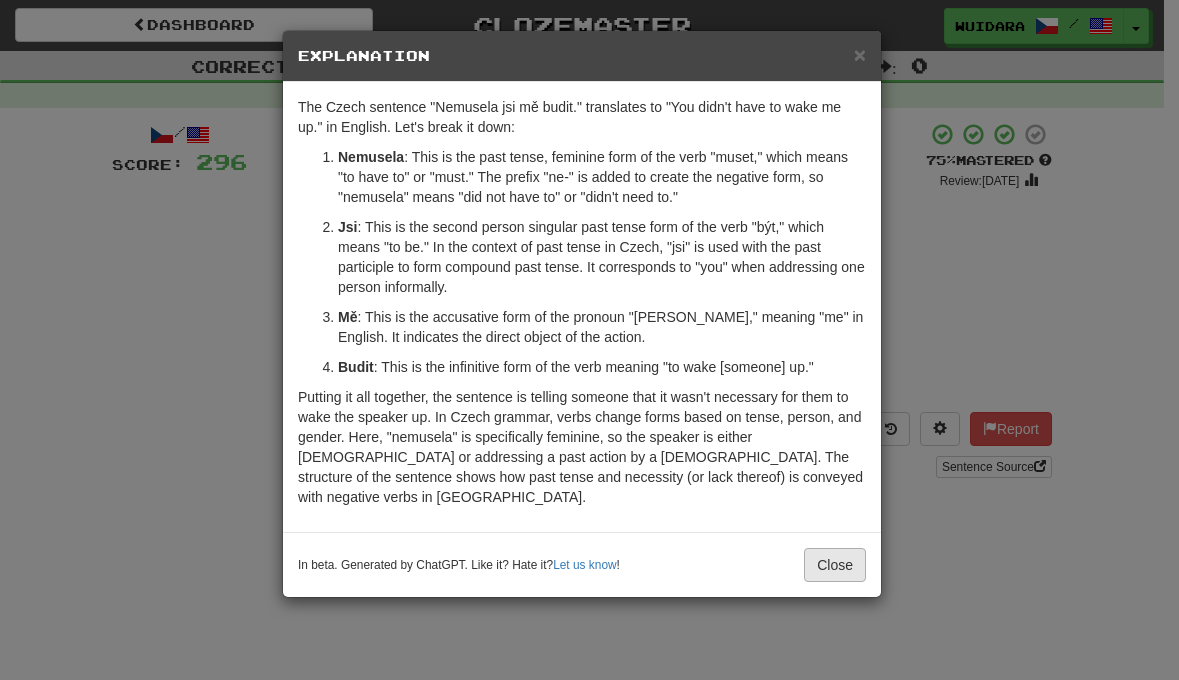 click on "Close" at bounding box center (835, 565) 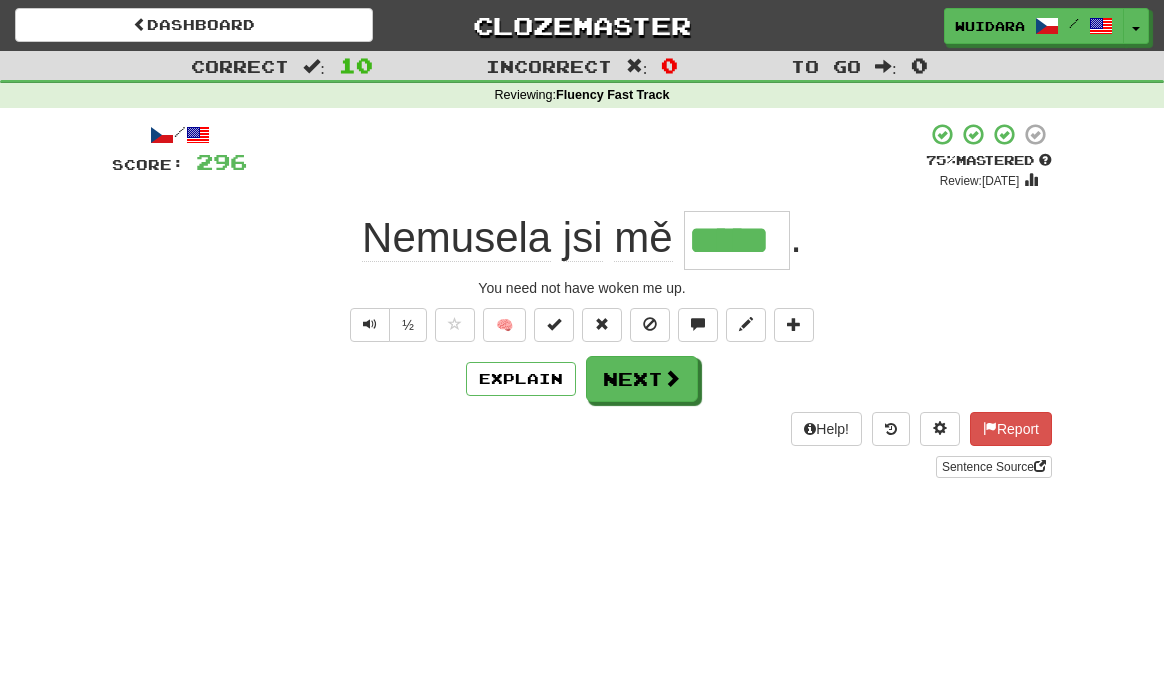 click at bounding box center [672, 378] 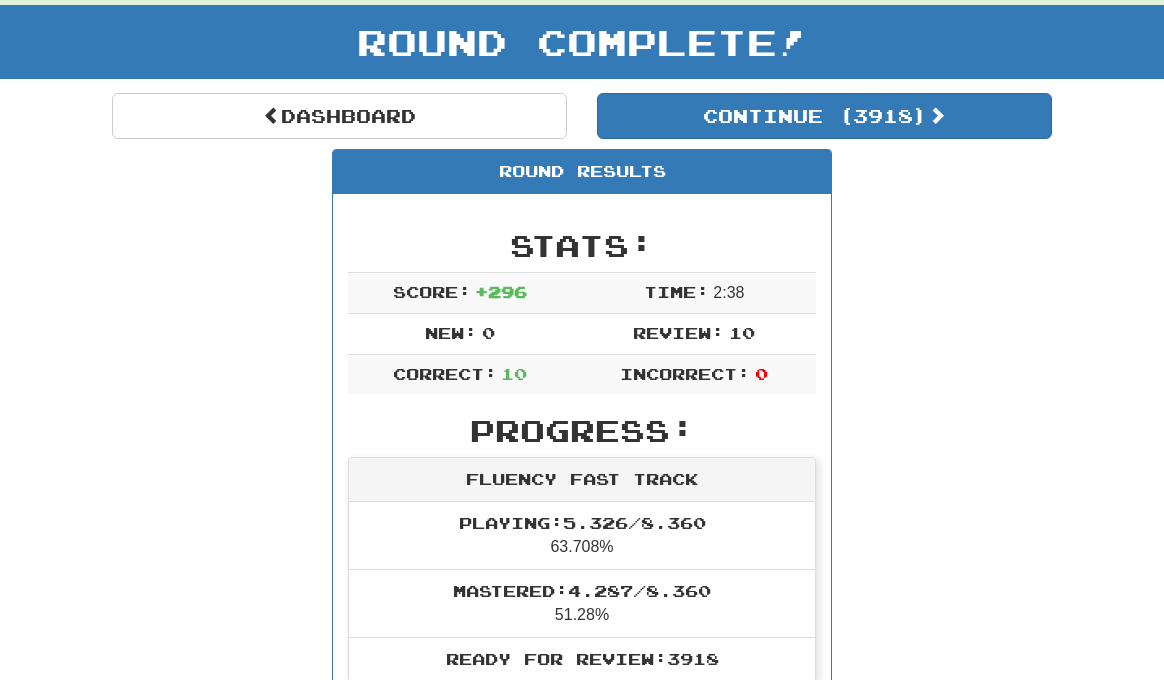 scroll, scrollTop: 0, scrollLeft: 0, axis: both 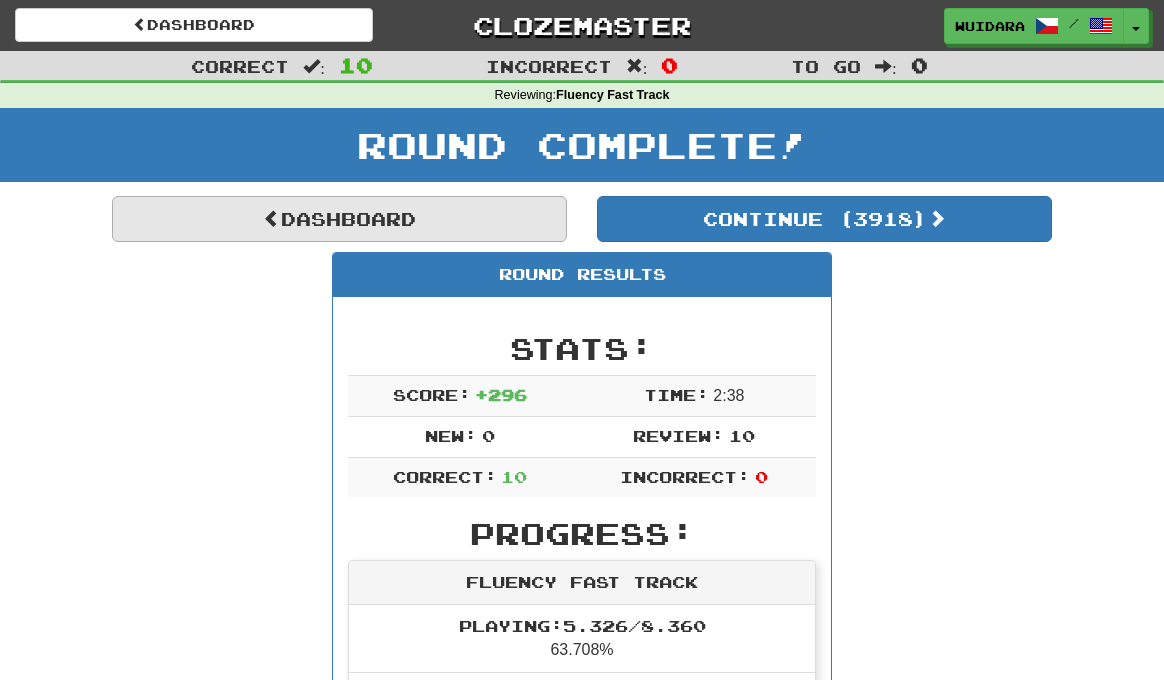 click on "Dashboard" at bounding box center [339, 219] 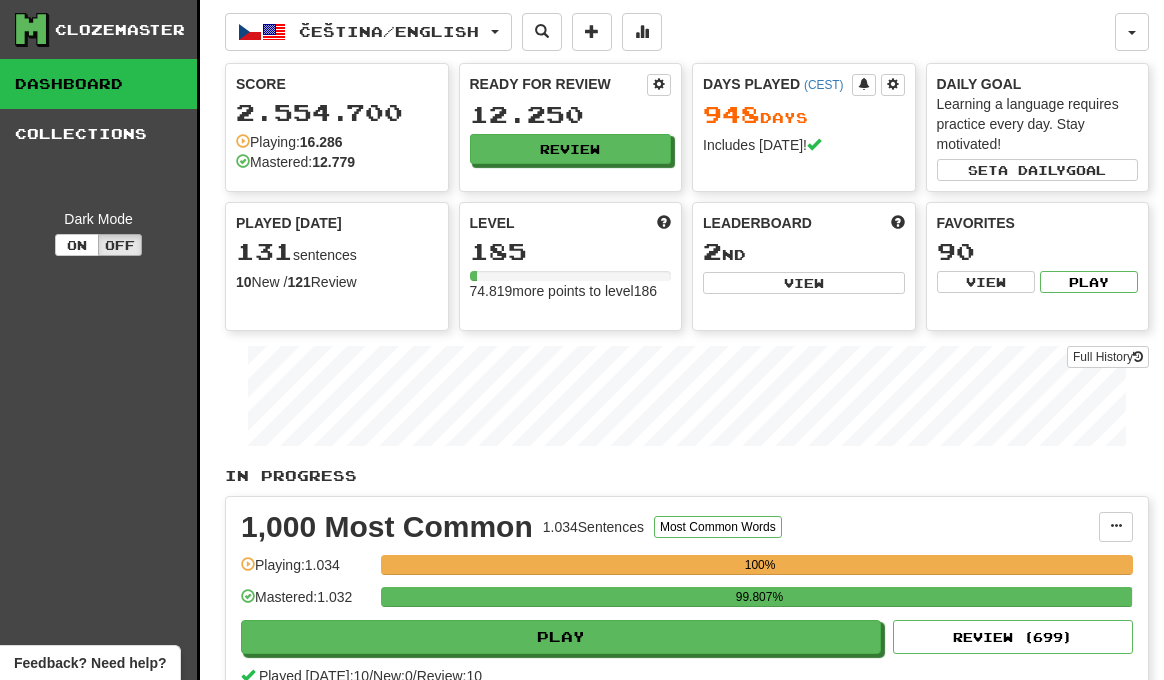 scroll, scrollTop: 0, scrollLeft: 0, axis: both 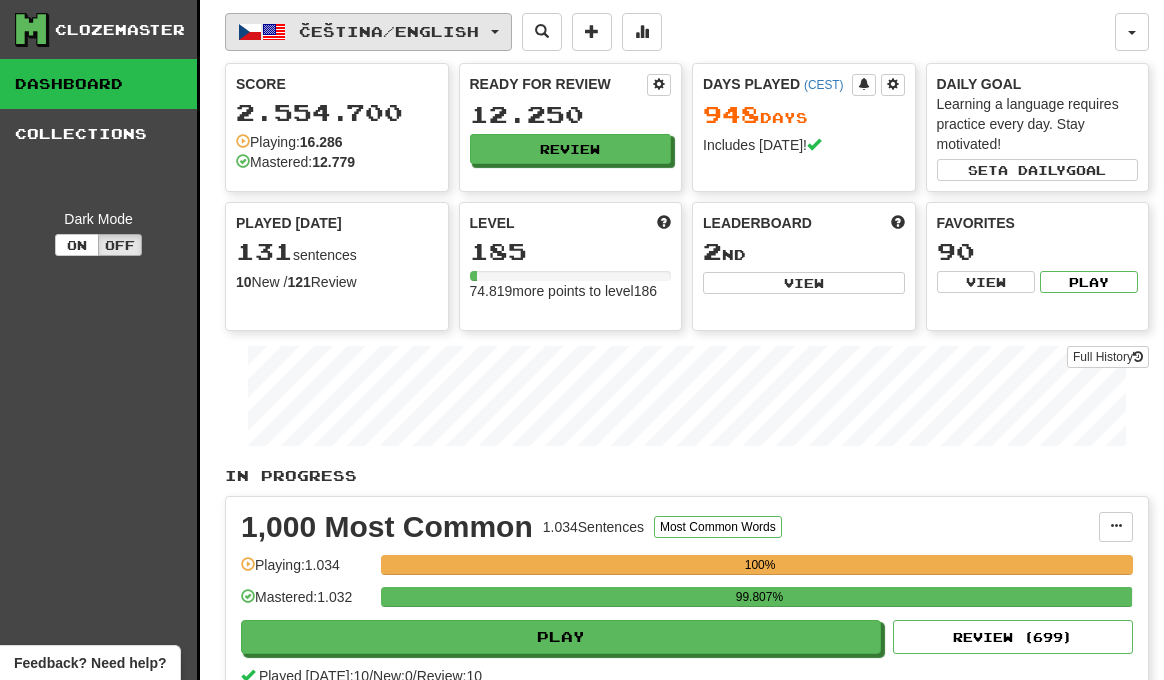 click on "Čeština  /  English" at bounding box center [368, 32] 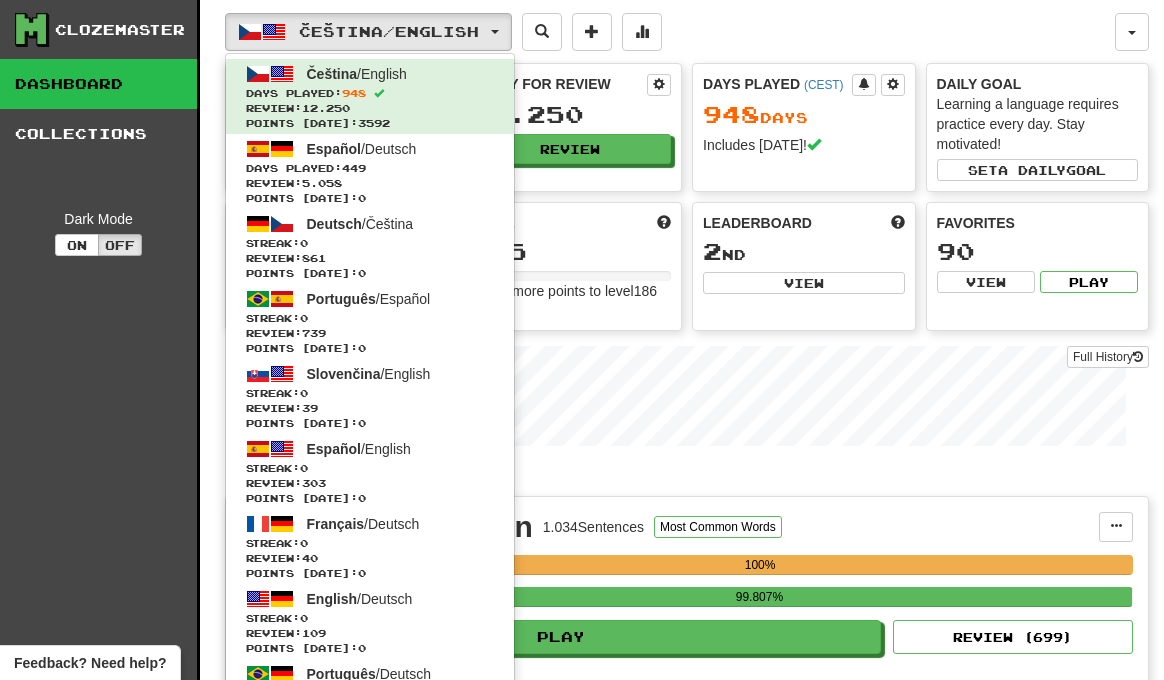 click on "In Progress" at bounding box center (687, 476) 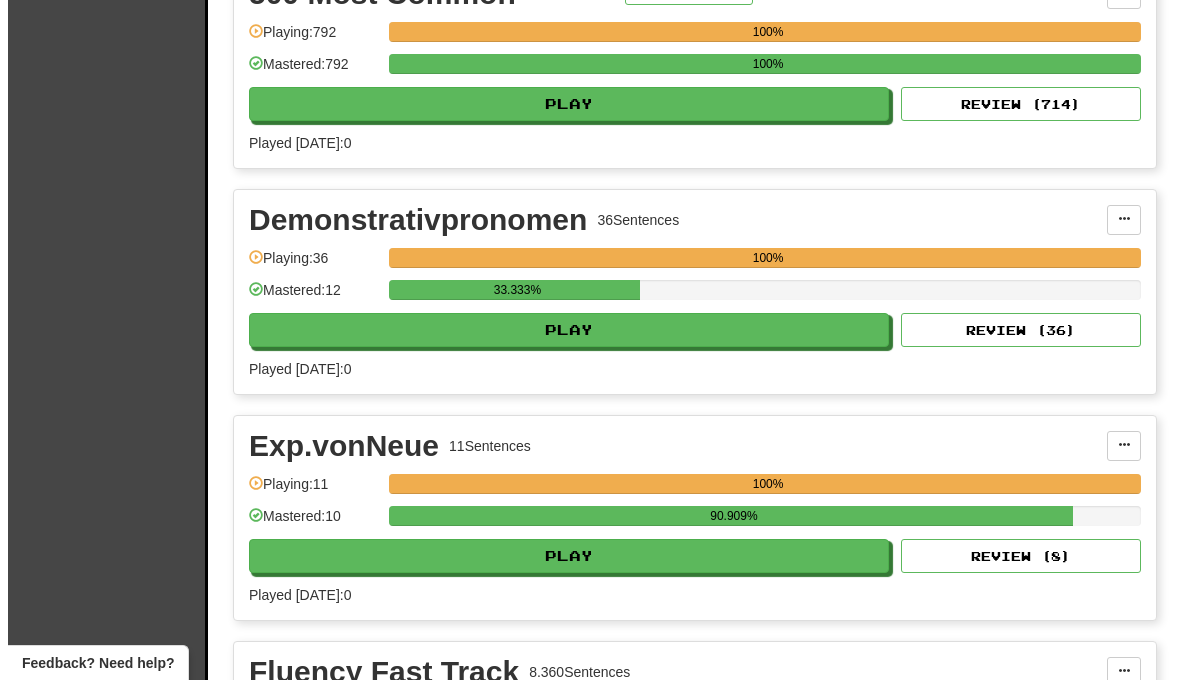 scroll, scrollTop: 2840, scrollLeft: 0, axis: vertical 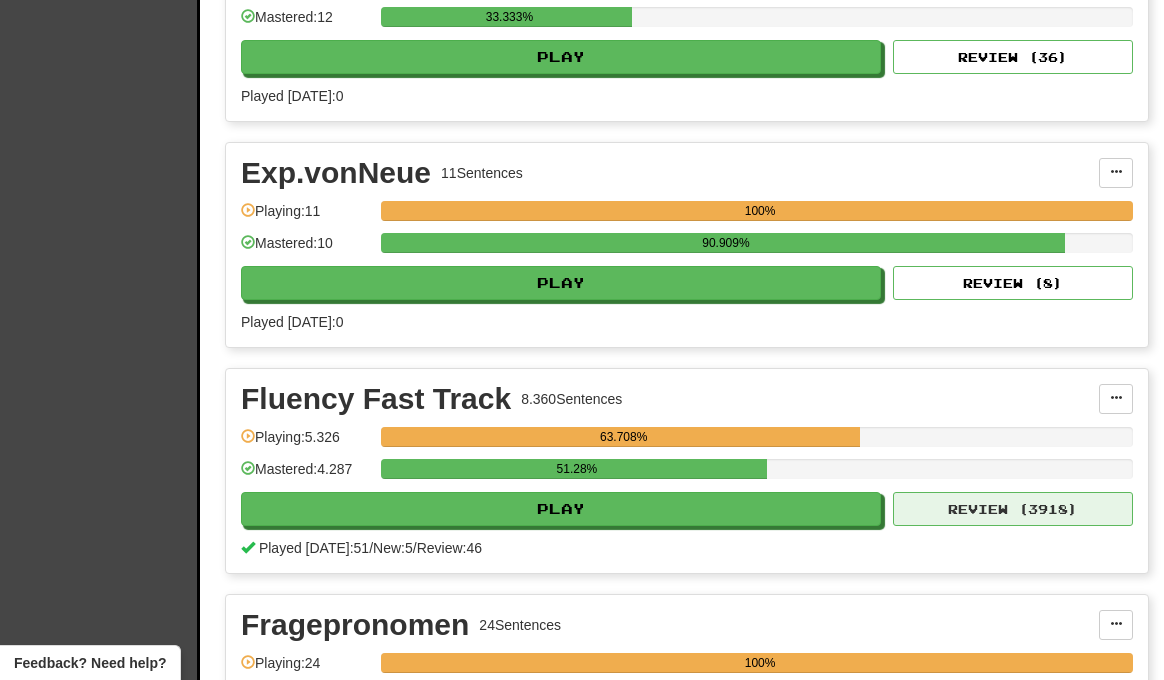 click on "Review ( 3918 )" at bounding box center [1013, 509] 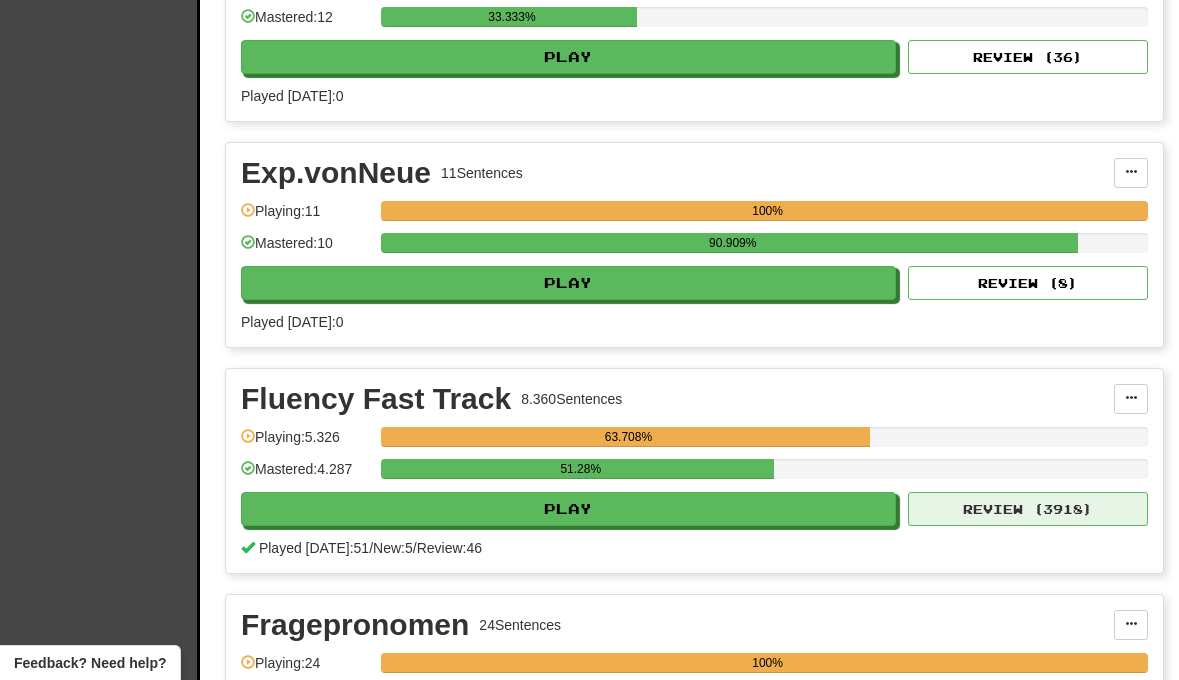 select on "**" 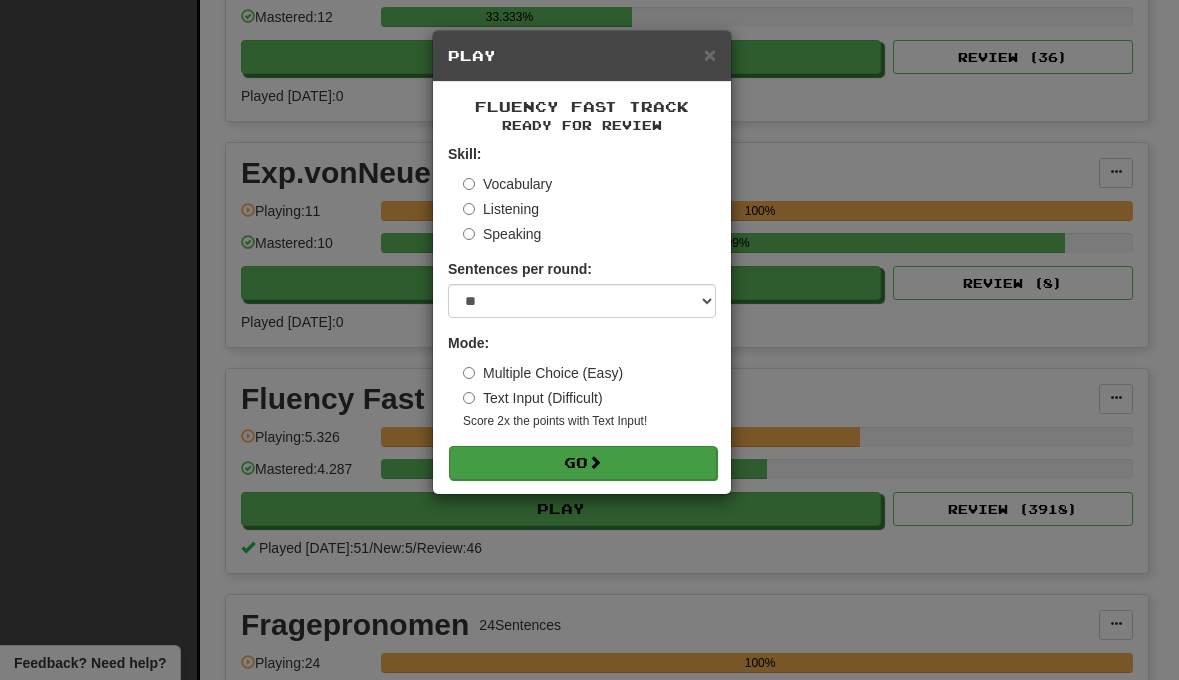 click on "Go" at bounding box center [583, 463] 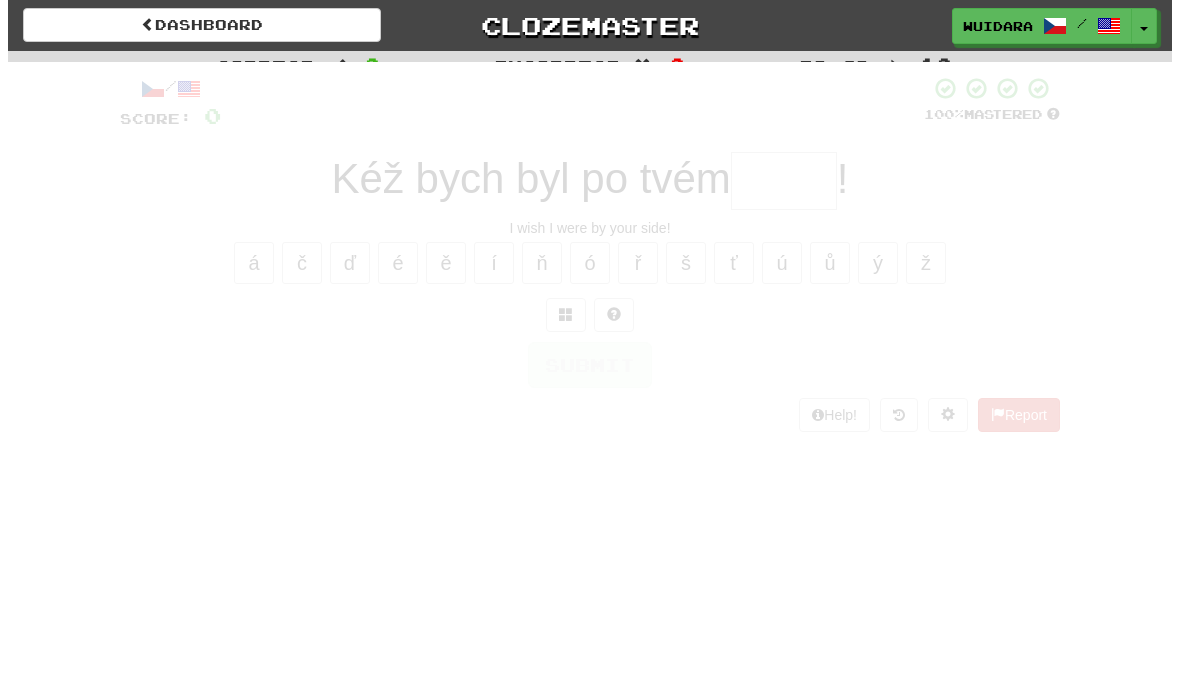 scroll, scrollTop: 0, scrollLeft: 0, axis: both 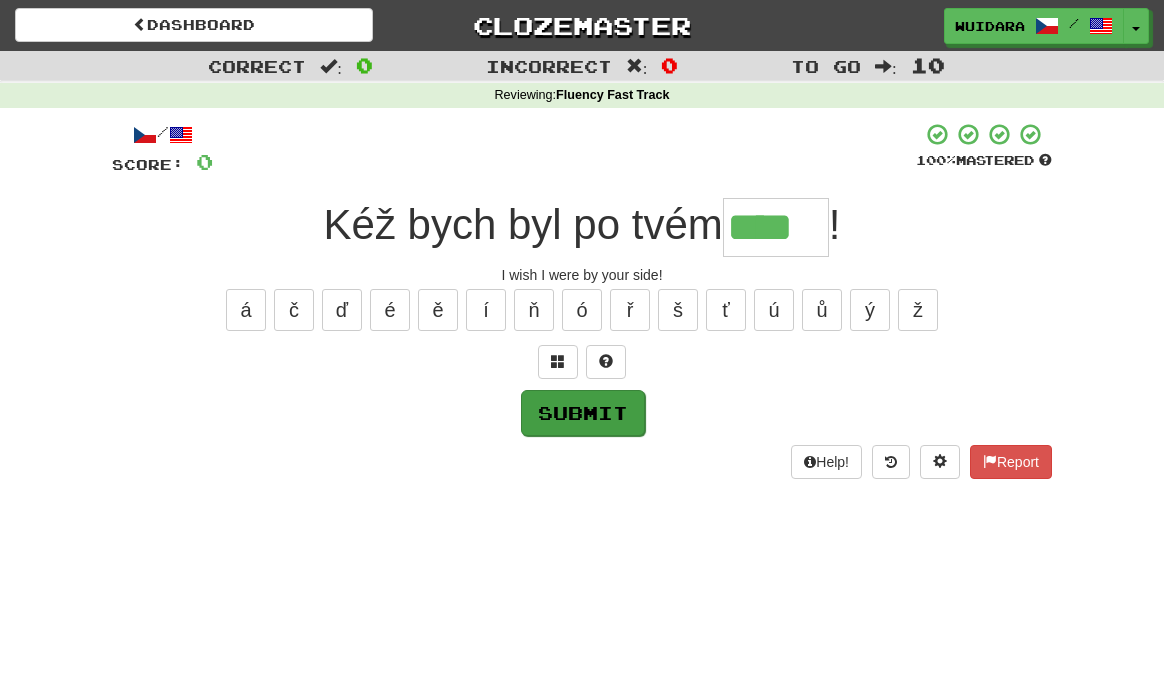 type on "****" 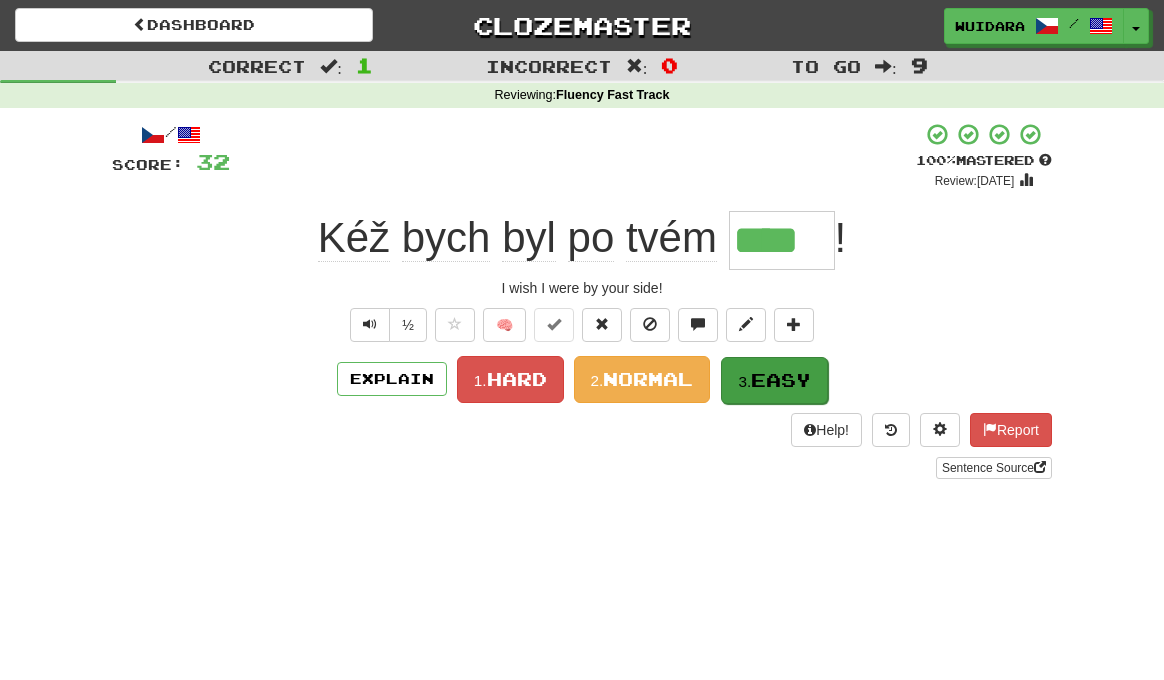 click on "Easy" at bounding box center [781, 380] 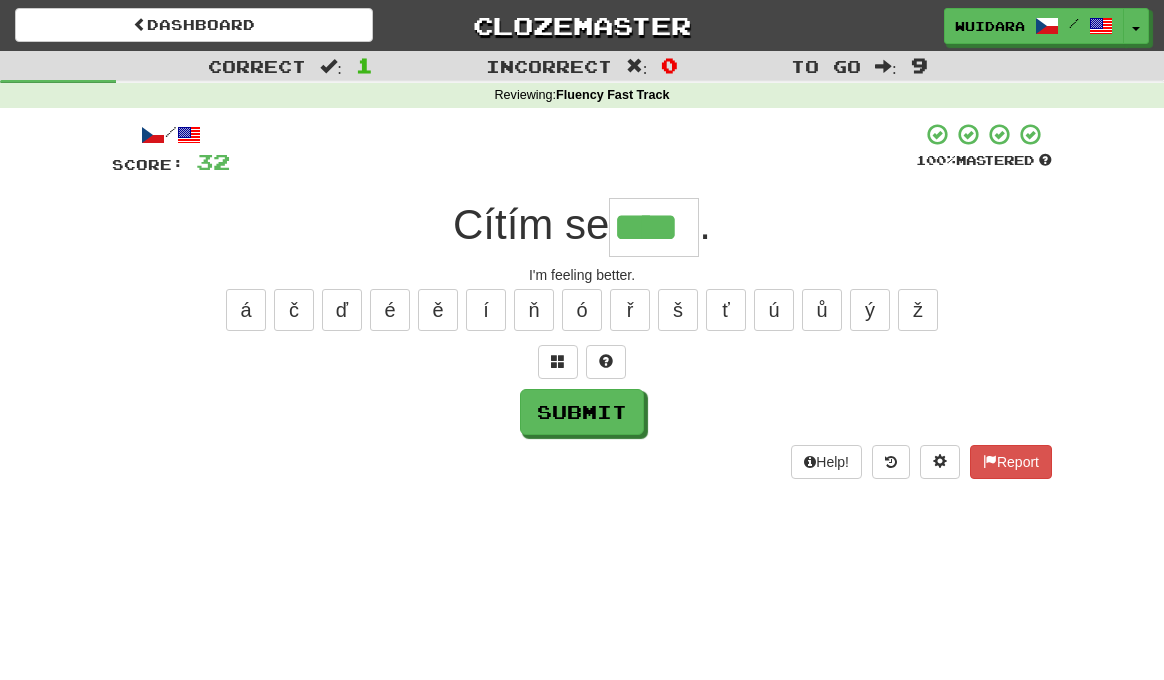 type on "****" 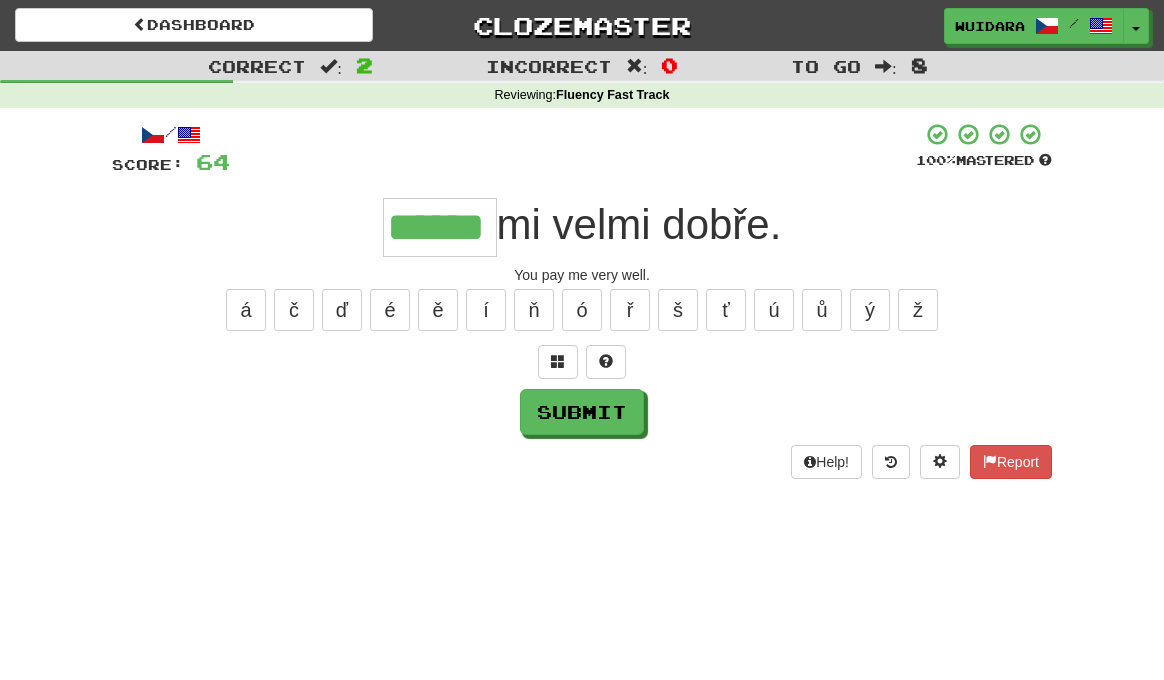 type on "******" 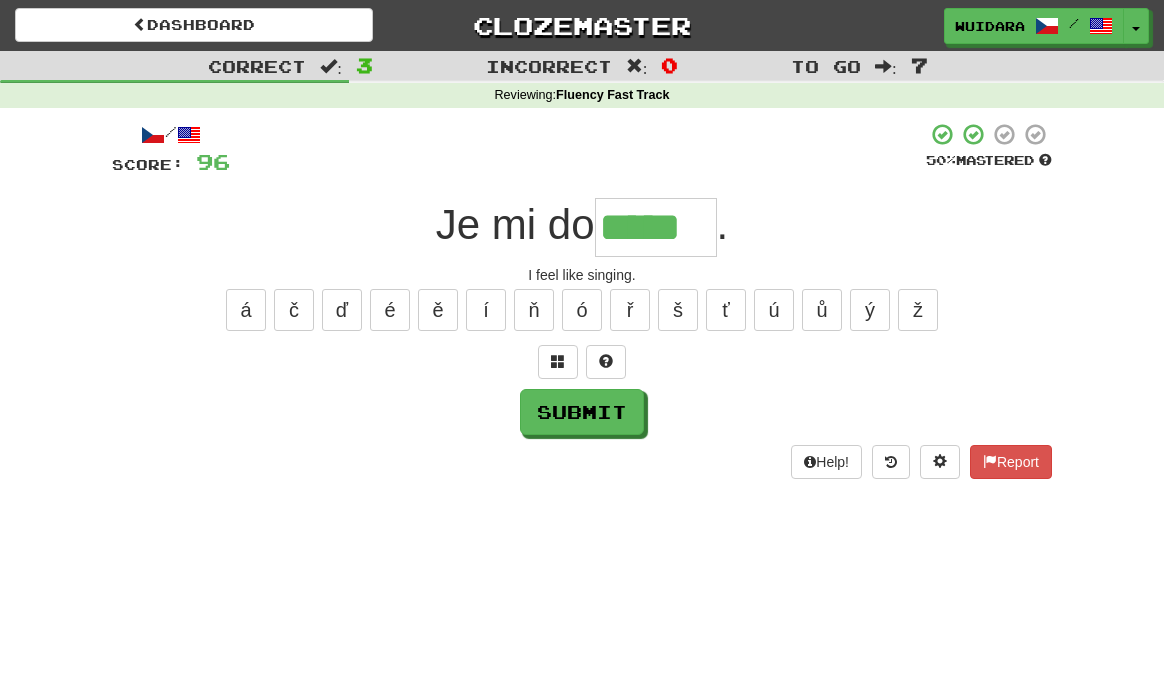 type on "*****" 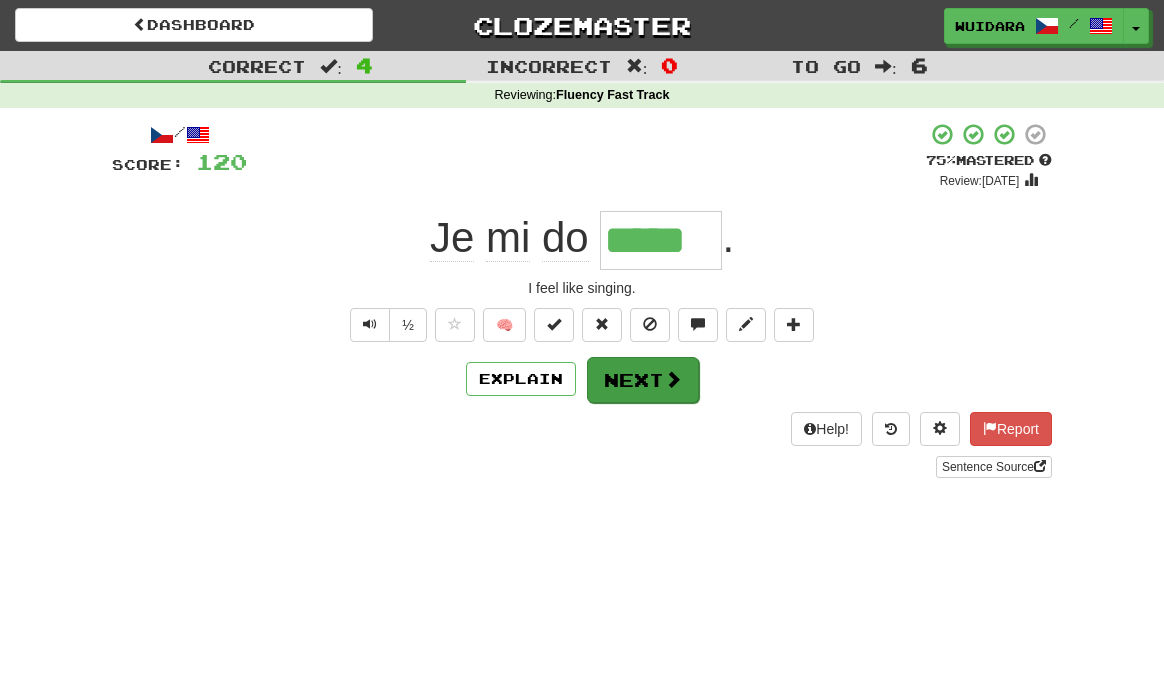 click on "Next" at bounding box center [643, 380] 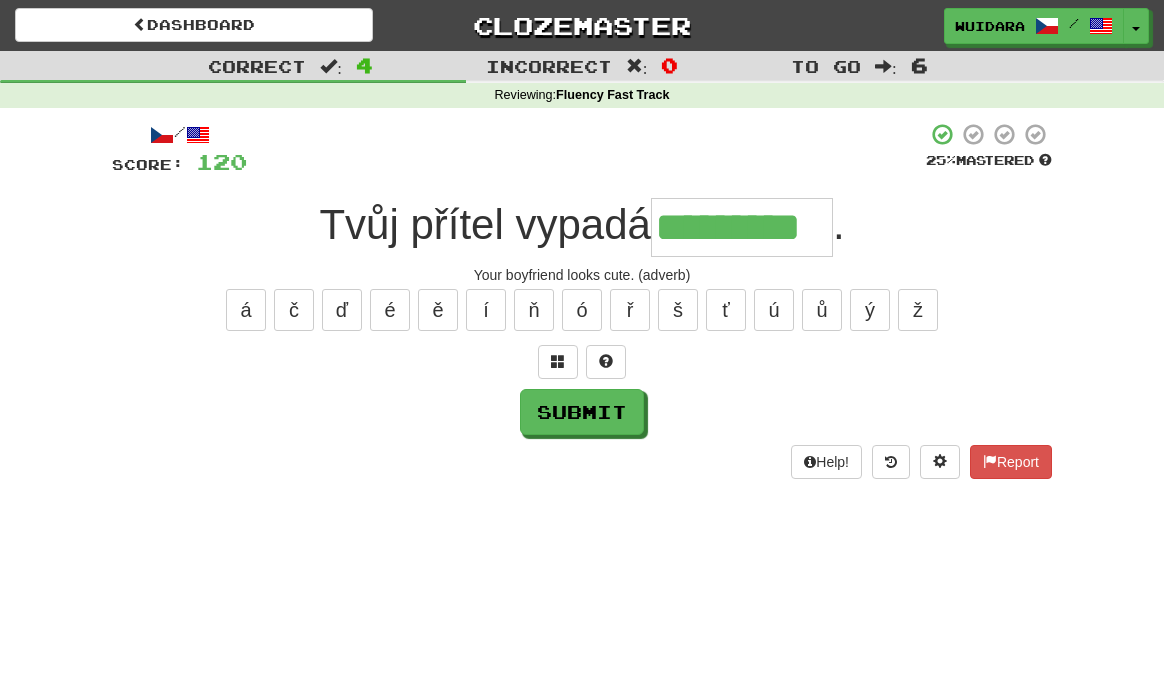 type on "*********" 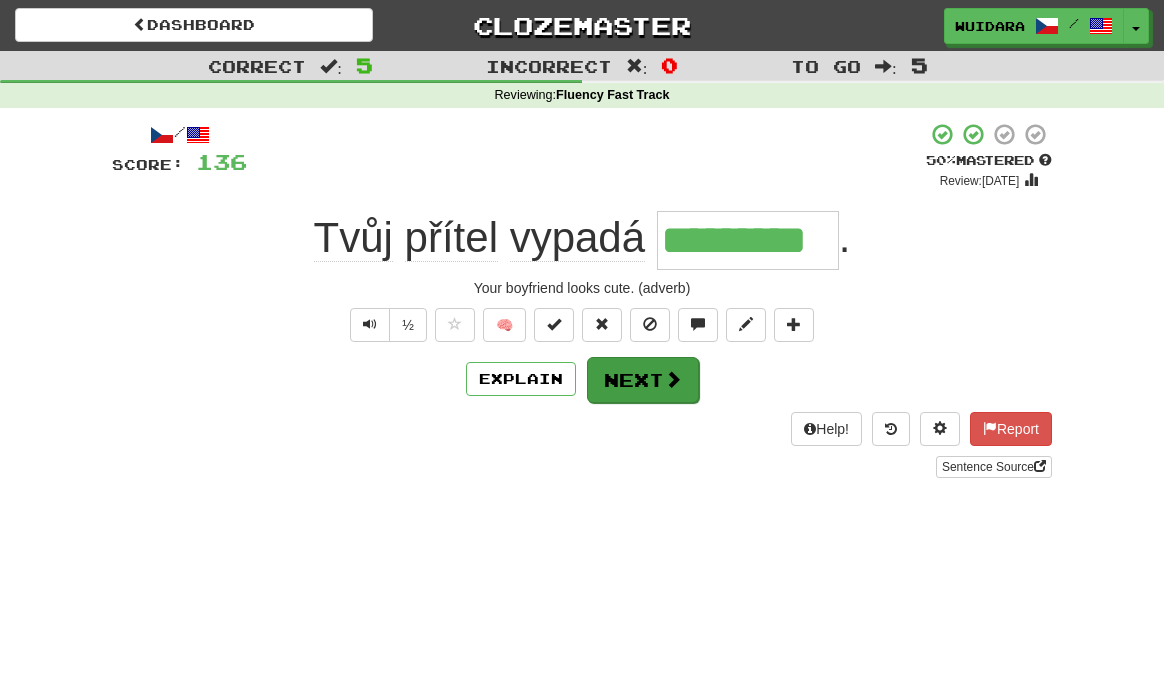 click on "Next" at bounding box center [643, 380] 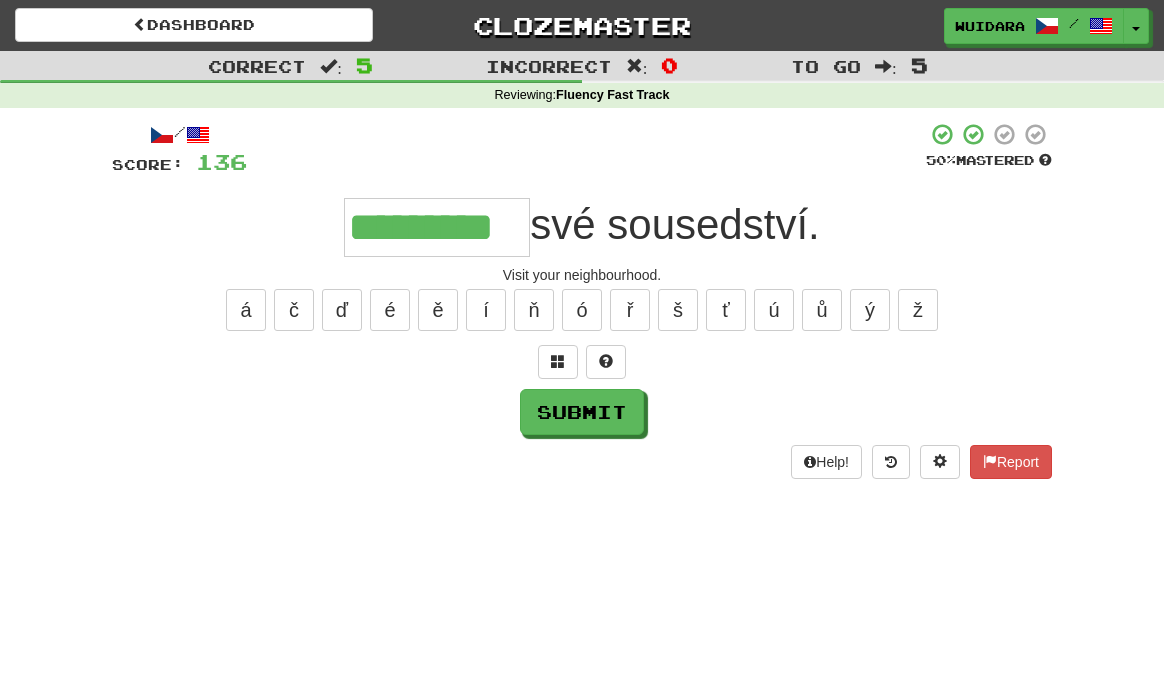 type on "*********" 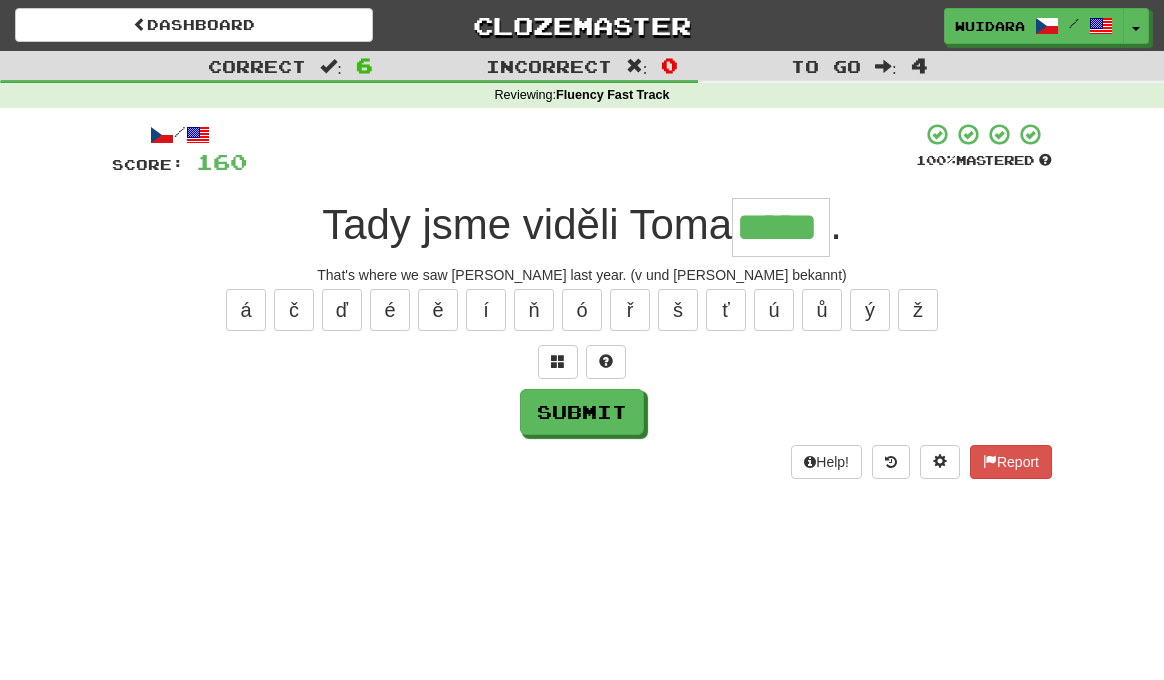 type on "*****" 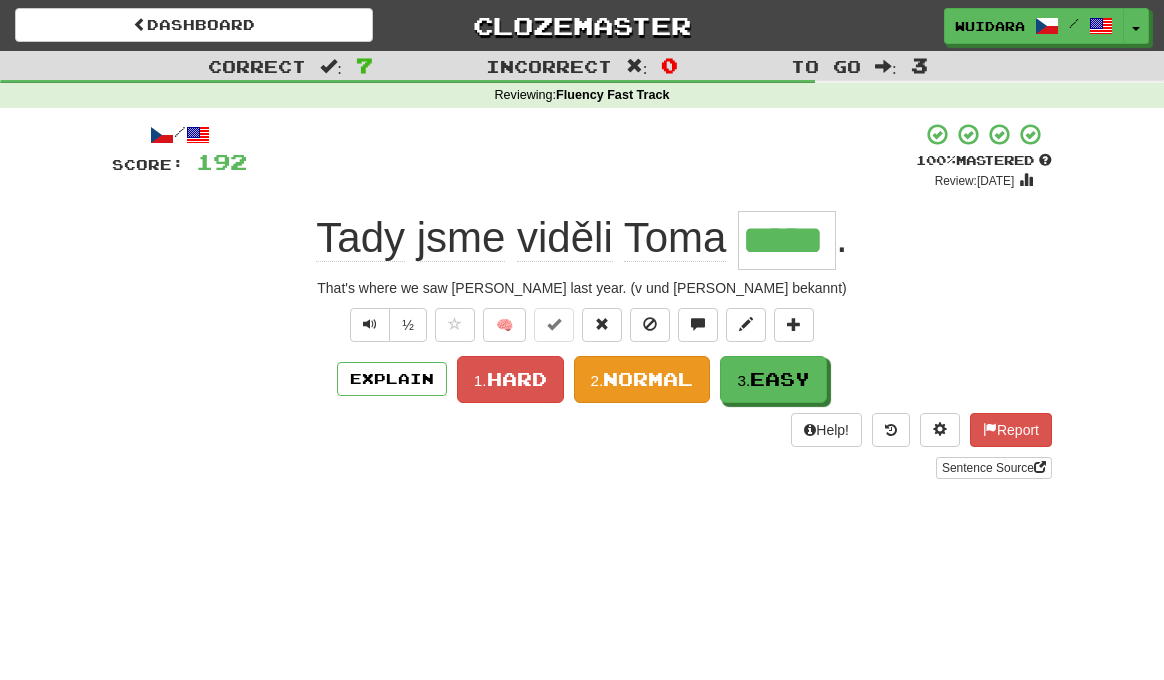 click on "Normal" at bounding box center [648, 379] 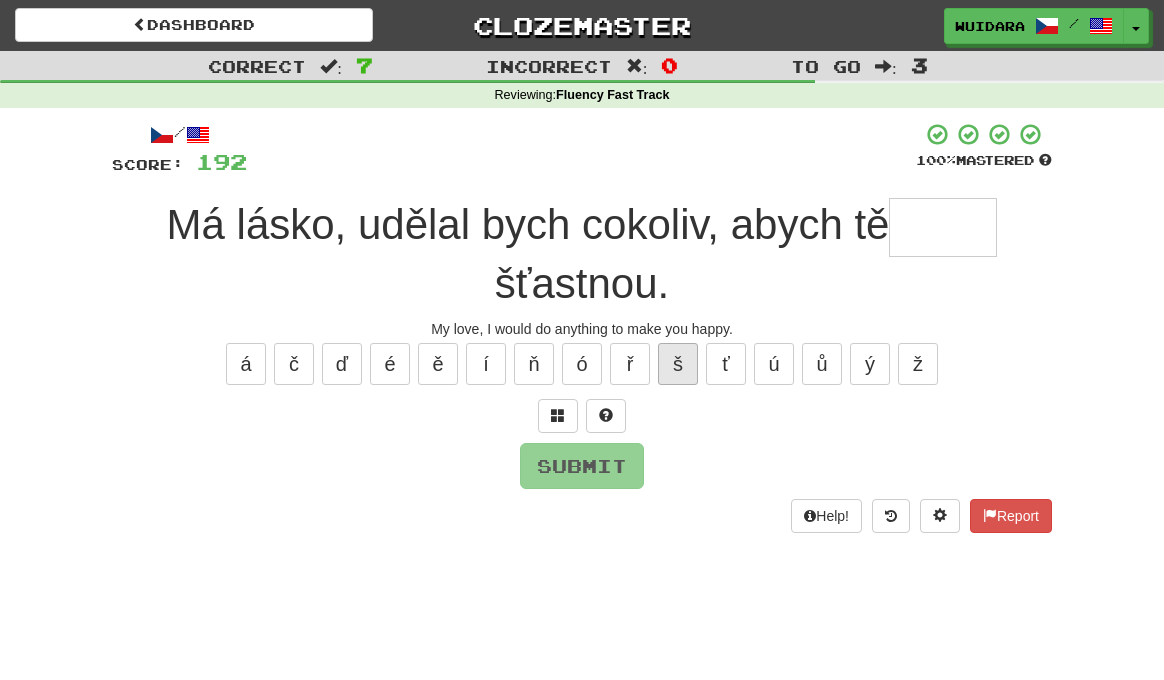type on "*" 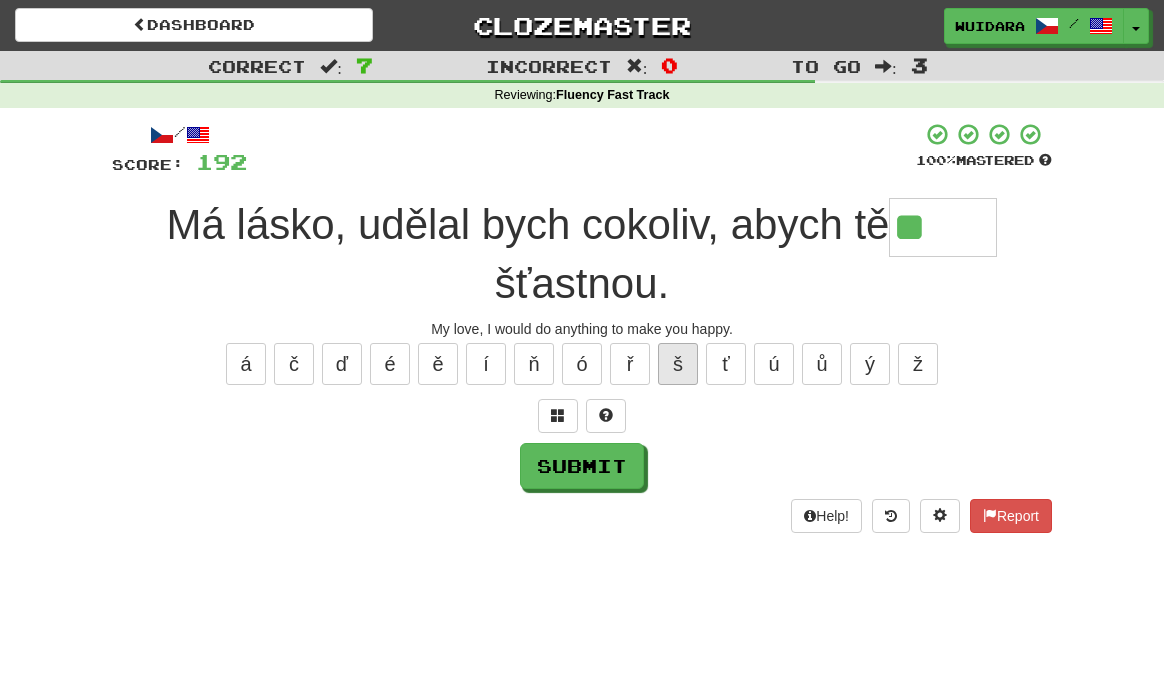 type on "*" 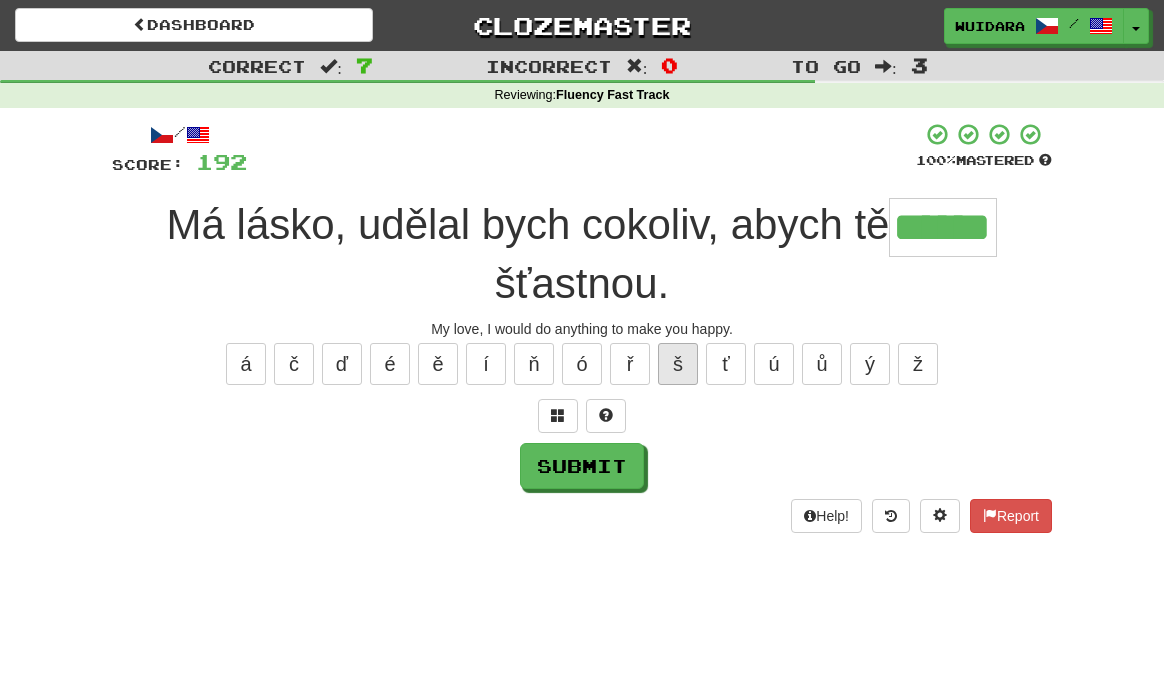 type on "******" 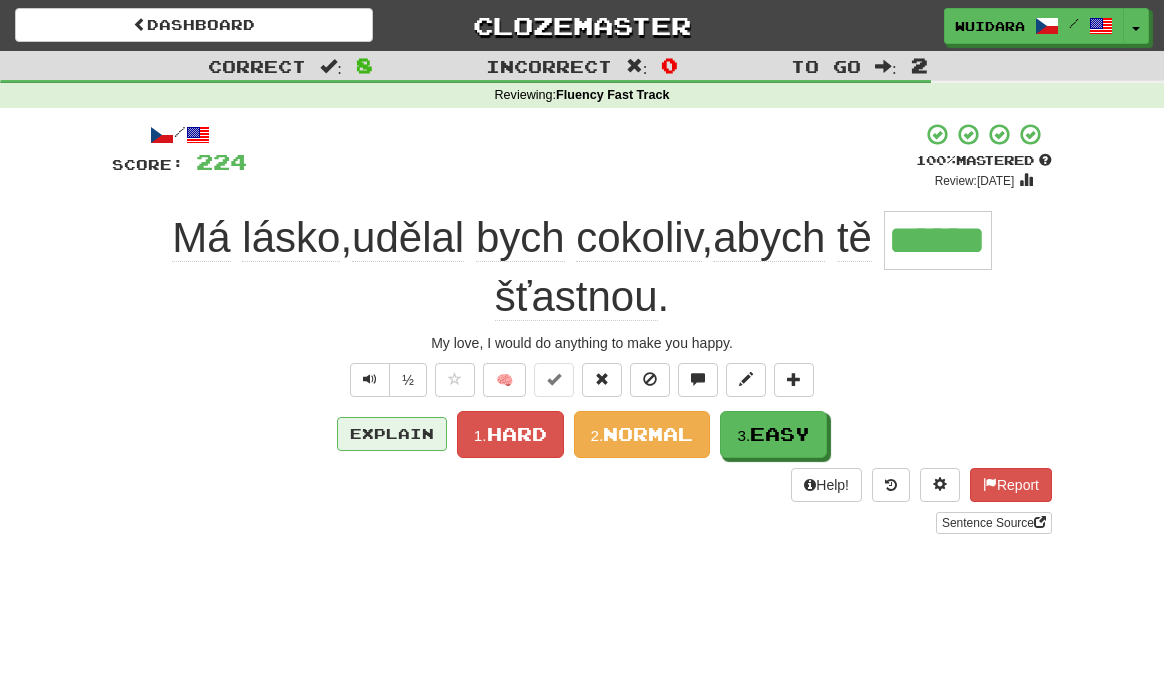 click on "Explain" at bounding box center [392, 434] 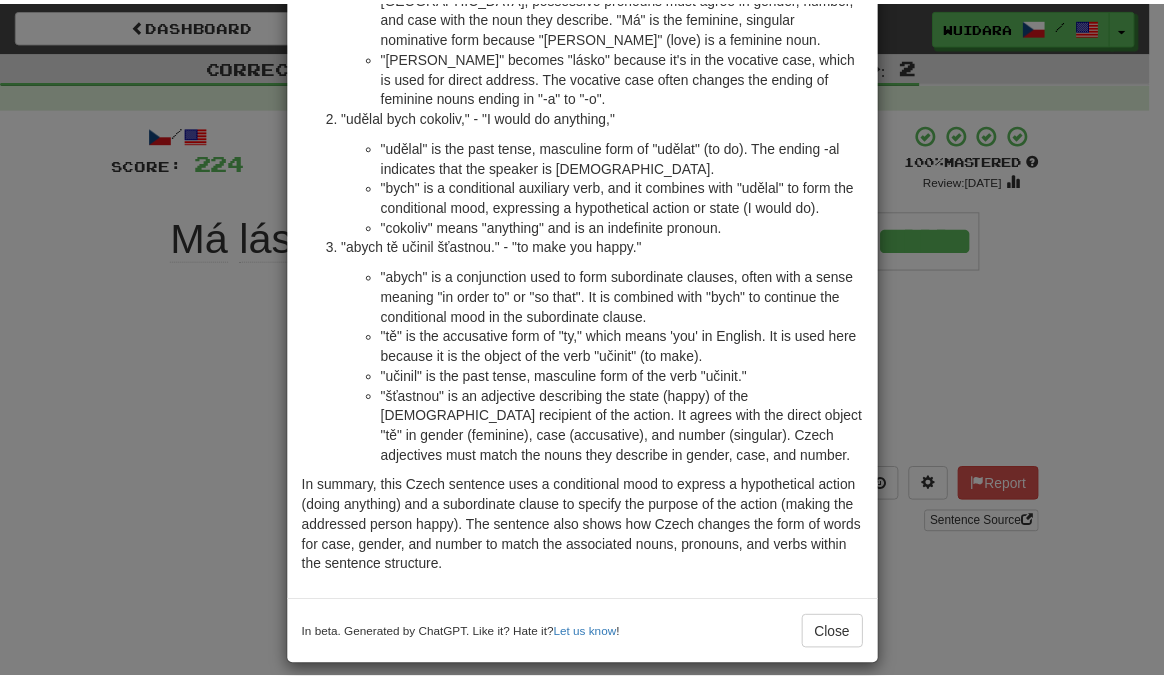 scroll, scrollTop: 278, scrollLeft: 0, axis: vertical 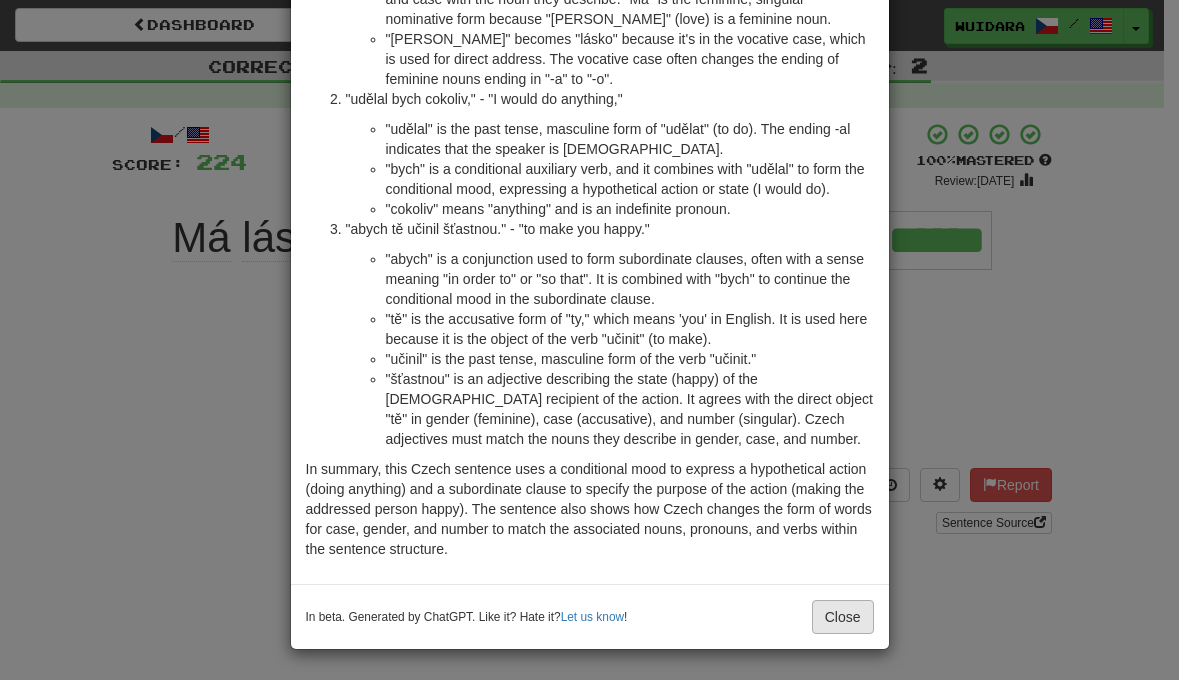 click on "Close" at bounding box center (843, 617) 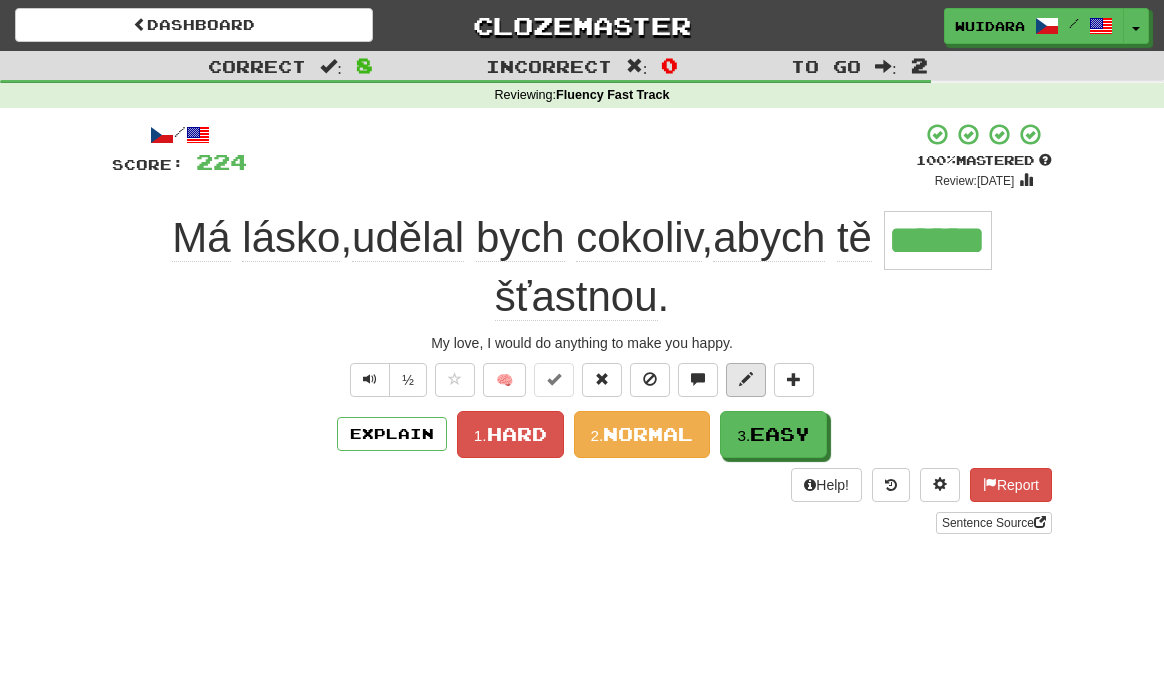 click at bounding box center [746, 379] 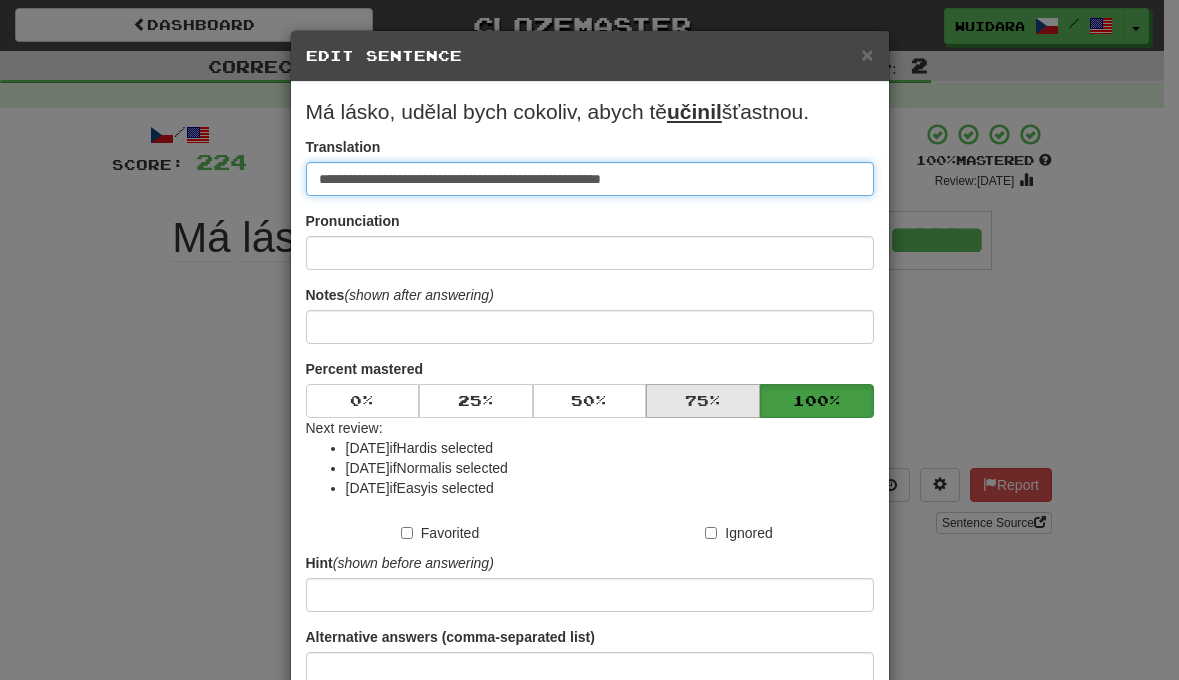 type on "**********" 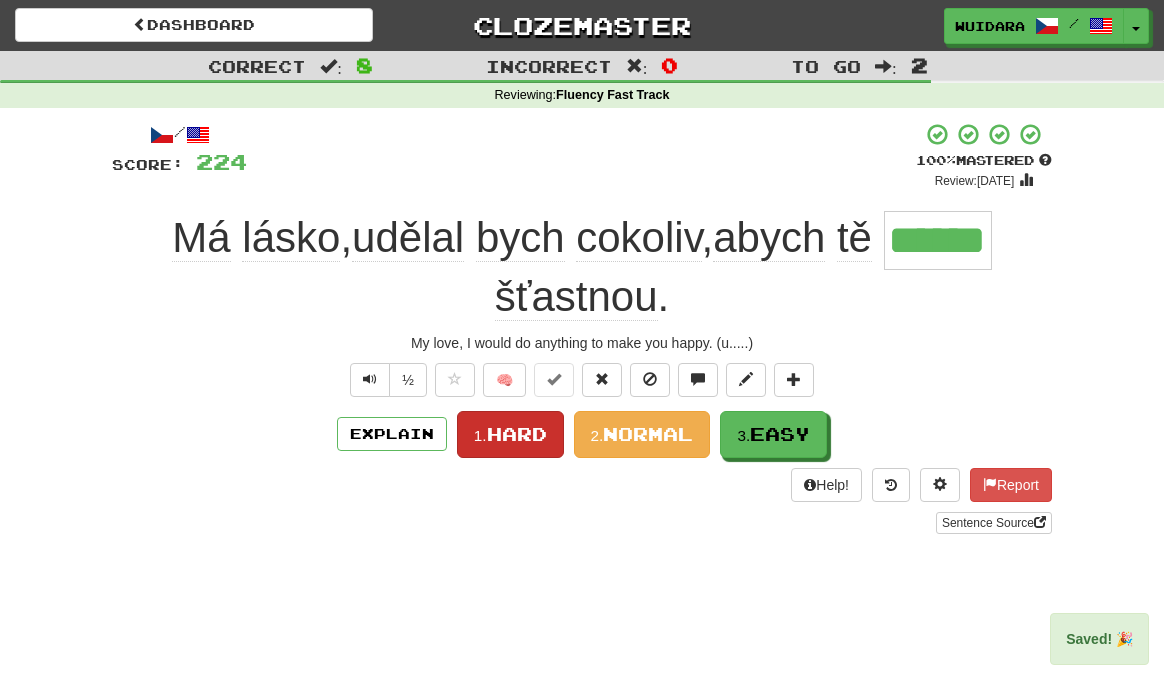 click on "Hard" at bounding box center (517, 434) 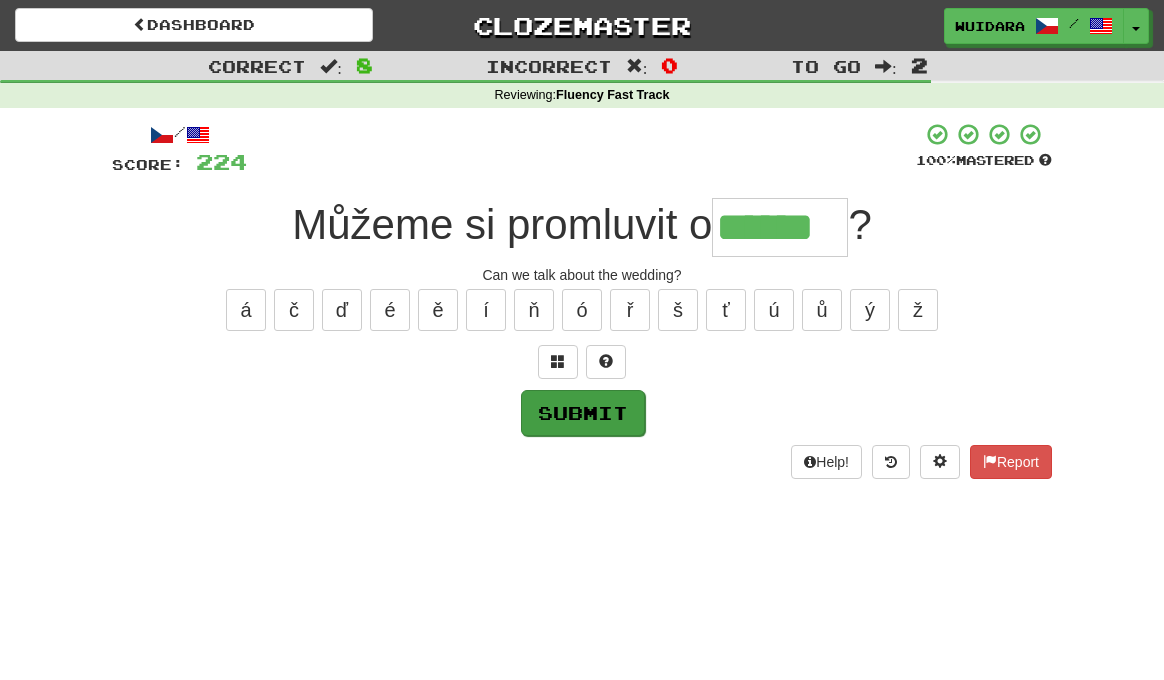 type on "******" 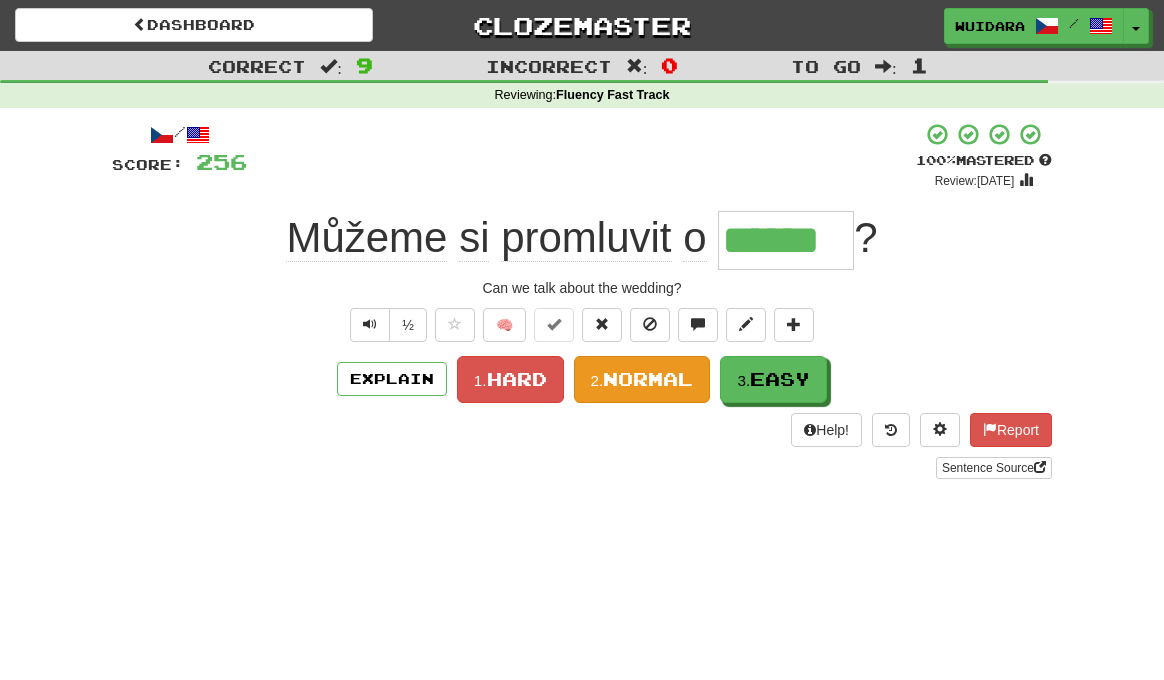 click on "Normal" at bounding box center [648, 379] 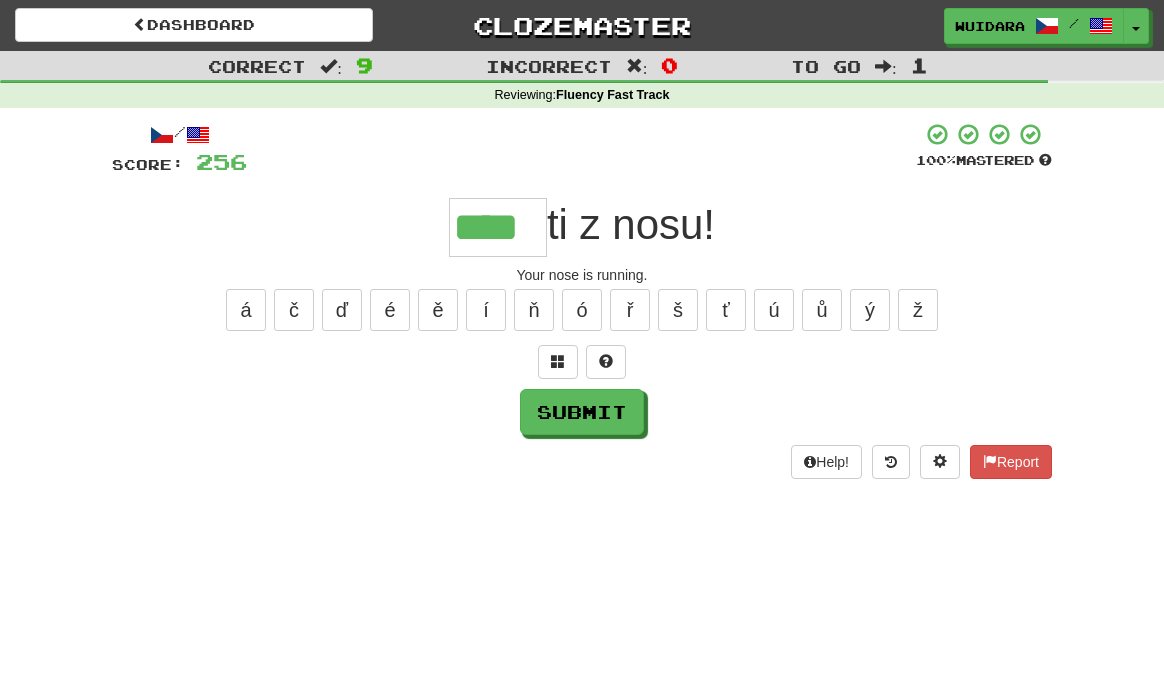 type on "****" 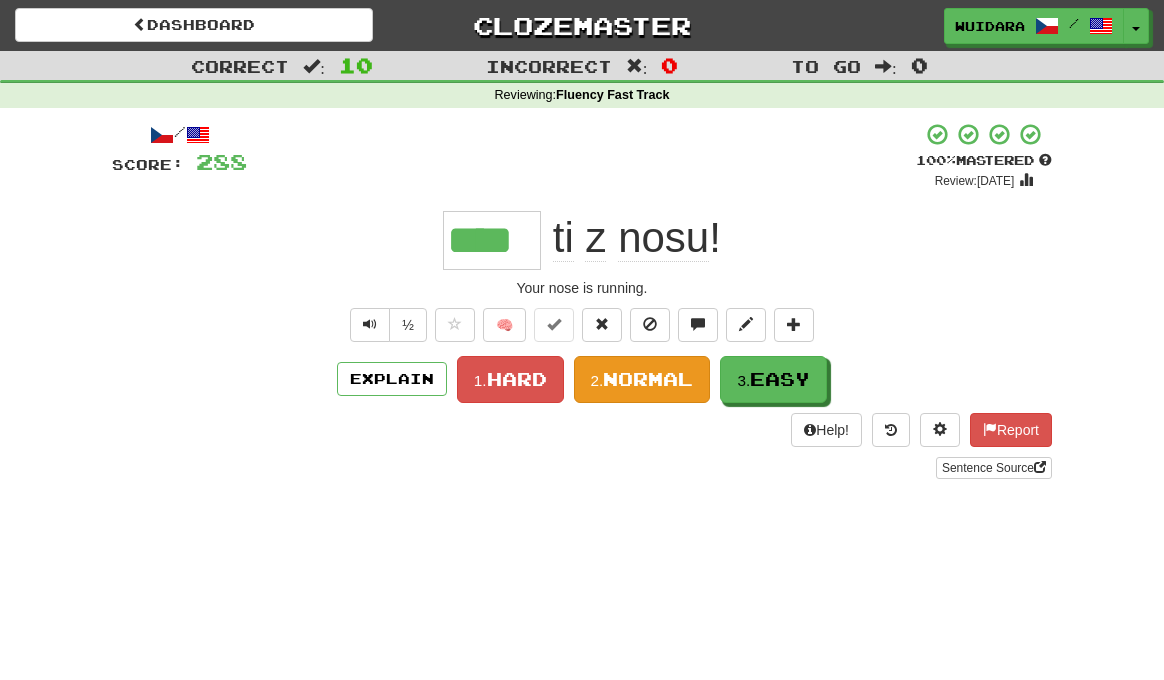 click on "Normal" at bounding box center (648, 379) 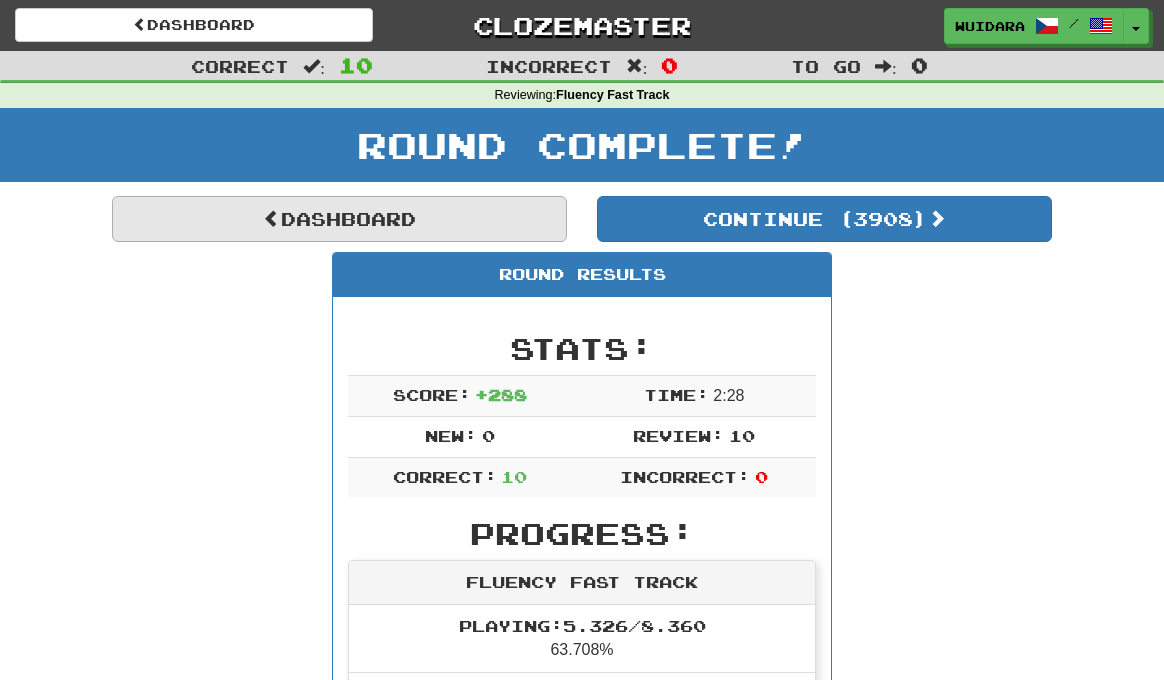 click on "Dashboard" at bounding box center [339, 219] 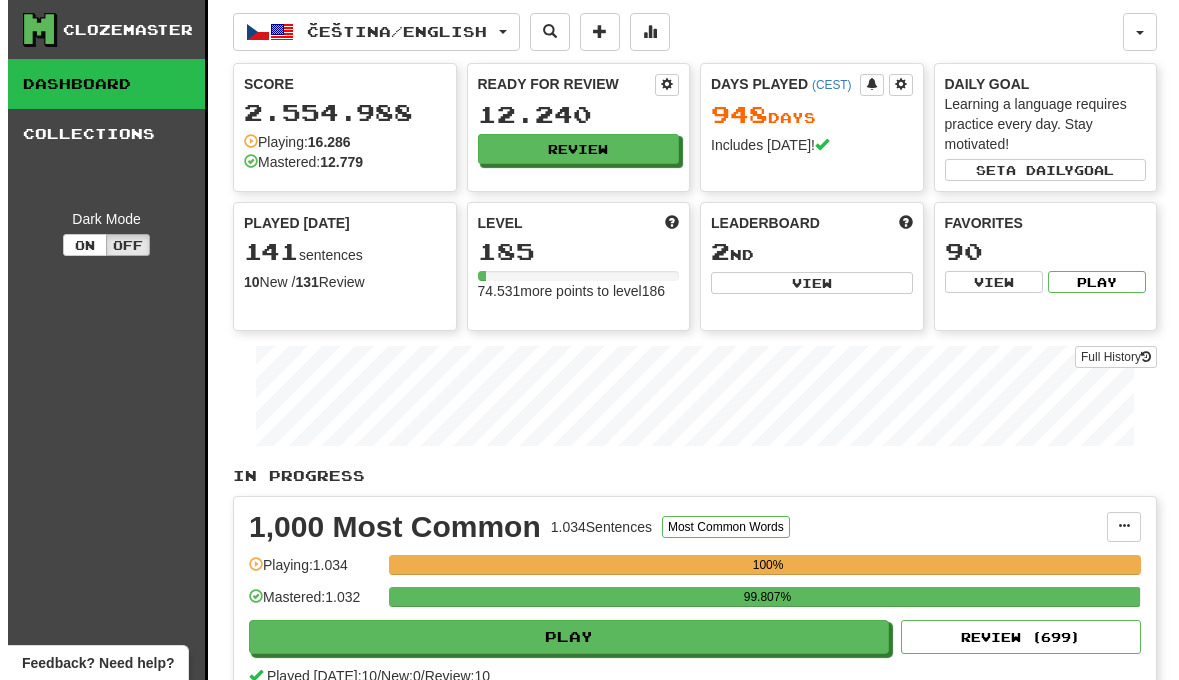 scroll, scrollTop: 0, scrollLeft: 0, axis: both 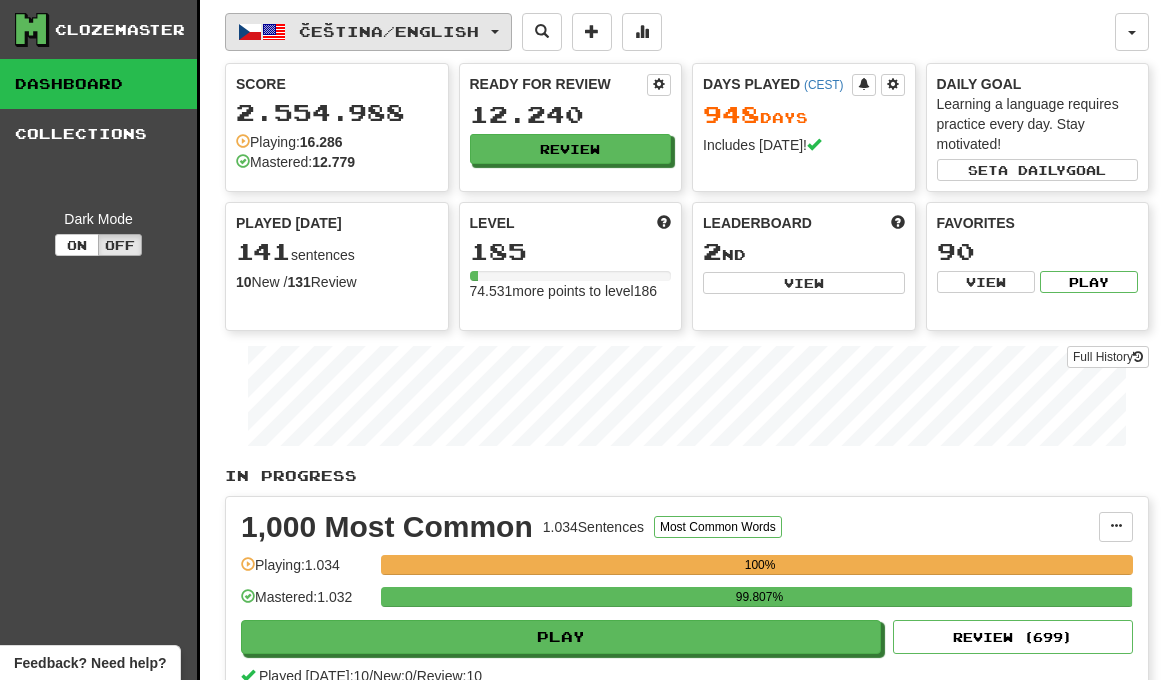 click on "Čeština  /  English" at bounding box center (389, 31) 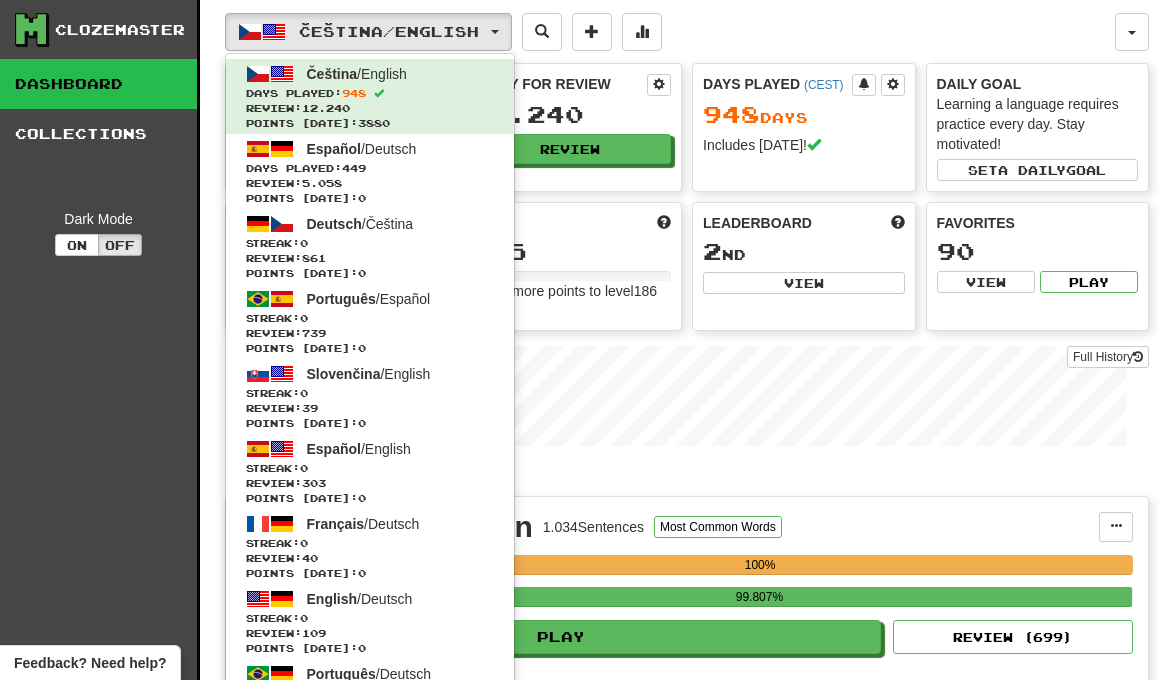 click on "Čeština  /  English Čeština  /  English Days Played:  948   Review:  12.240 Points [DATE]:  3880 Español  /  Deutsch Days Played:  449   Review:  5.058 Points [DATE]:  0 Deutsch  /  Čeština Streak:  0   Review:  861 Points [DATE]:  0 Português  /  Español Streak:  0   Review:  739 Points [DATE]:  0 Slovenčina  /  English Streak:  0   Review:  39 Points [DATE]:  0 Español  /  English Streak:  0   Review:  303 Points [DATE]:  0 Français  /  Deutsch Streak:  0   Review:  40 Points [DATE]:  0 English  /  Deutsch Streak:  0   Review:  109 Points [DATE]:  0 Português  /  Deutsch Streak:  0   Review:  40 Points [DATE]:  0 Română  /  English Streak:  0   Review:  20 Points [DATE]:  0 Latina  /  English Streak:  0   Review:  30 Points [DATE]:  0 Čeština  /  Français Streak:  0   Review:  0 Points [DATE]:  0 Deutsch  /  English Streak:  0   Review:  0 Points [DATE]:  0 English  /  Čeština Streak:  0   Review:  0 Points [DATE]:  0 Hrvatski  /  English Streak:  0   Review:  0 Points [DATE]:  0 Português  /  English" at bounding box center [670, 32] 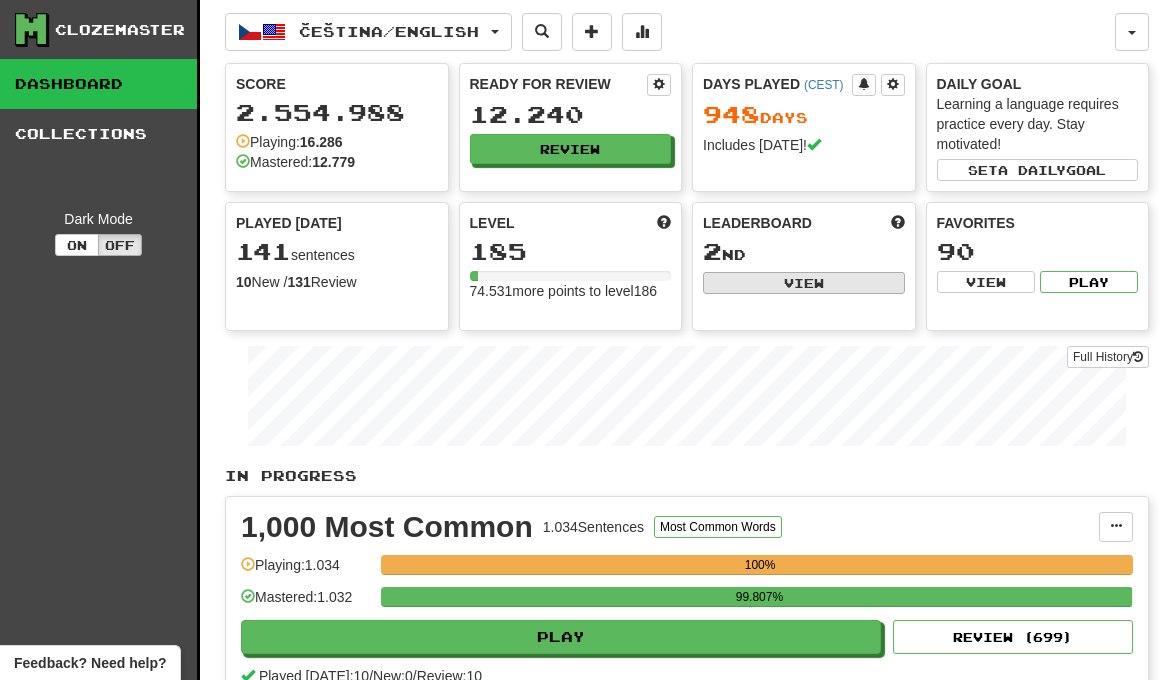 click on "View" at bounding box center [804, 283] 